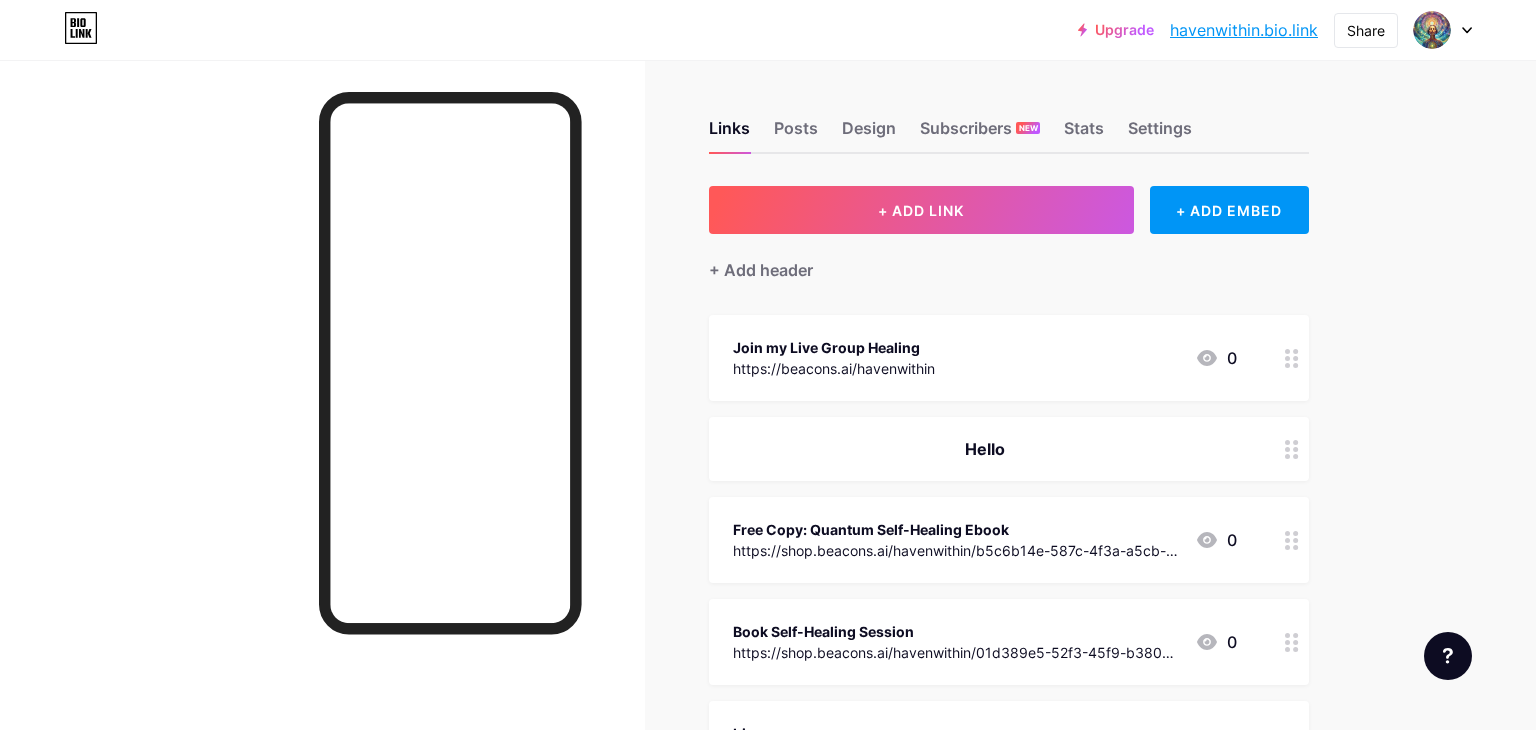scroll, scrollTop: 0, scrollLeft: 0, axis: both 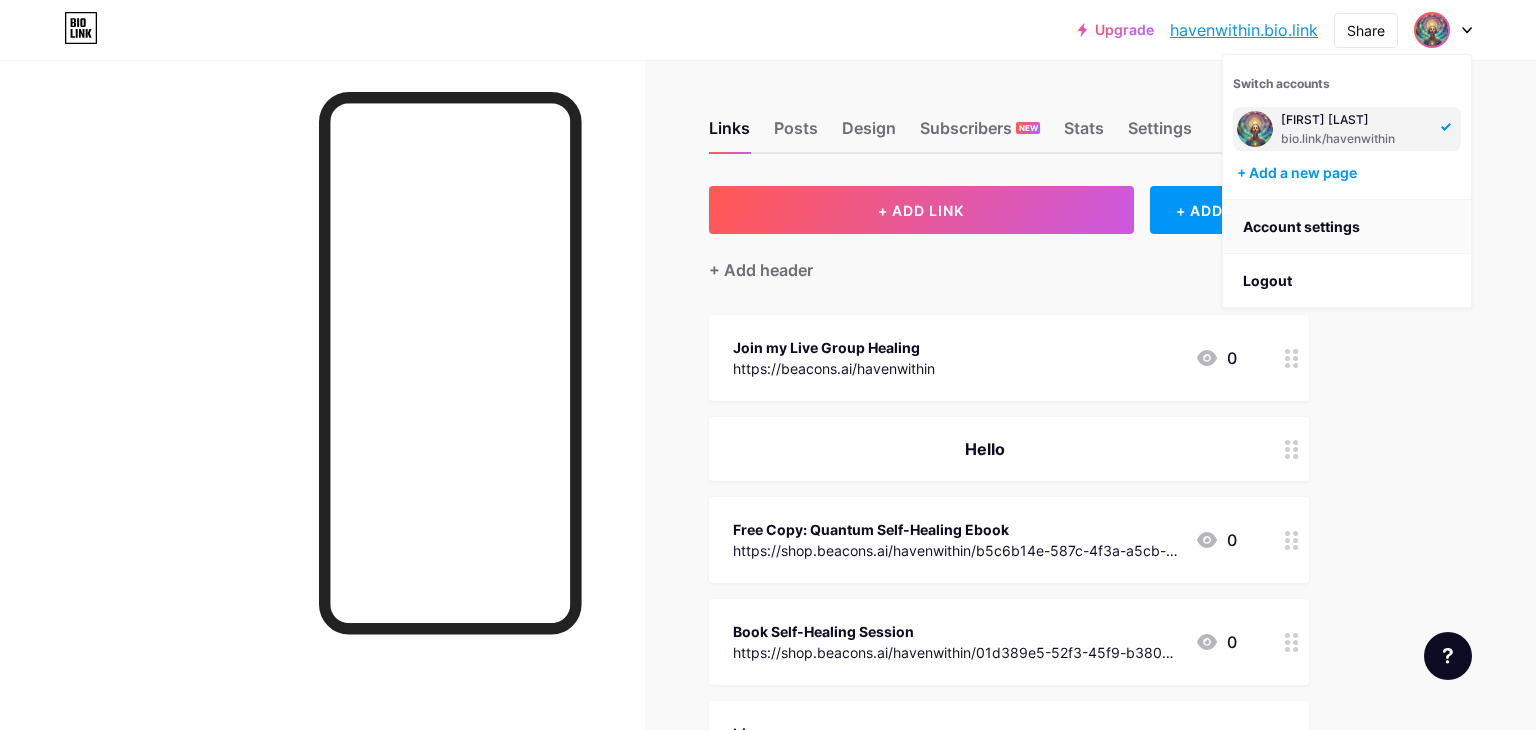 click on "Account settings" at bounding box center (1347, 227) 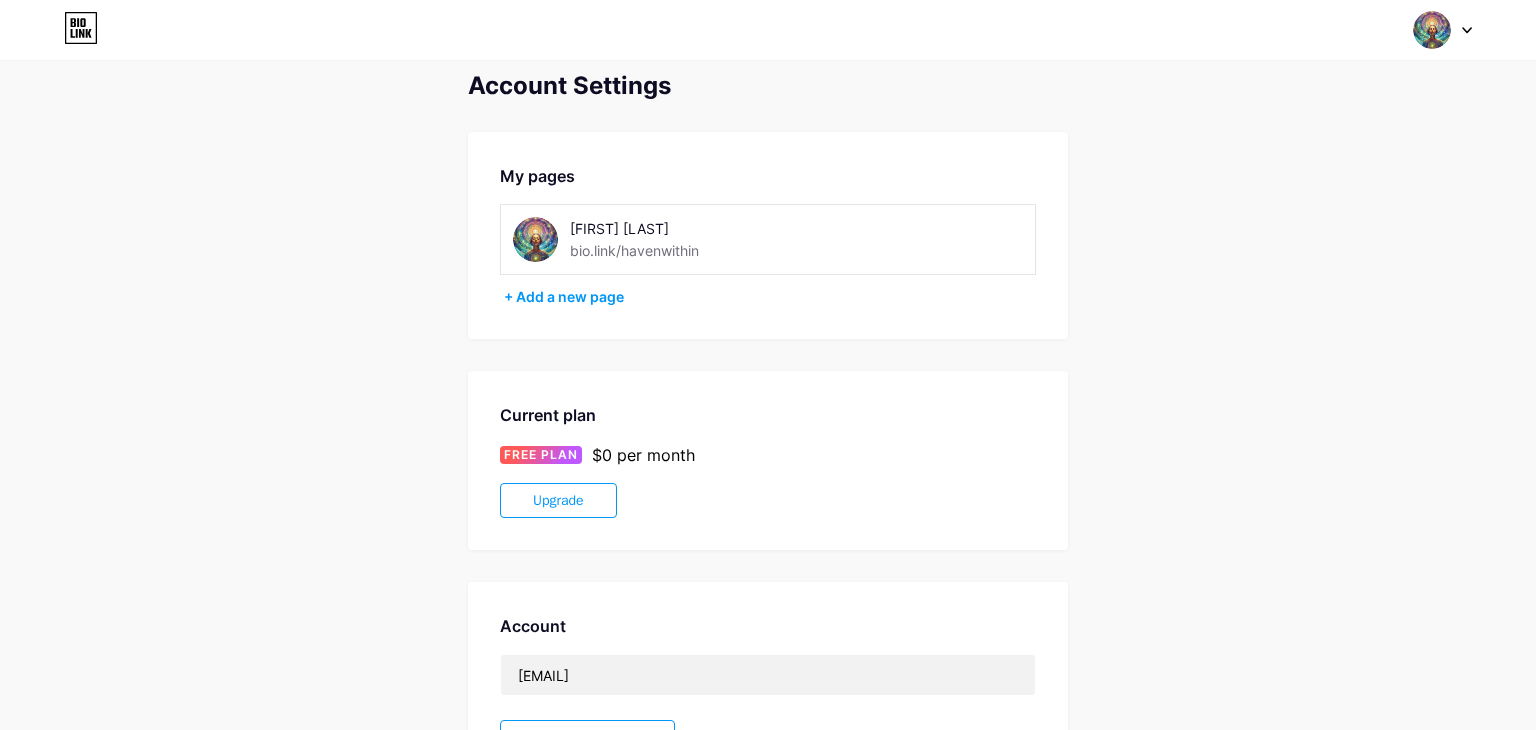 scroll, scrollTop: 0, scrollLeft: 0, axis: both 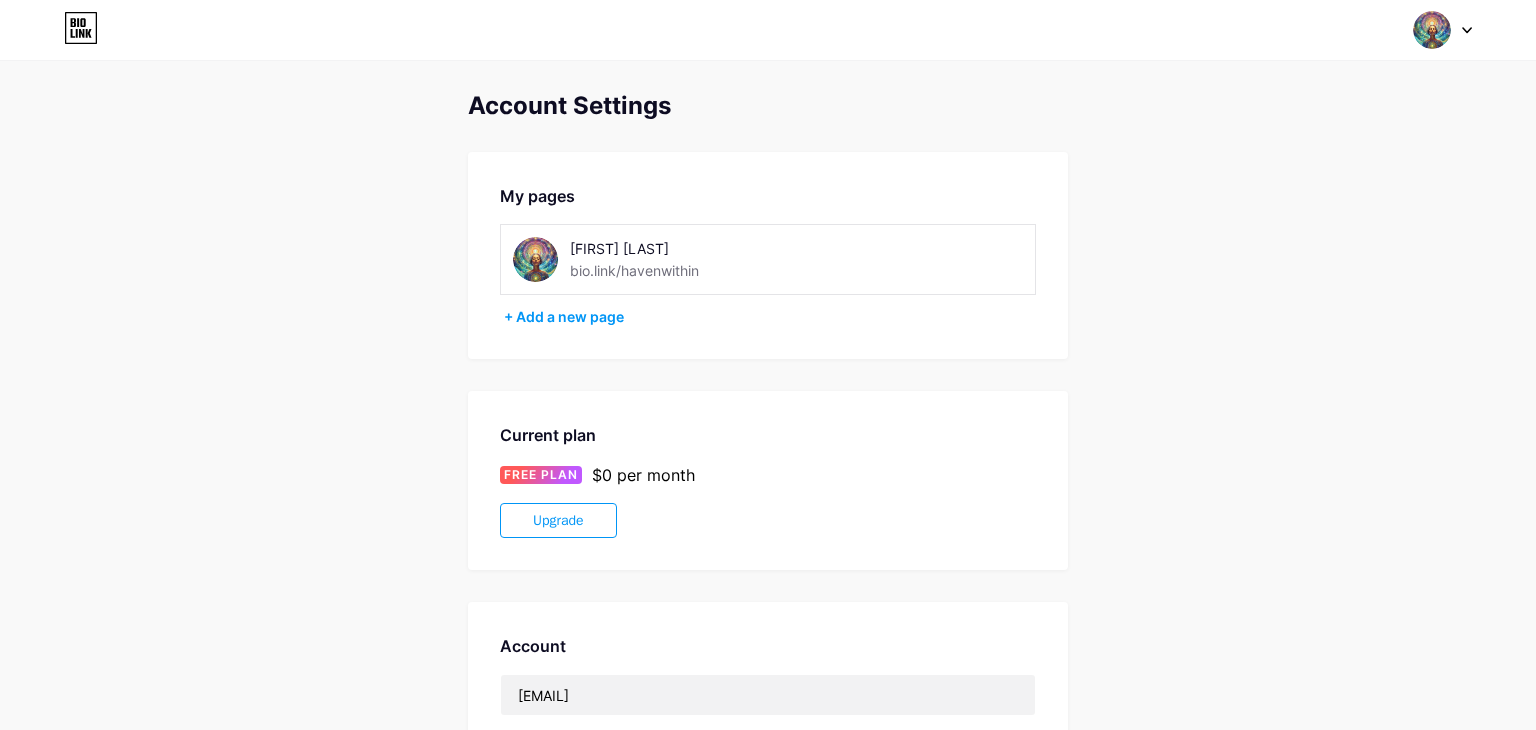 click at bounding box center (1443, 30) 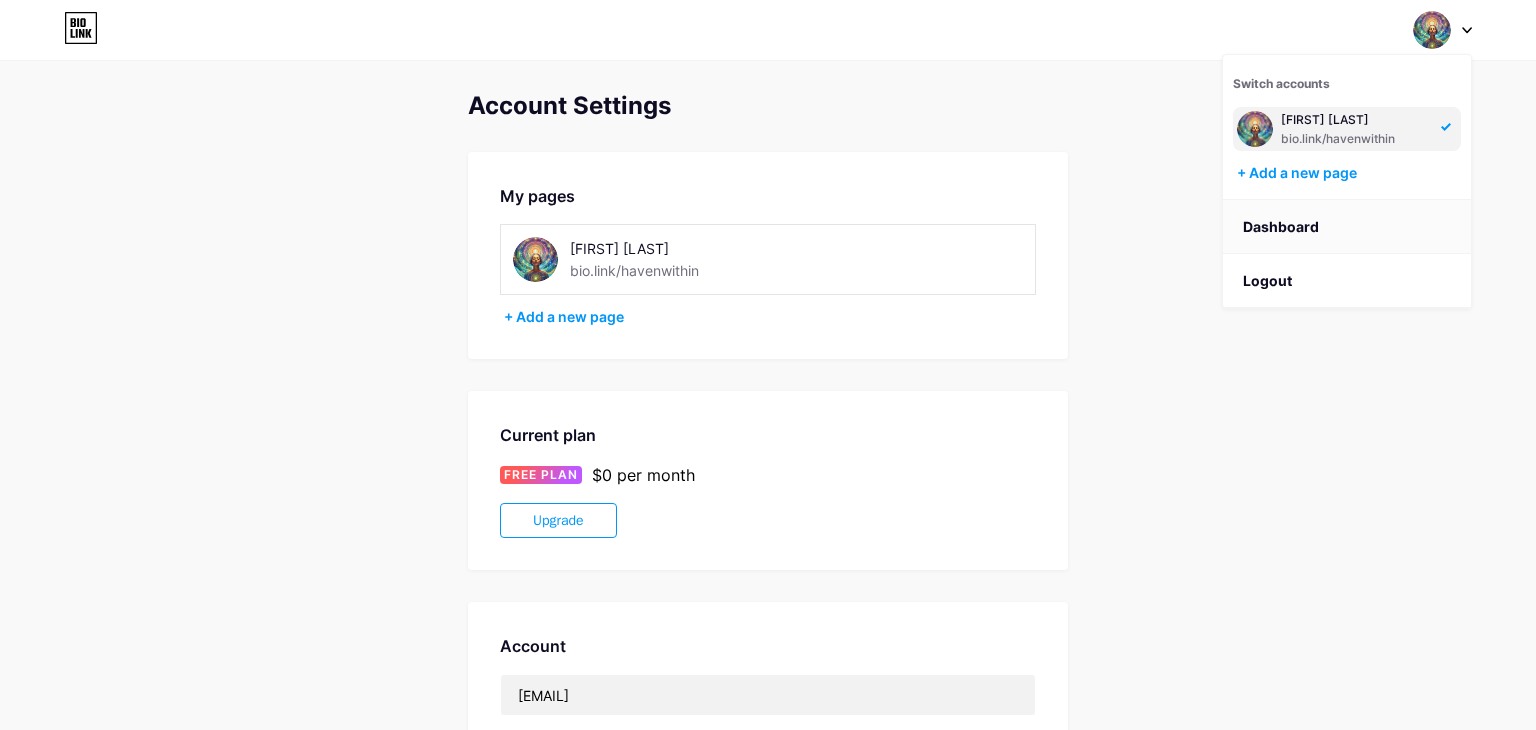 click on "Dashboard" at bounding box center (1347, 227) 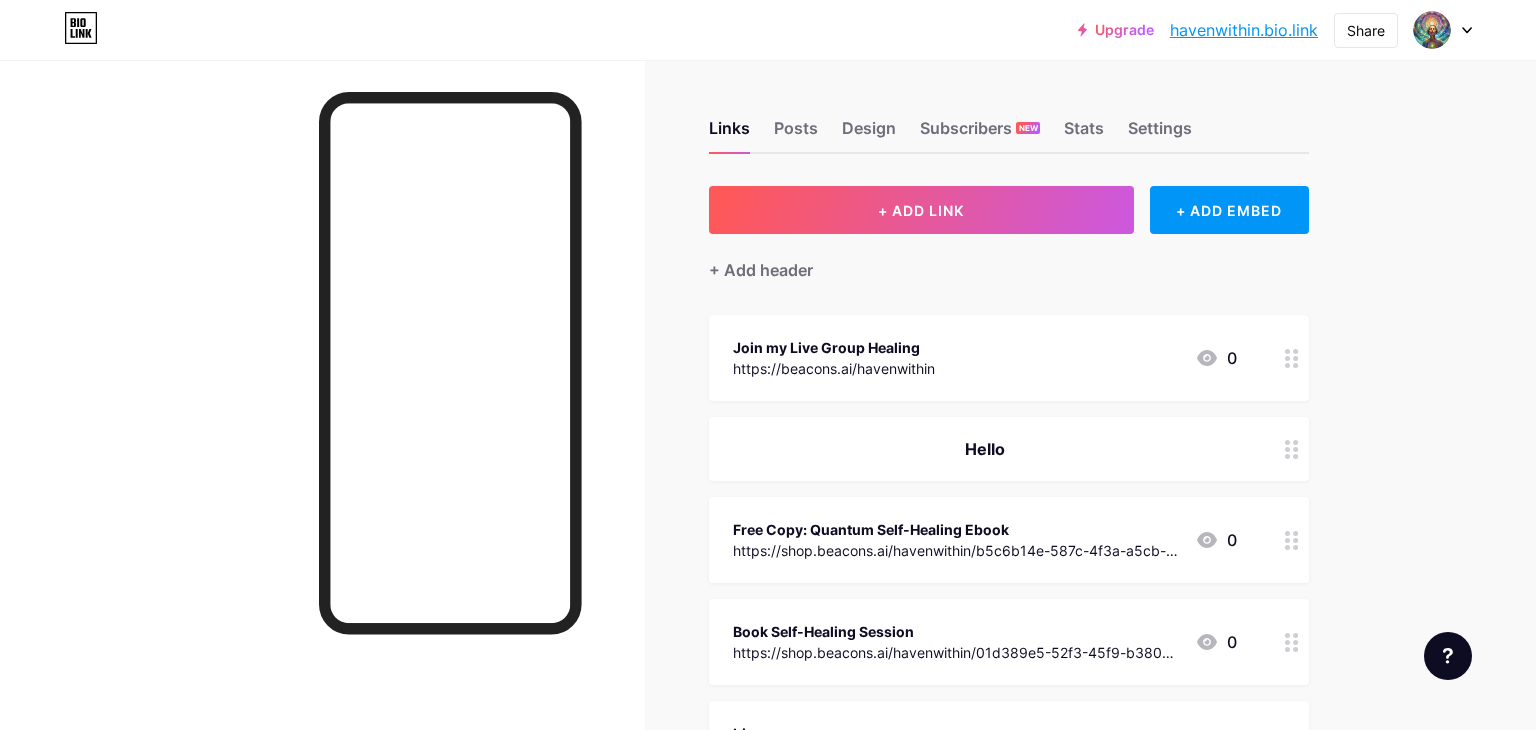 click on "https://beacons.ai/havenwithin" at bounding box center [834, 368] 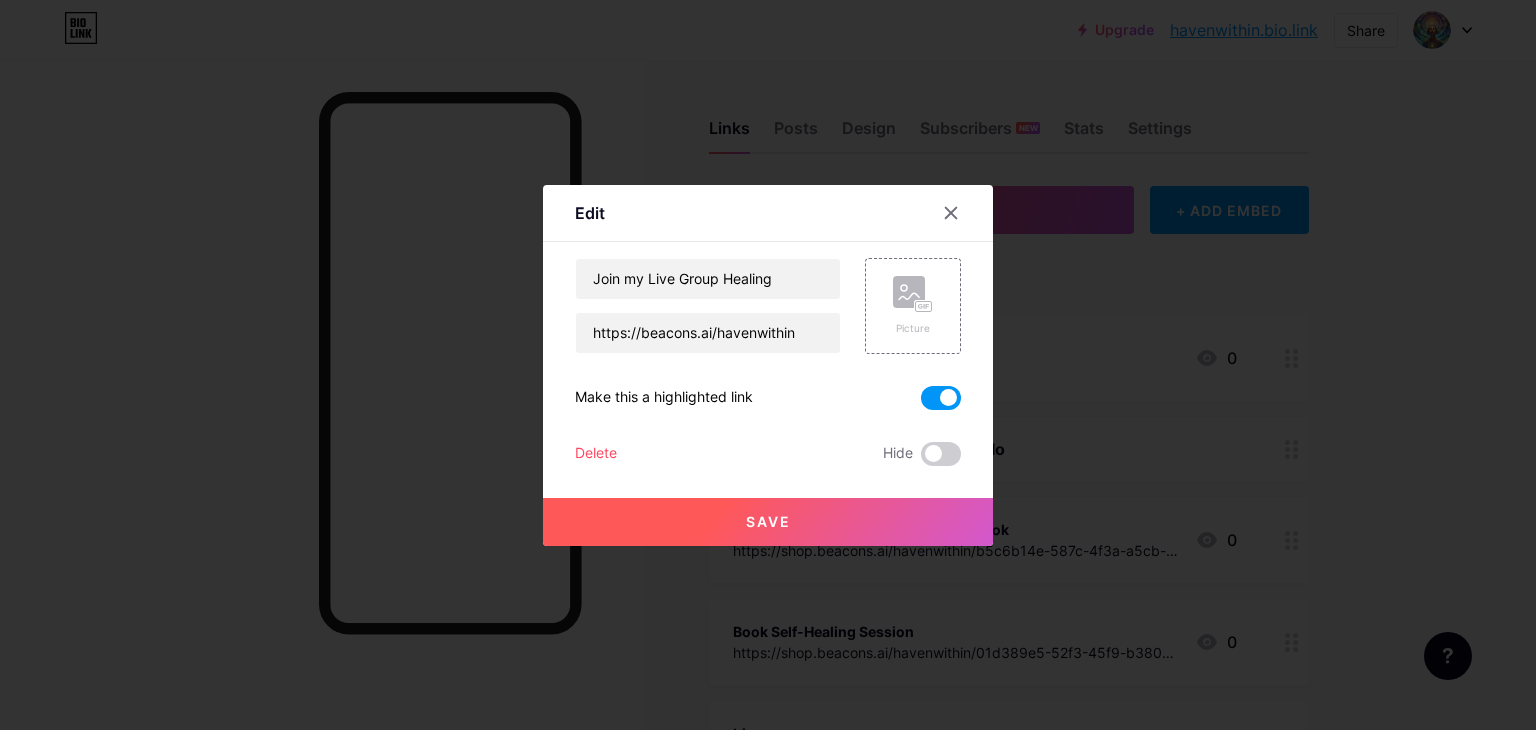 click at bounding box center (768, 365) 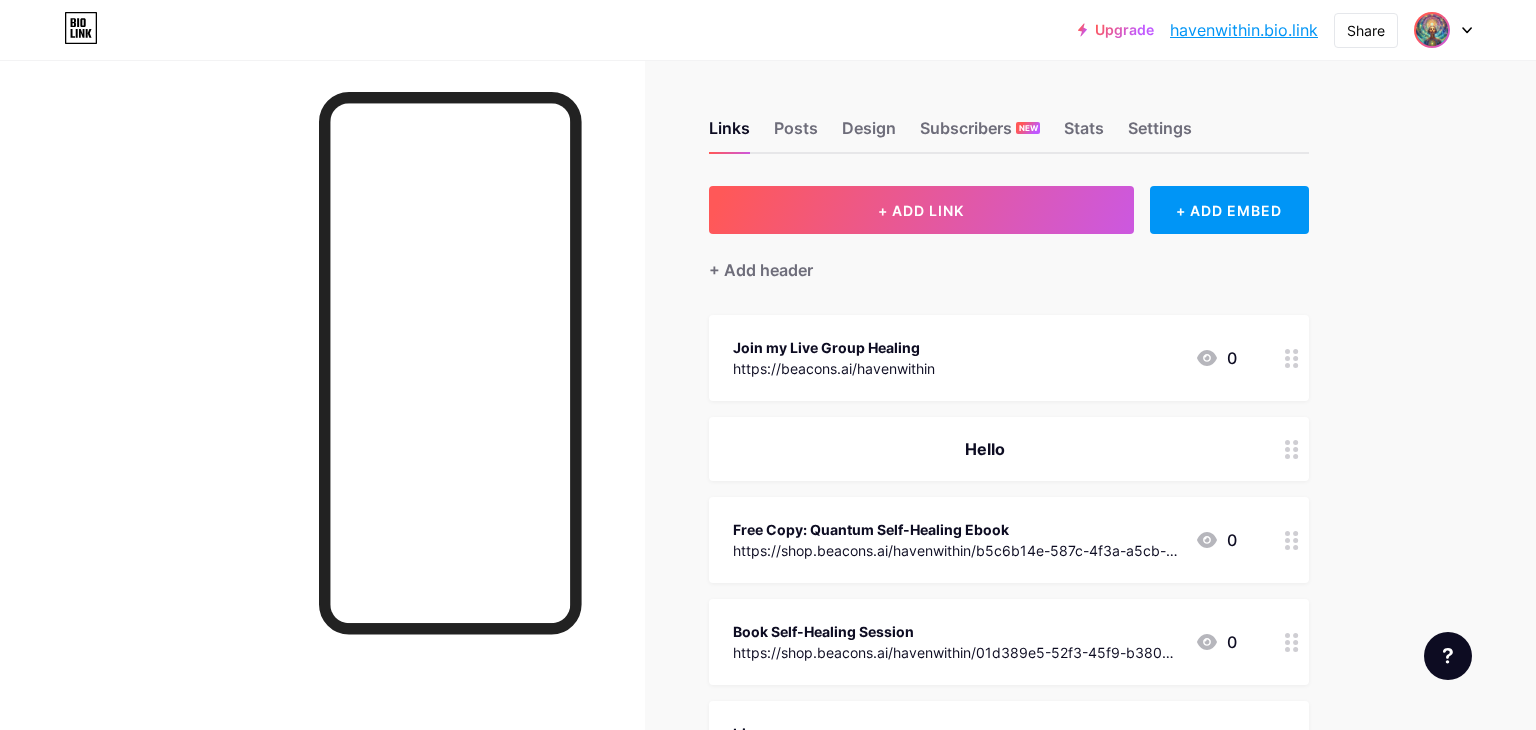 click at bounding box center (1432, 30) 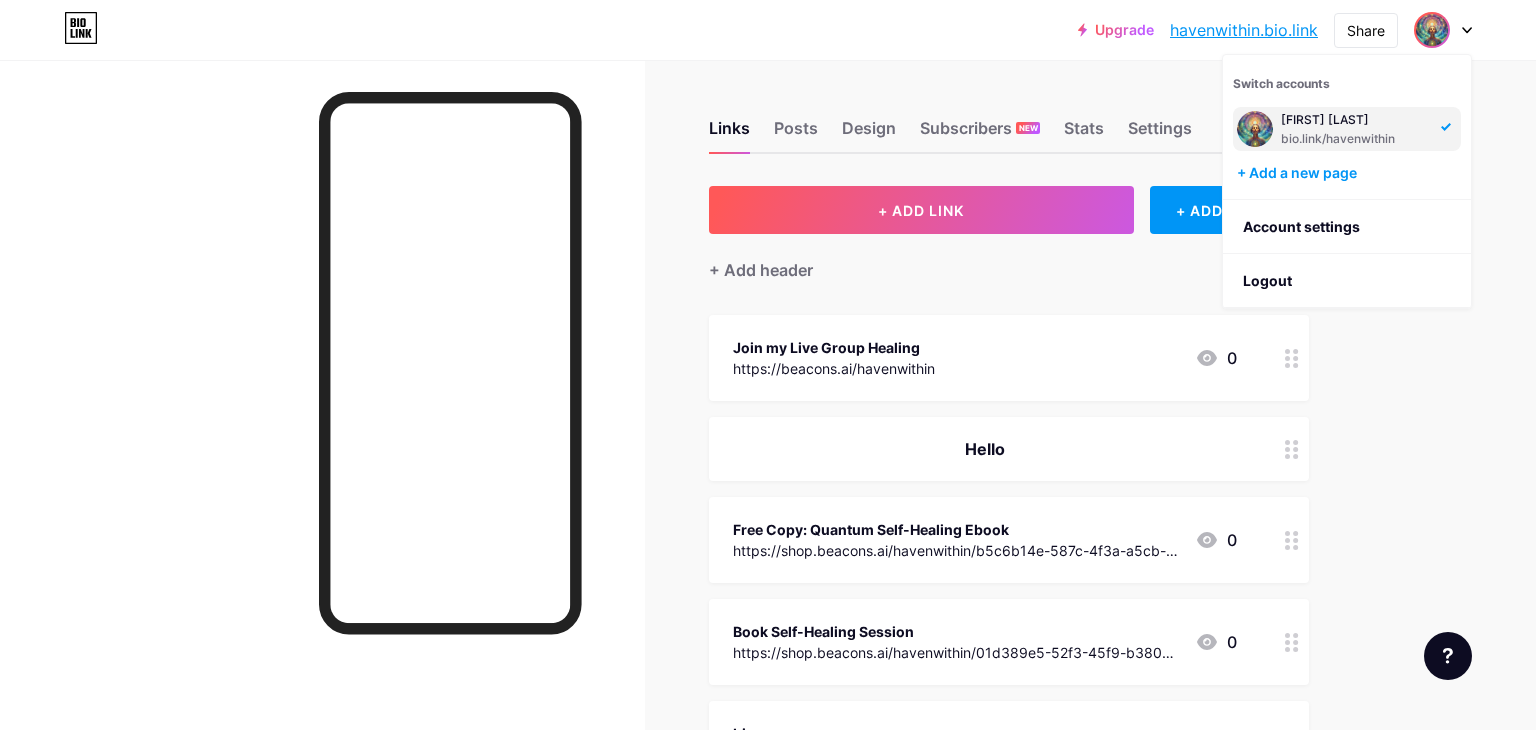click on "bio.link/havenwithin" at bounding box center (1355, 139) 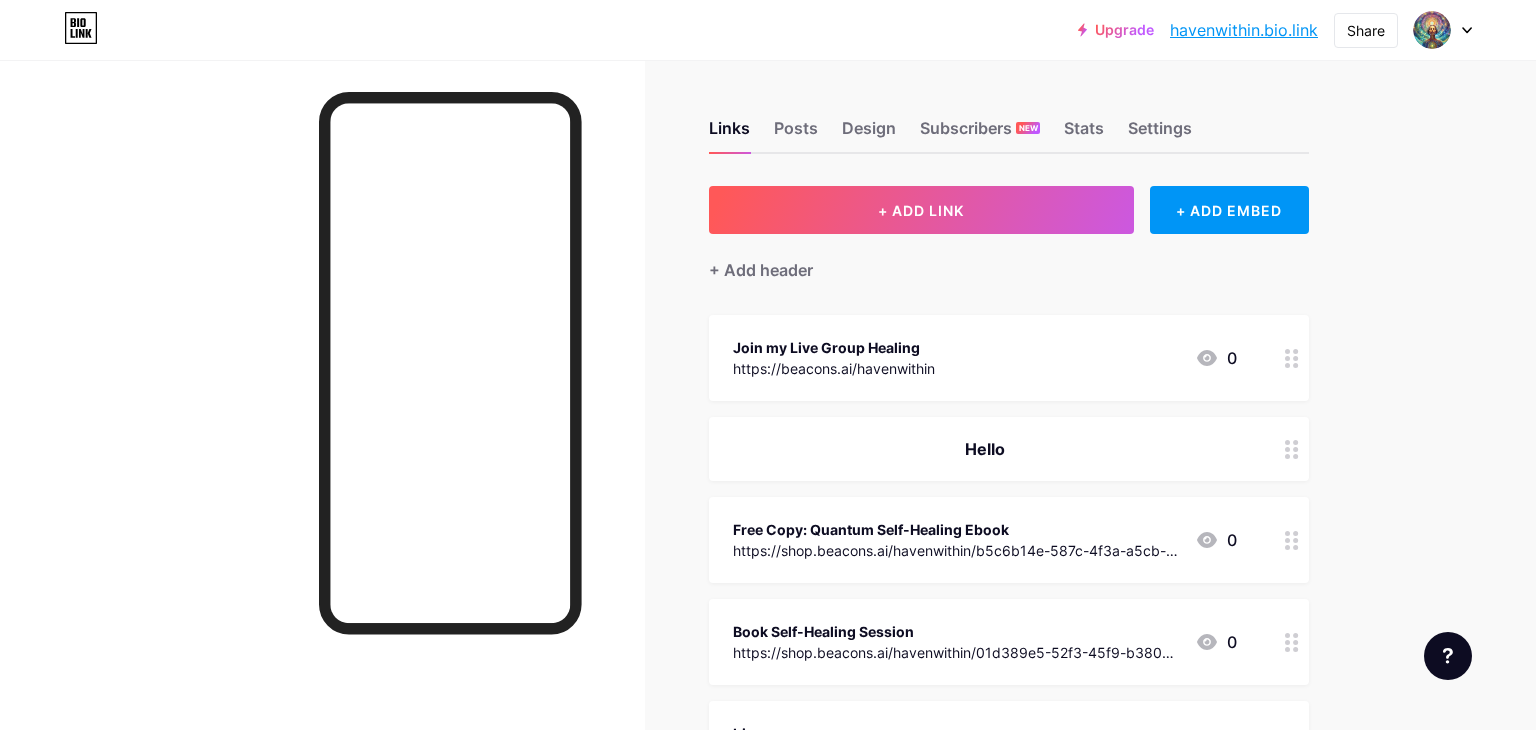 scroll, scrollTop: 0, scrollLeft: 0, axis: both 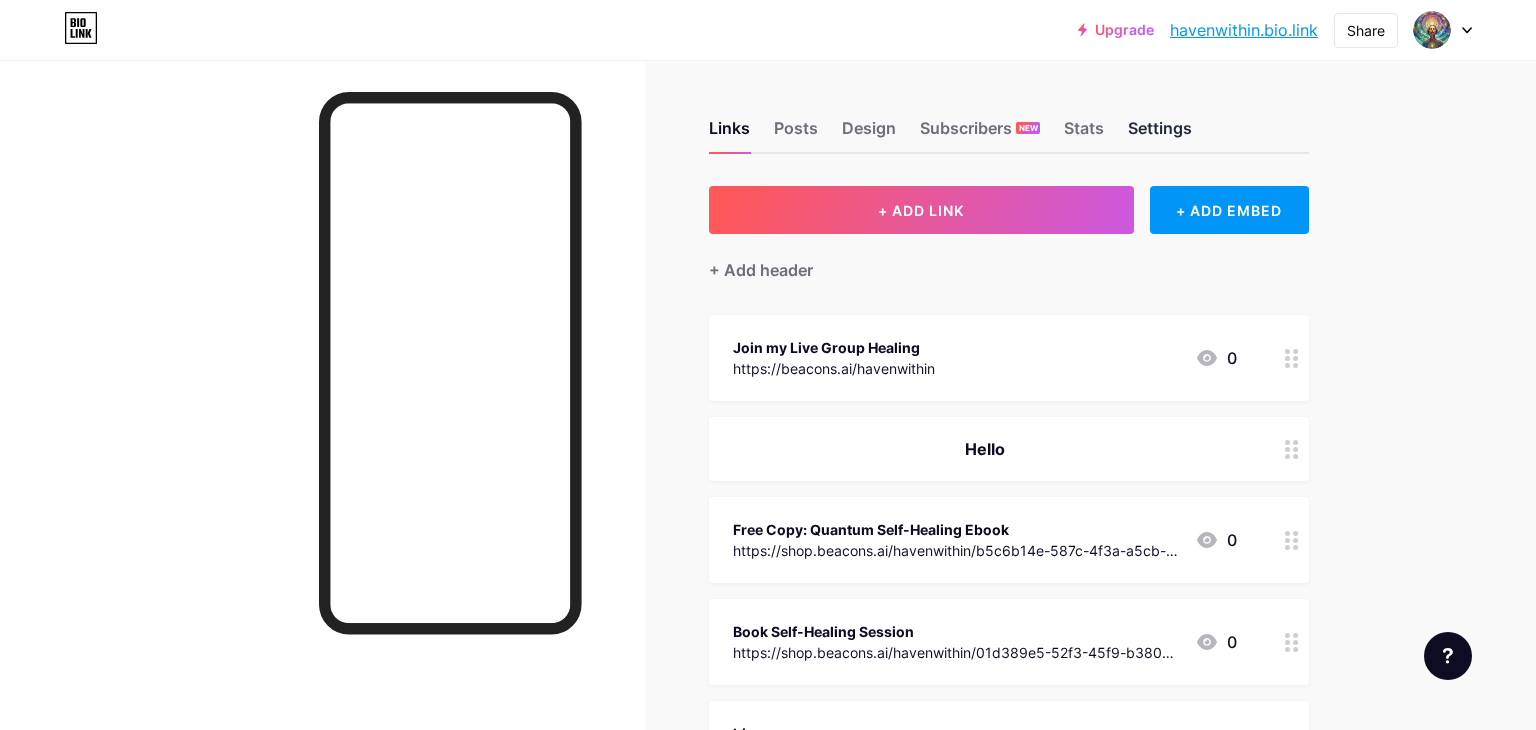click on "Settings" at bounding box center [1160, 134] 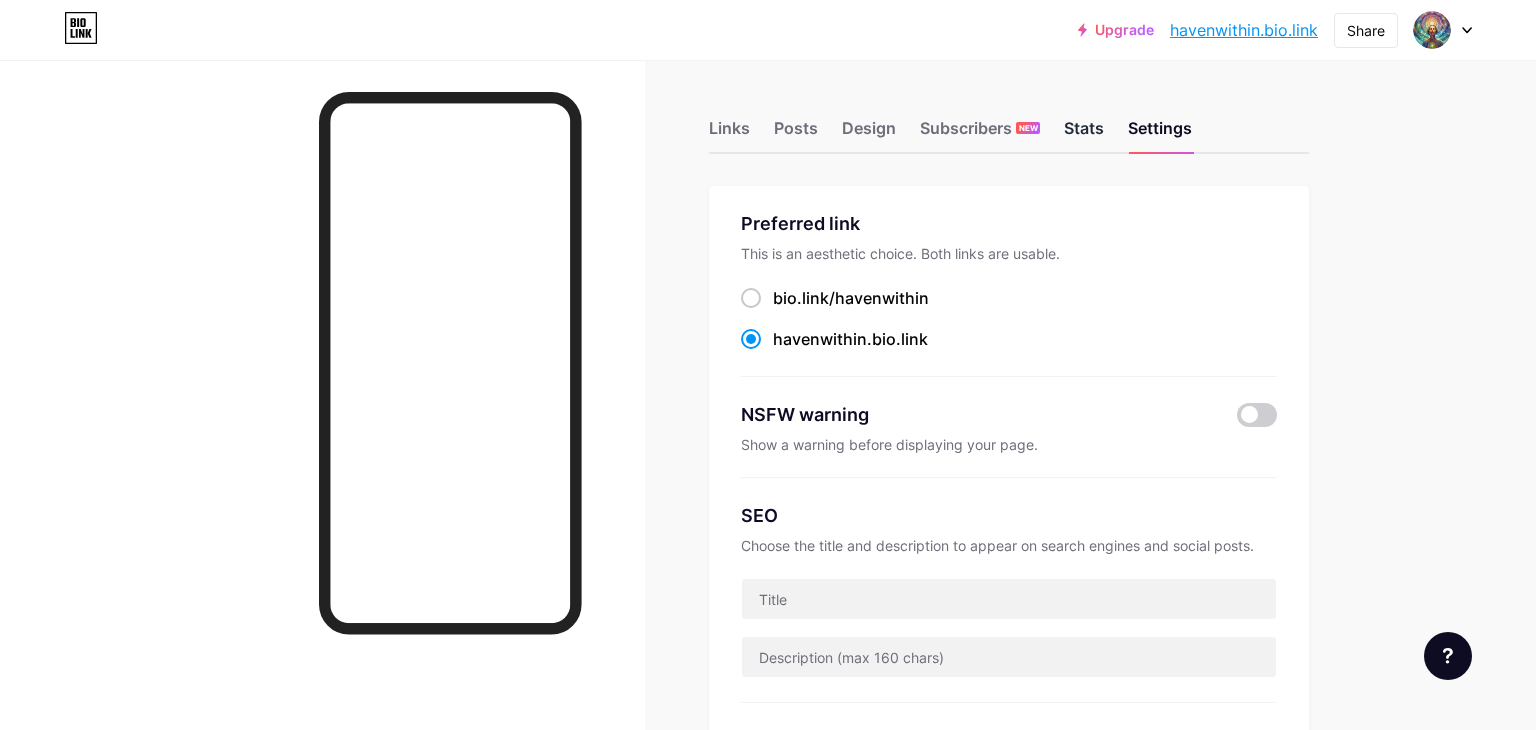 click on "Stats" at bounding box center [1084, 134] 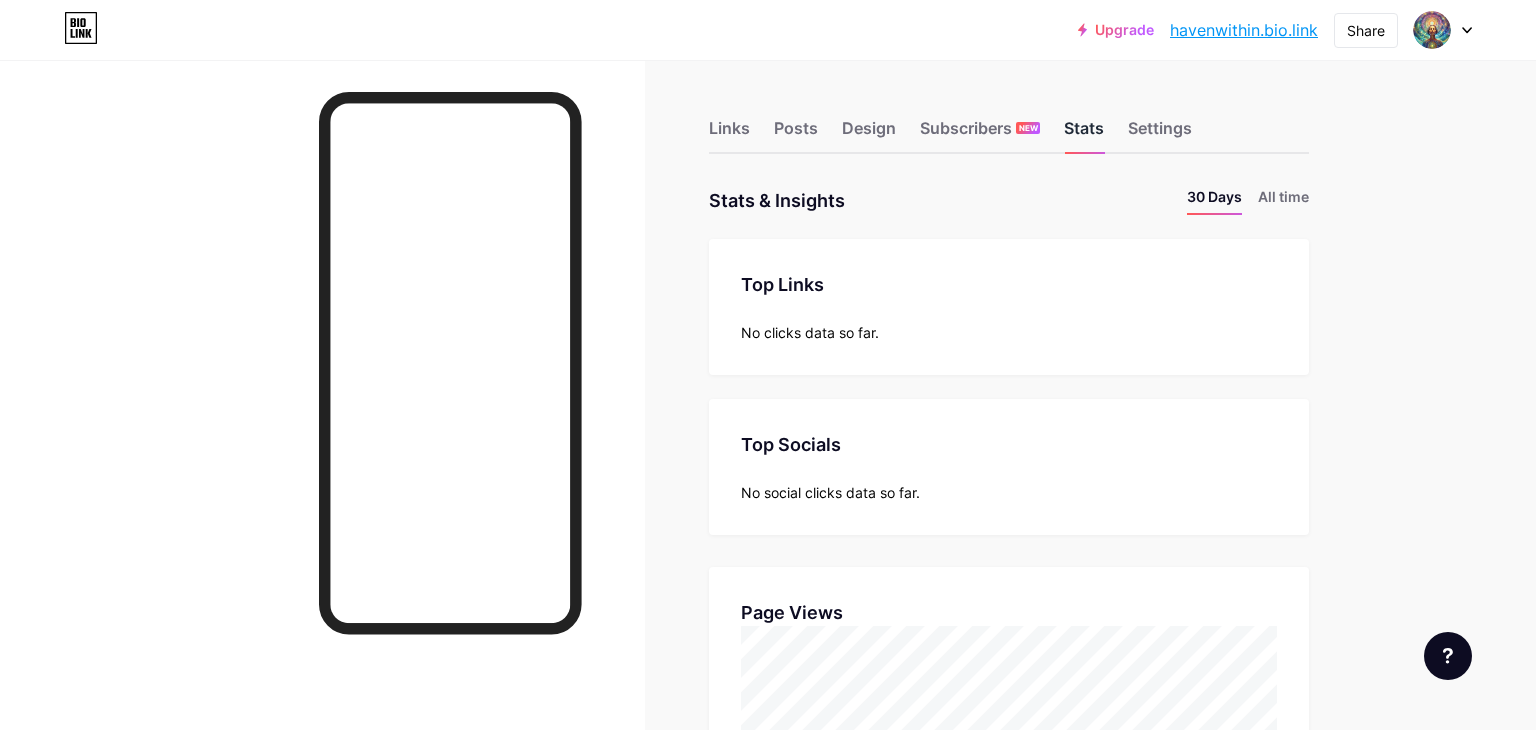 scroll, scrollTop: 999270, scrollLeft: 998464, axis: both 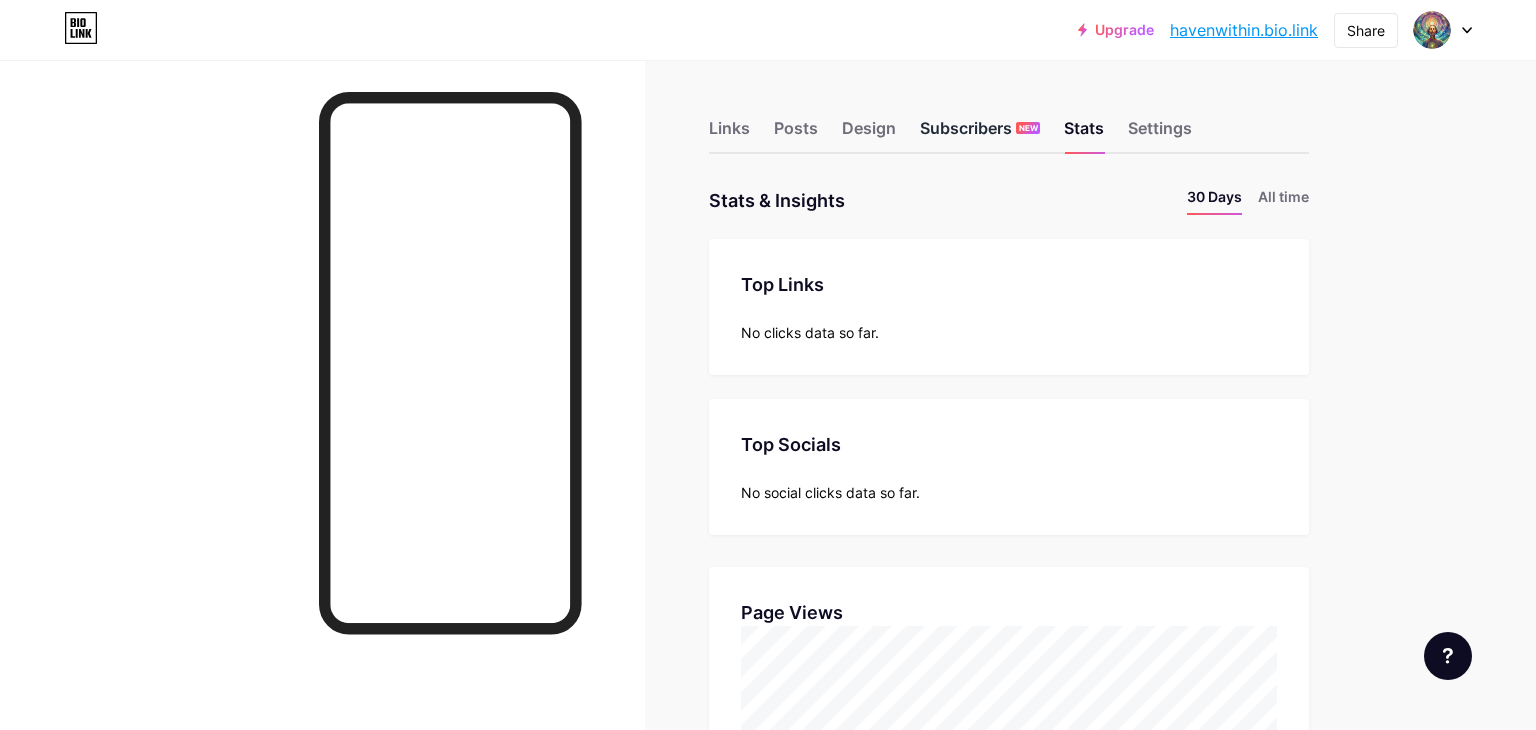 click on "Subscribers
NEW" at bounding box center (980, 134) 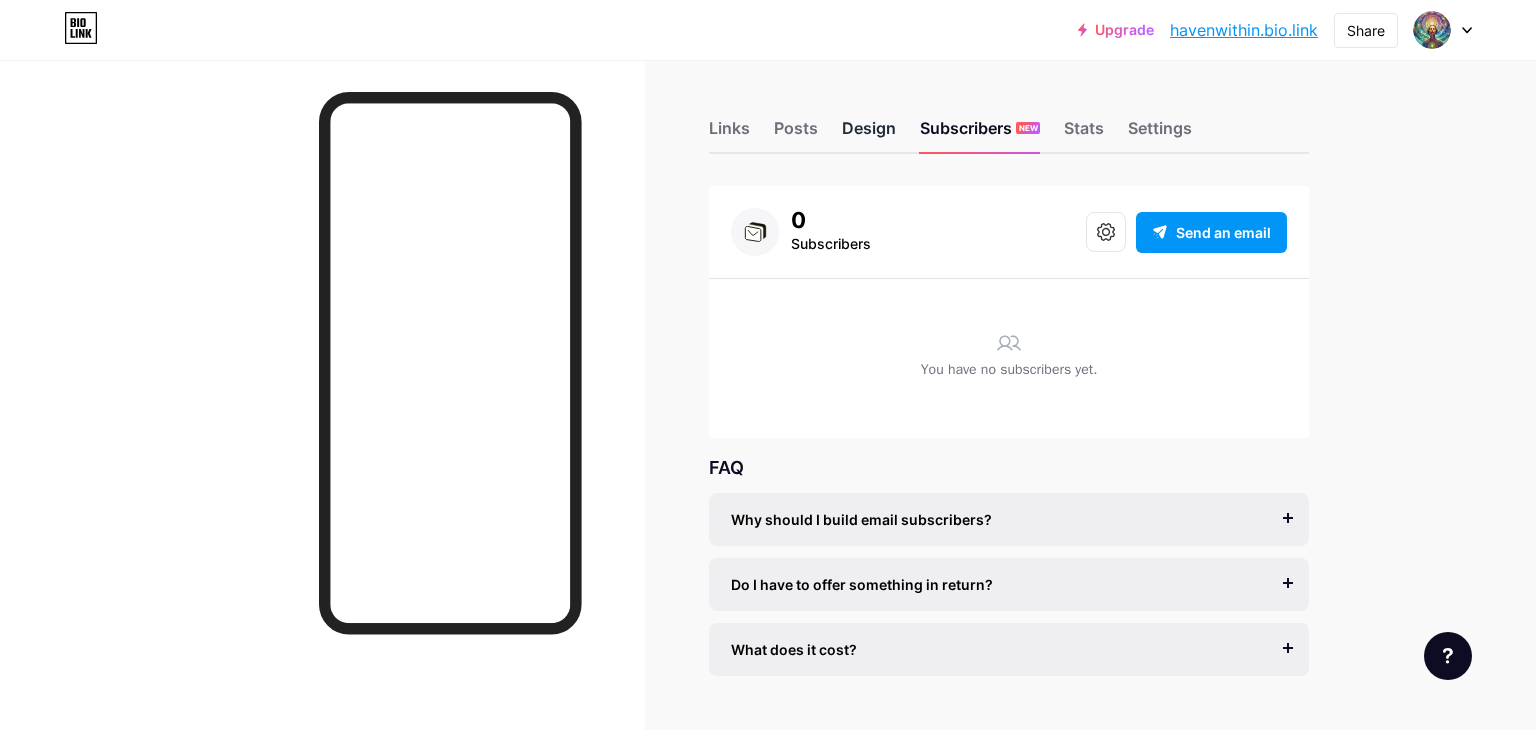 click on "Design" at bounding box center (869, 134) 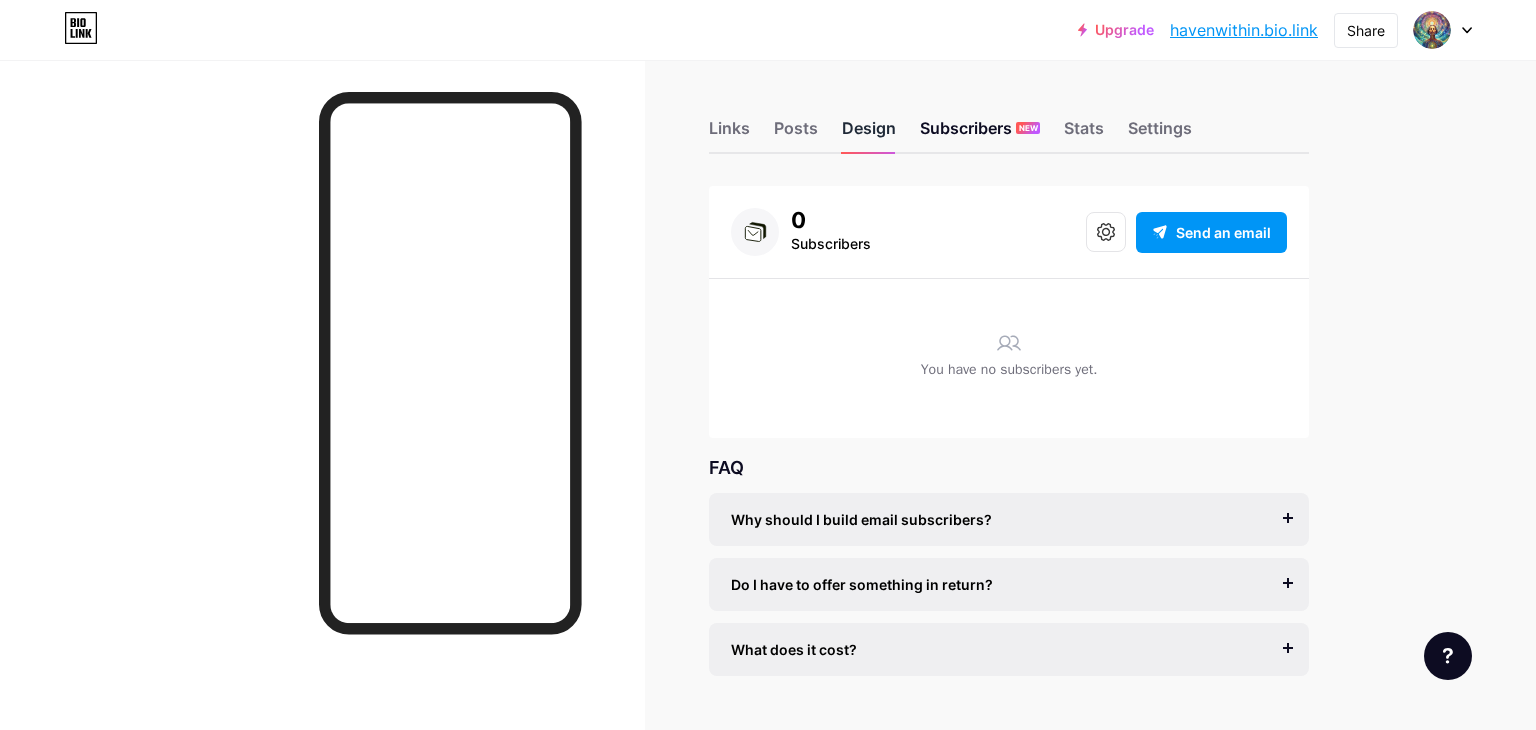 click on "Design" at bounding box center [869, 134] 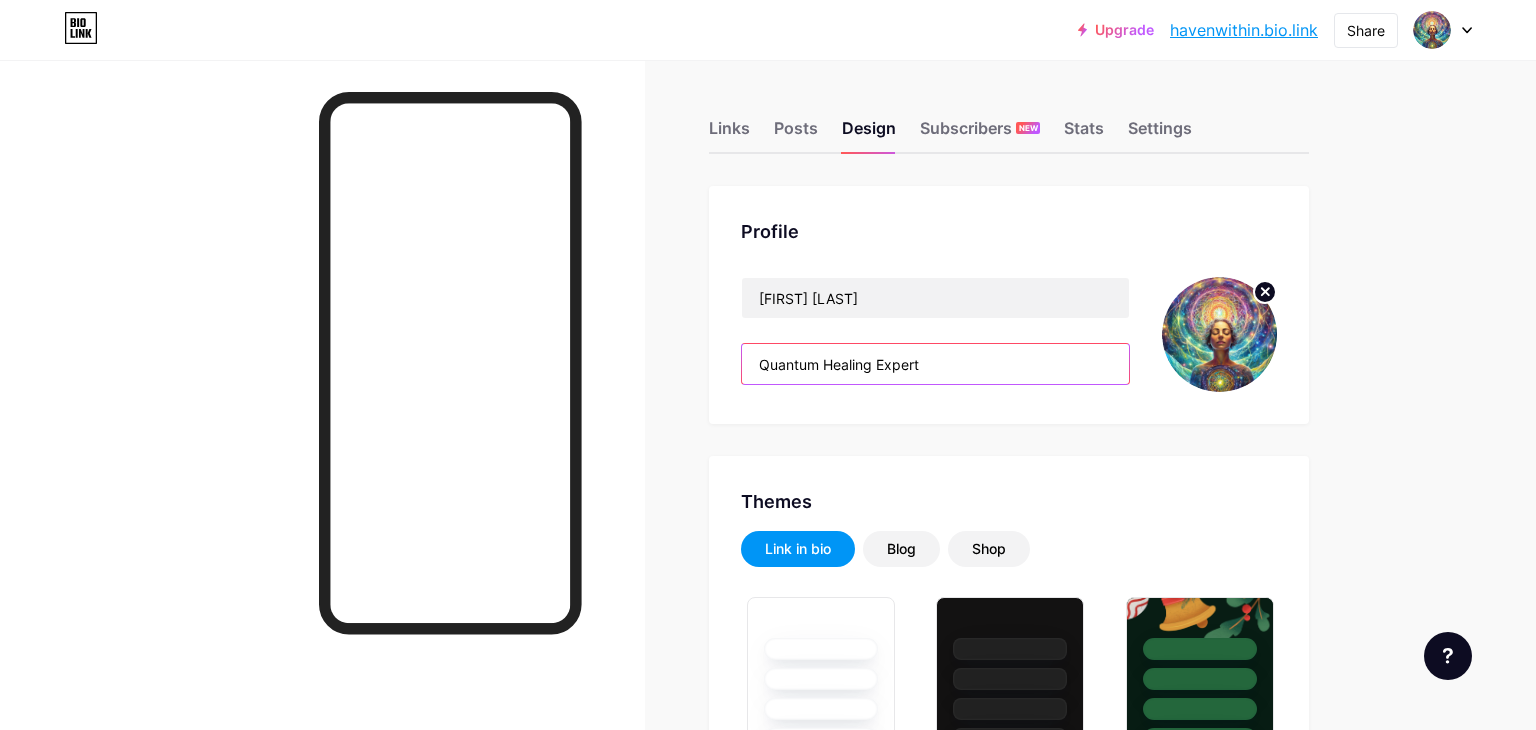 click on "Quantum Healing Expert" at bounding box center [935, 364] 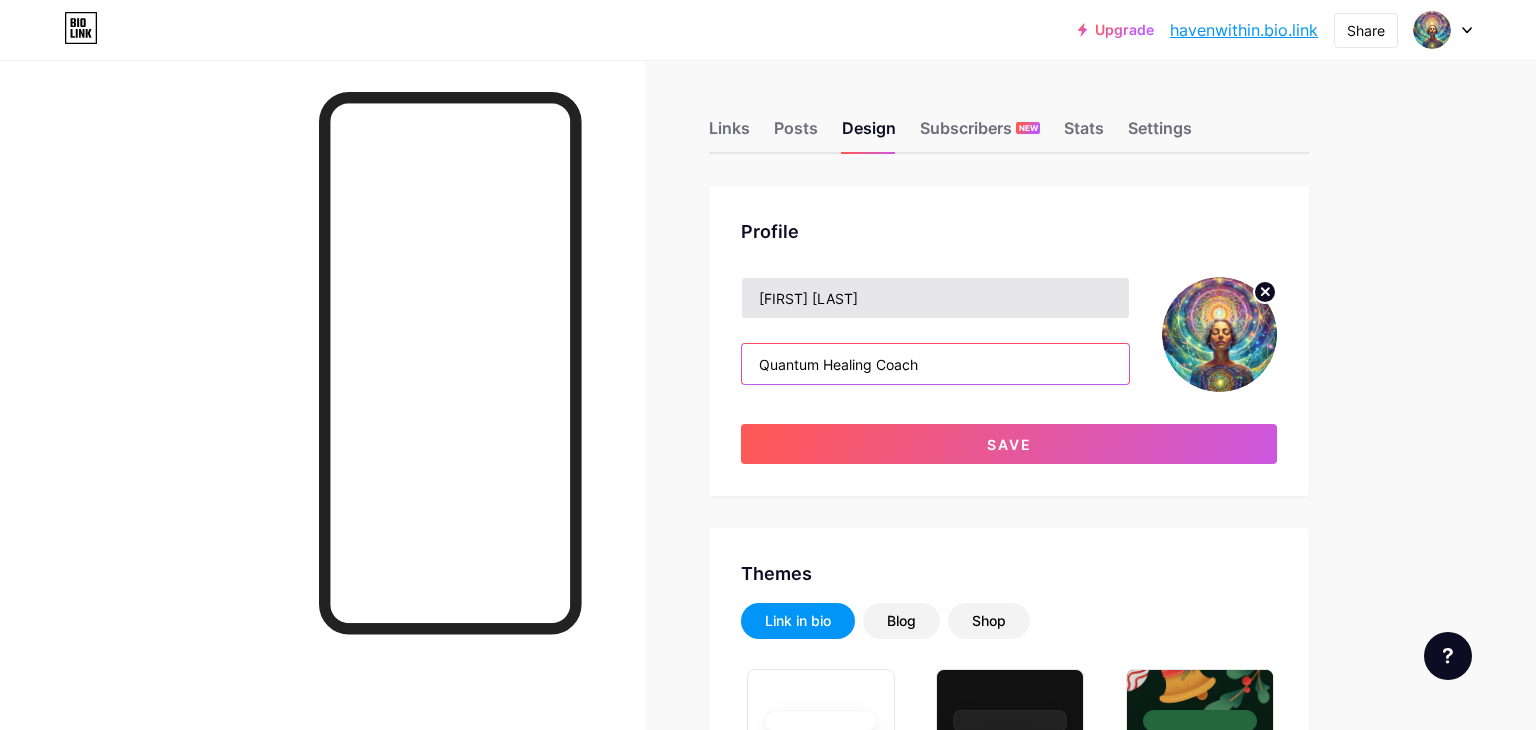 type on "Quantum Healing Coach" 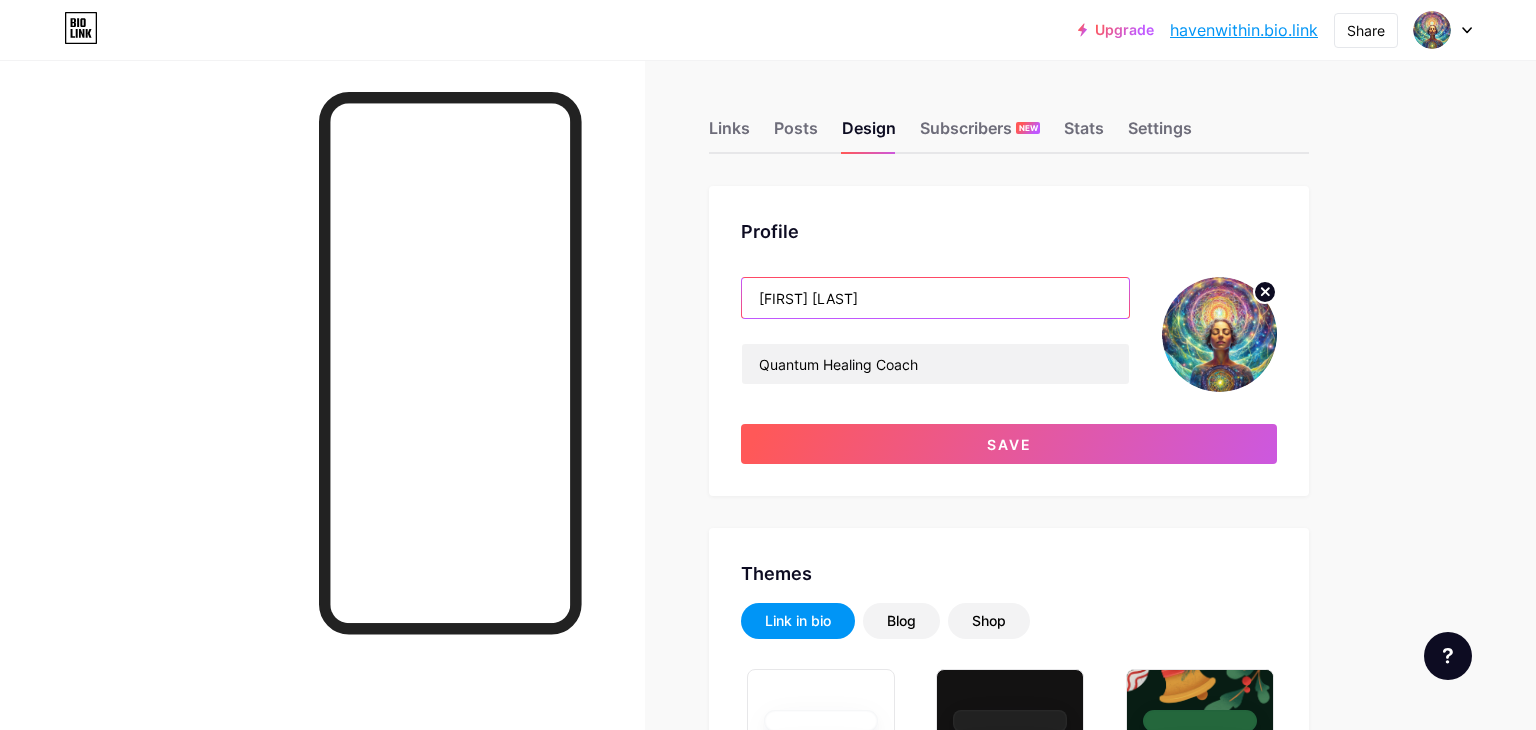 click on "Sarah Nicole" at bounding box center [935, 298] 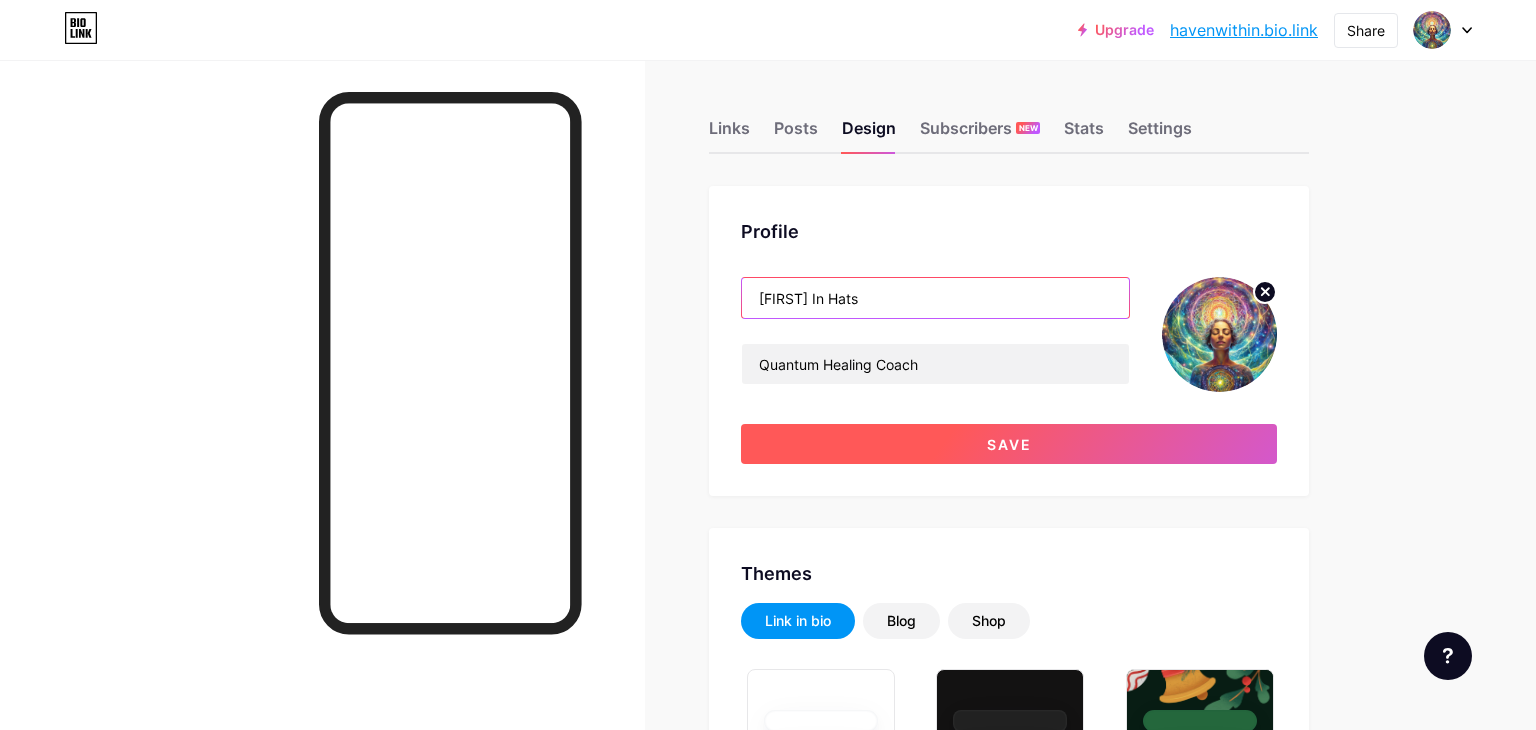 type on "[NAME]" 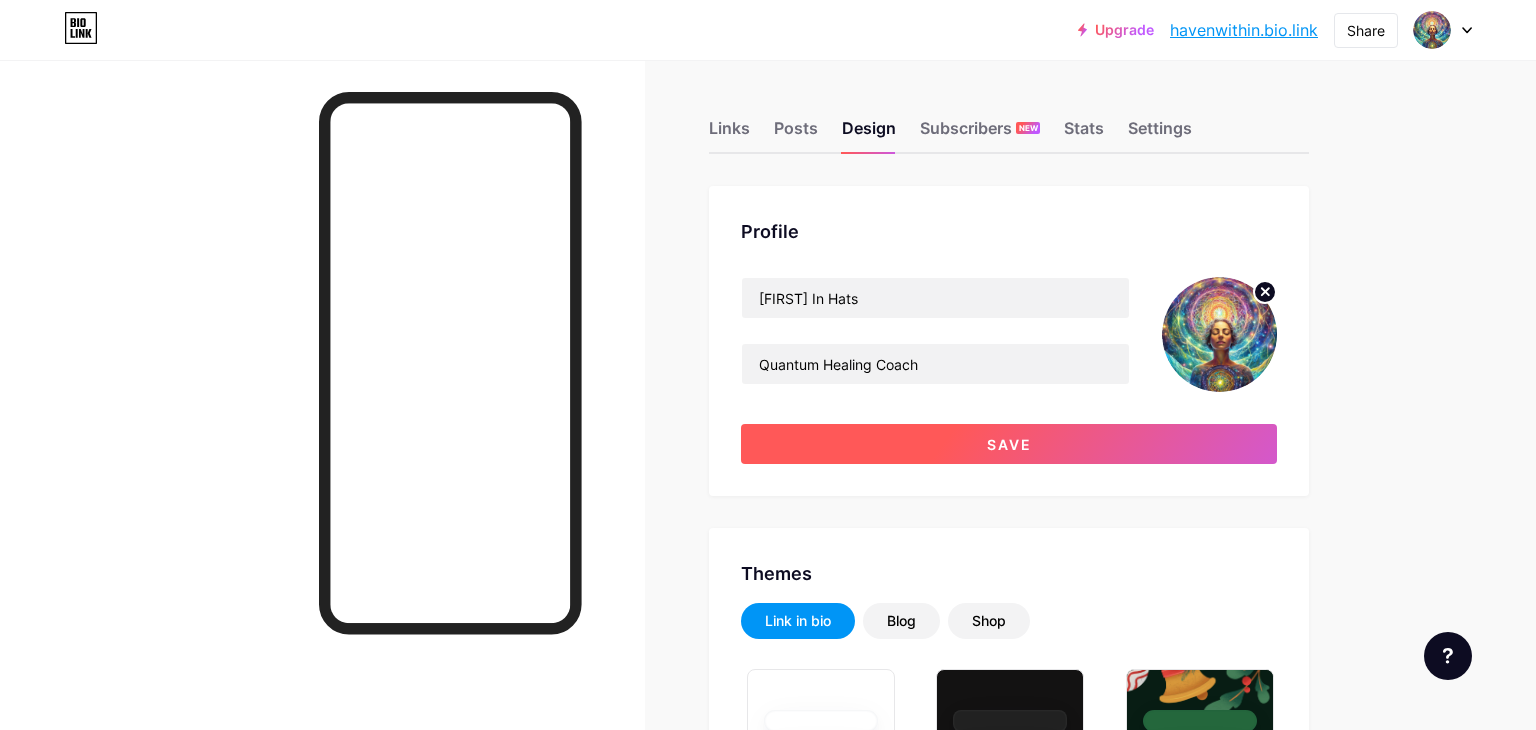 click on "Save" at bounding box center [1009, 444] 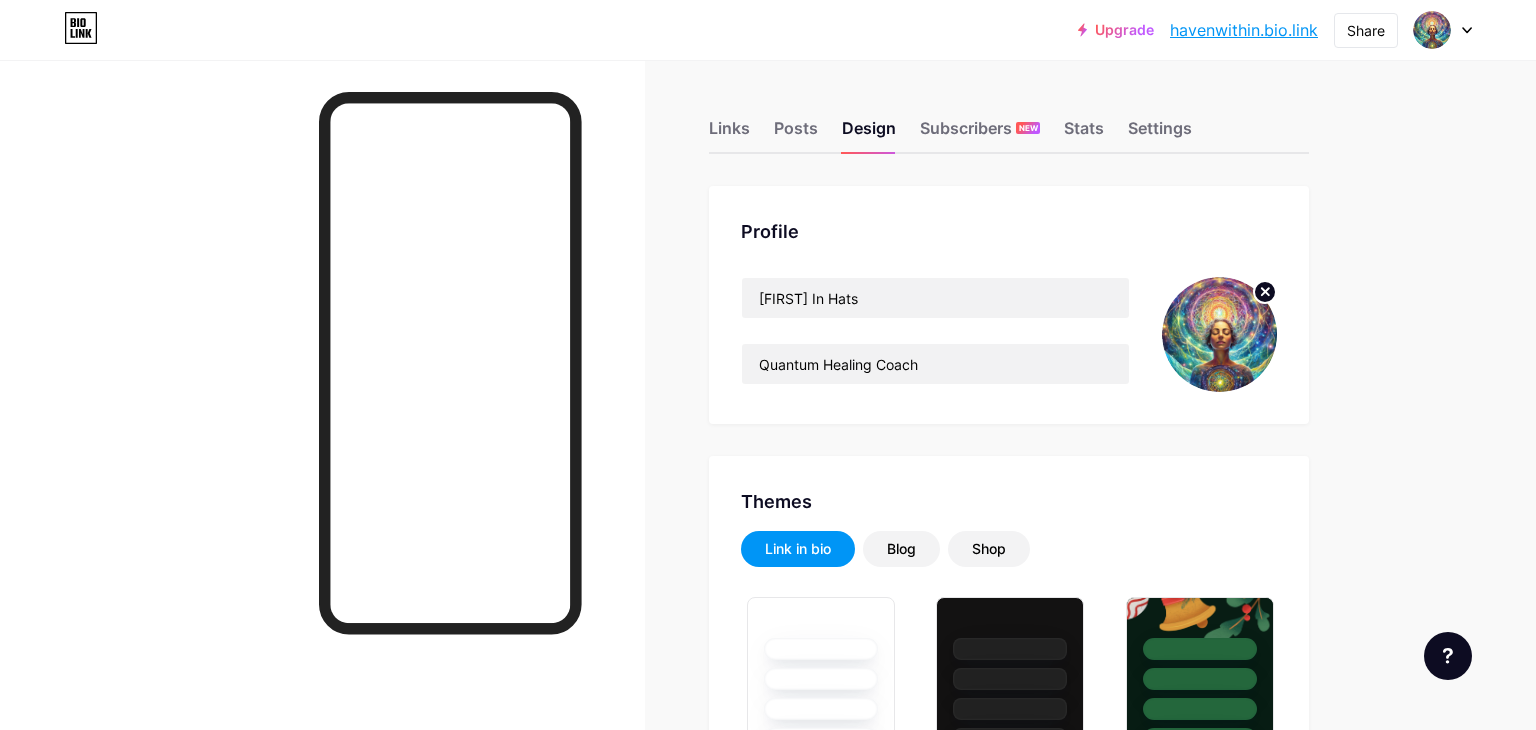 click at bounding box center [1219, 334] 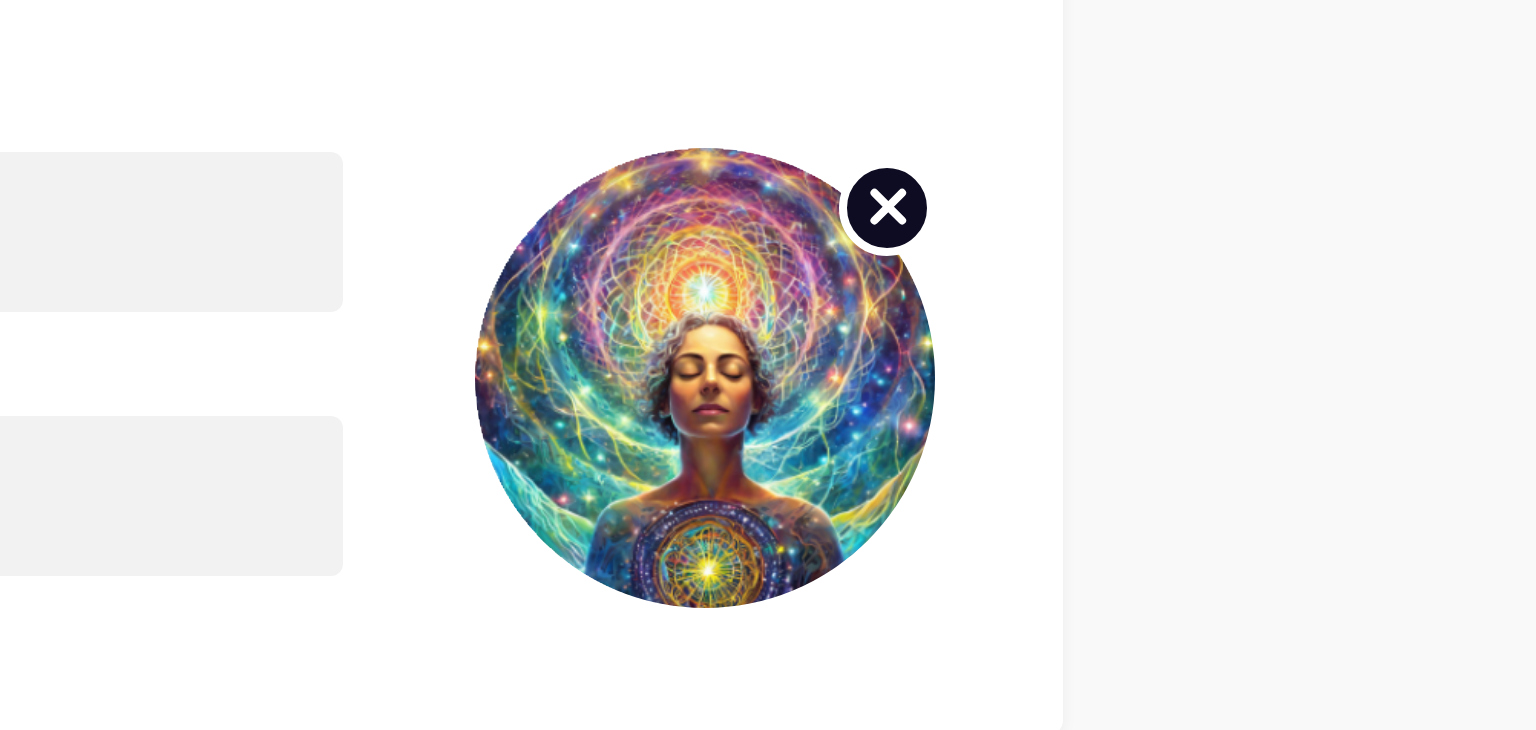 click on "Profile   Sarah In Hats     Quantum Healing Coach" at bounding box center [1009, 305] 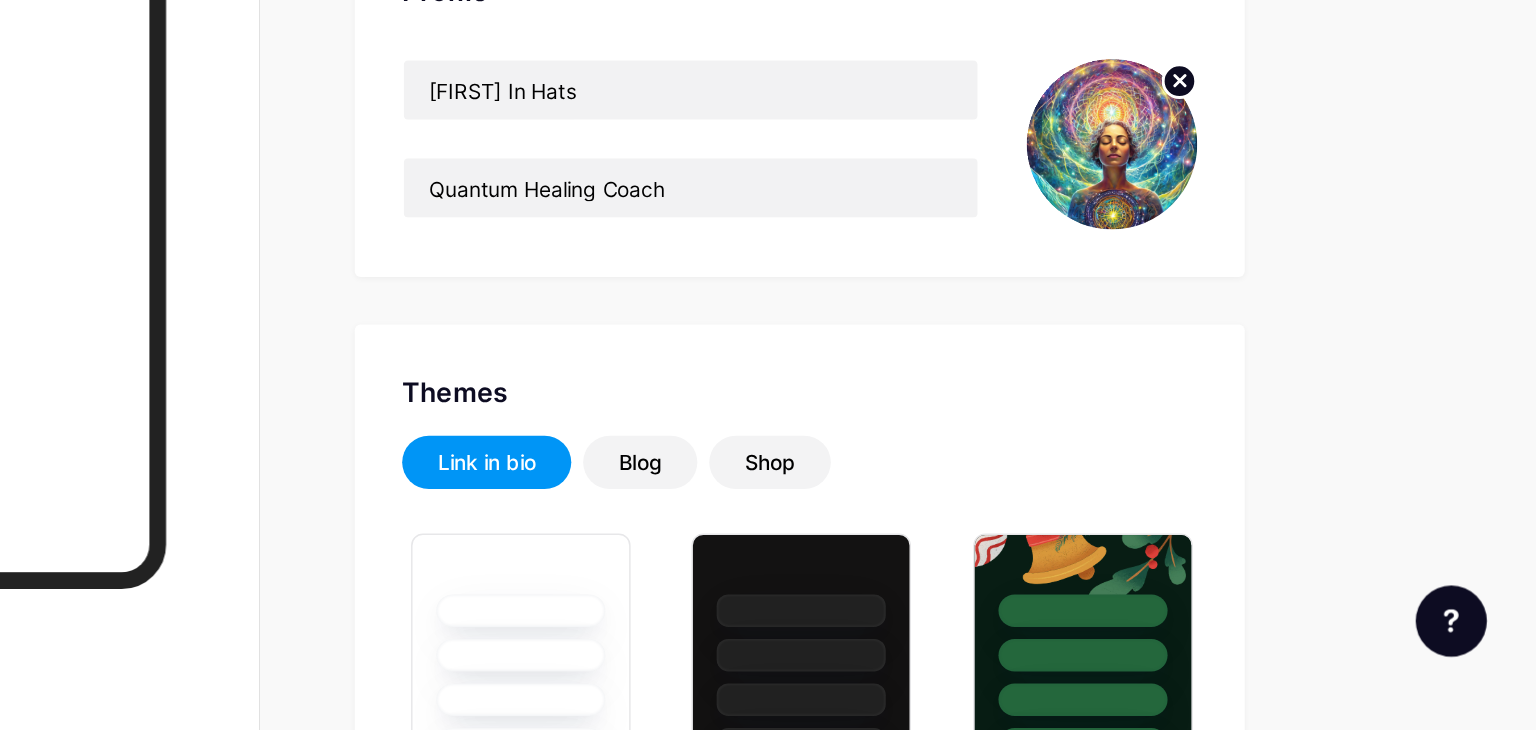 scroll, scrollTop: 0, scrollLeft: 0, axis: both 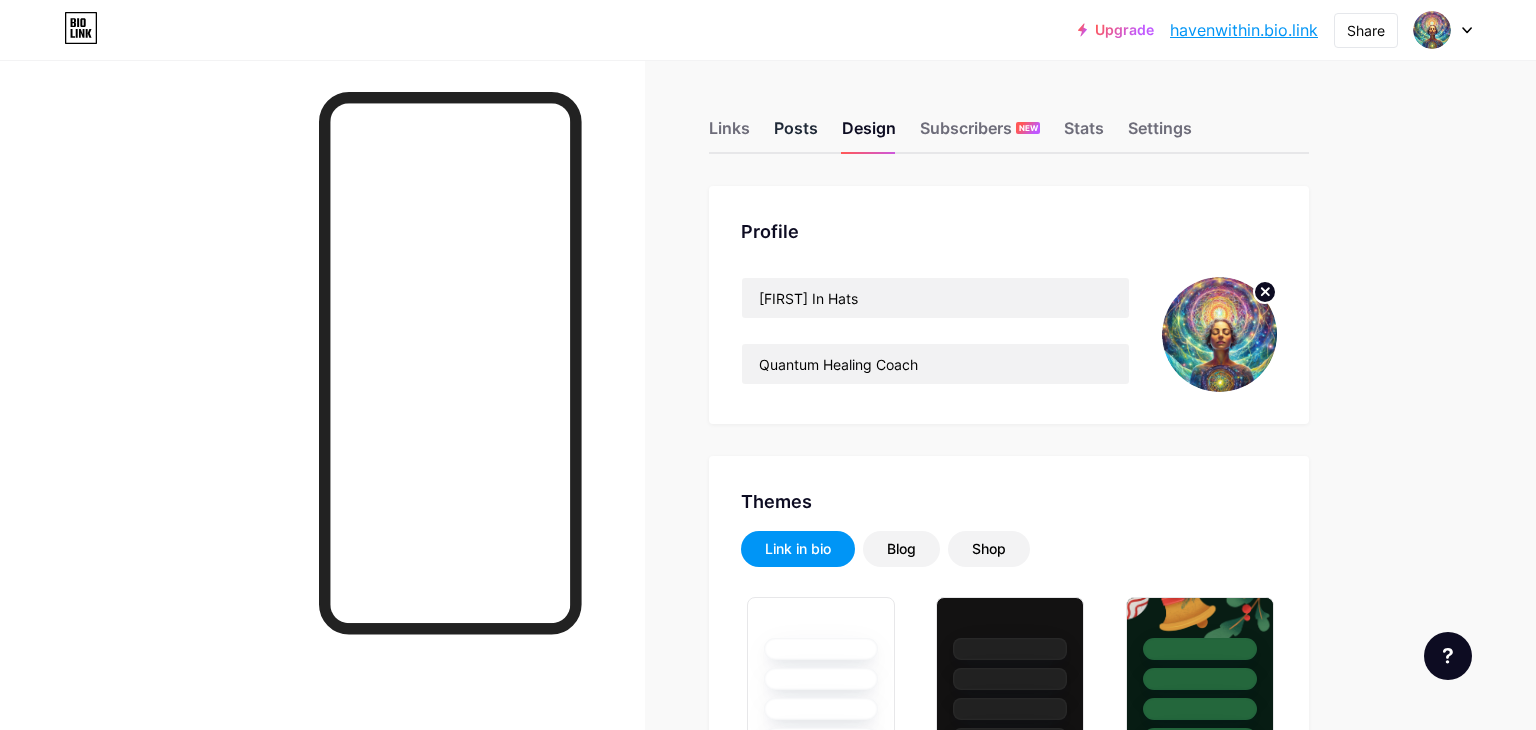 click on "Posts" at bounding box center [796, 134] 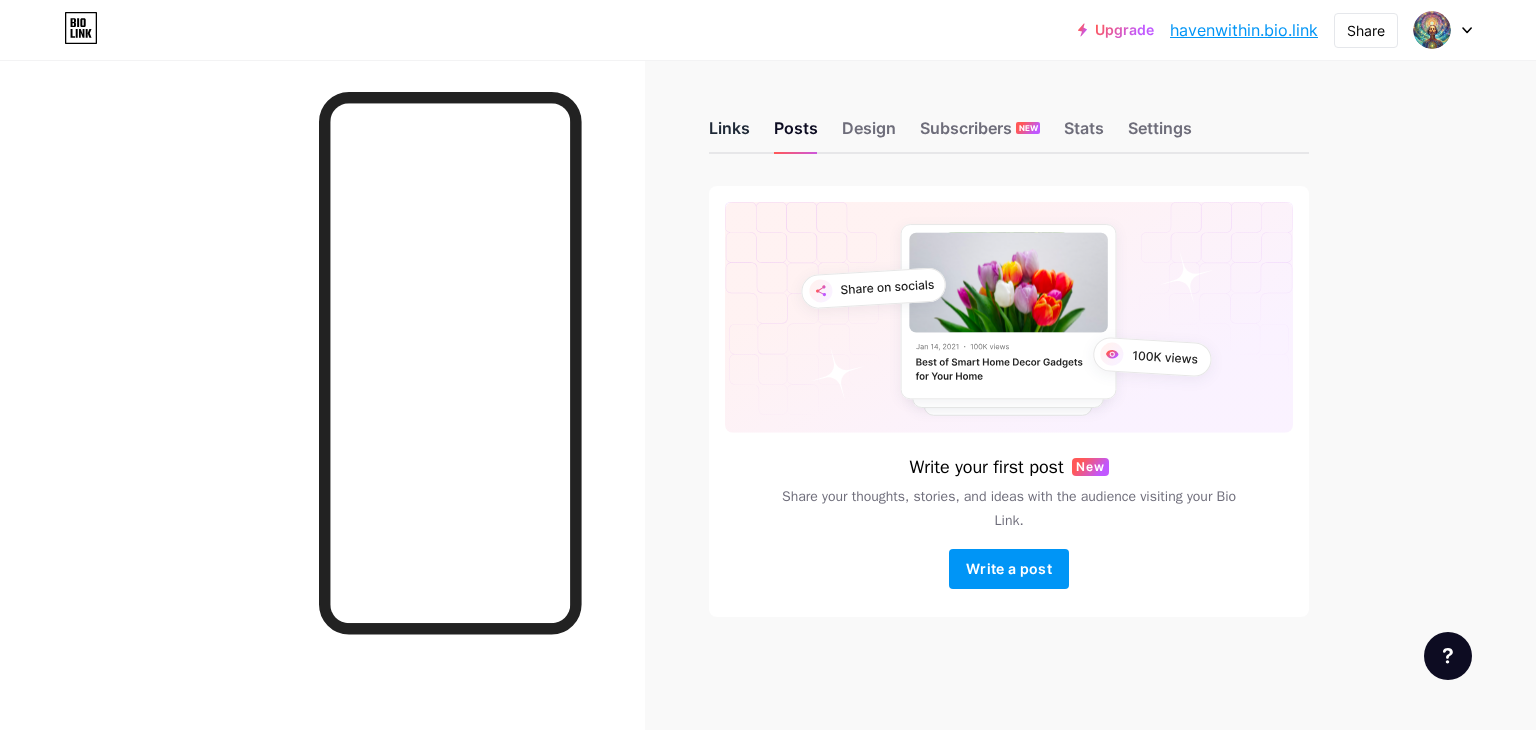 click on "Links" at bounding box center [729, 134] 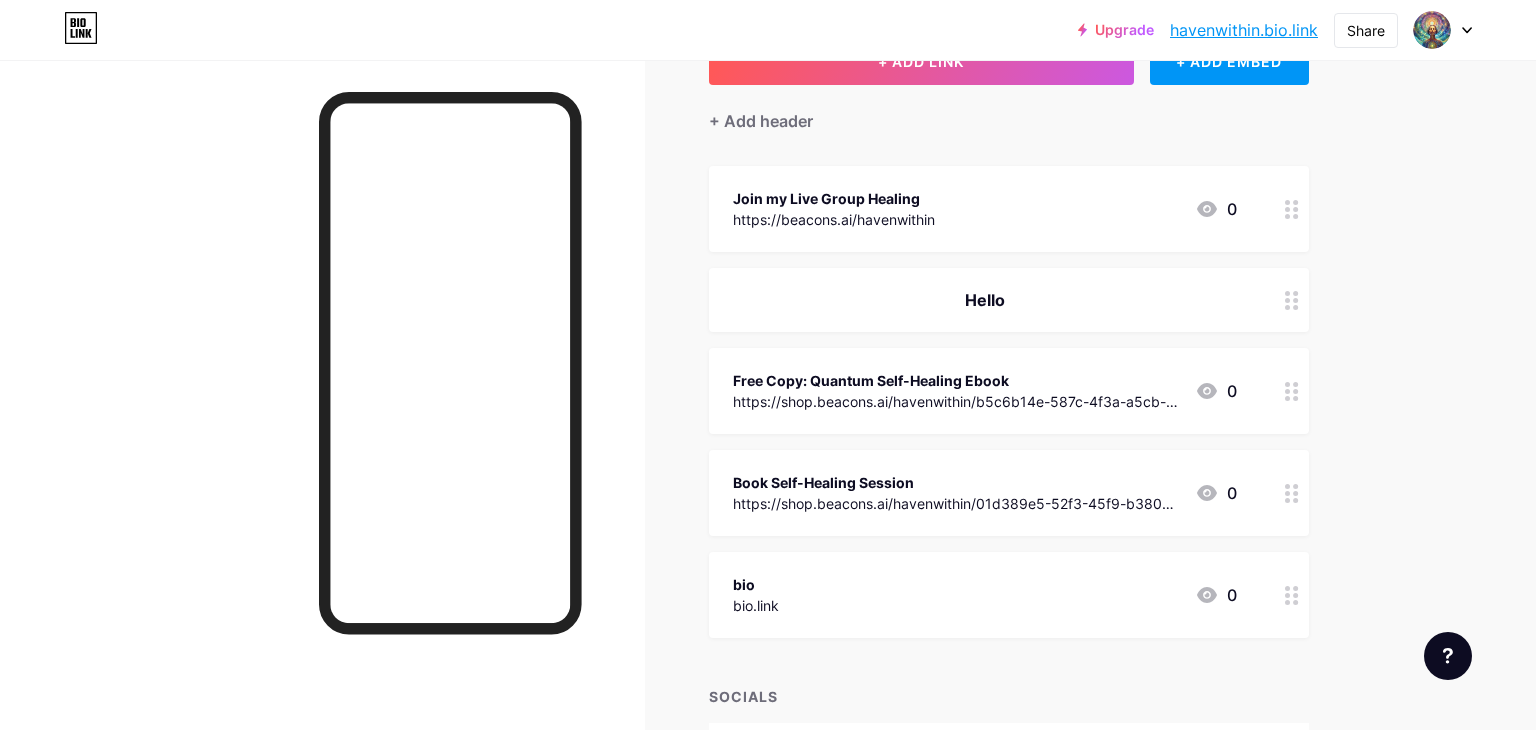 scroll, scrollTop: 0, scrollLeft: 0, axis: both 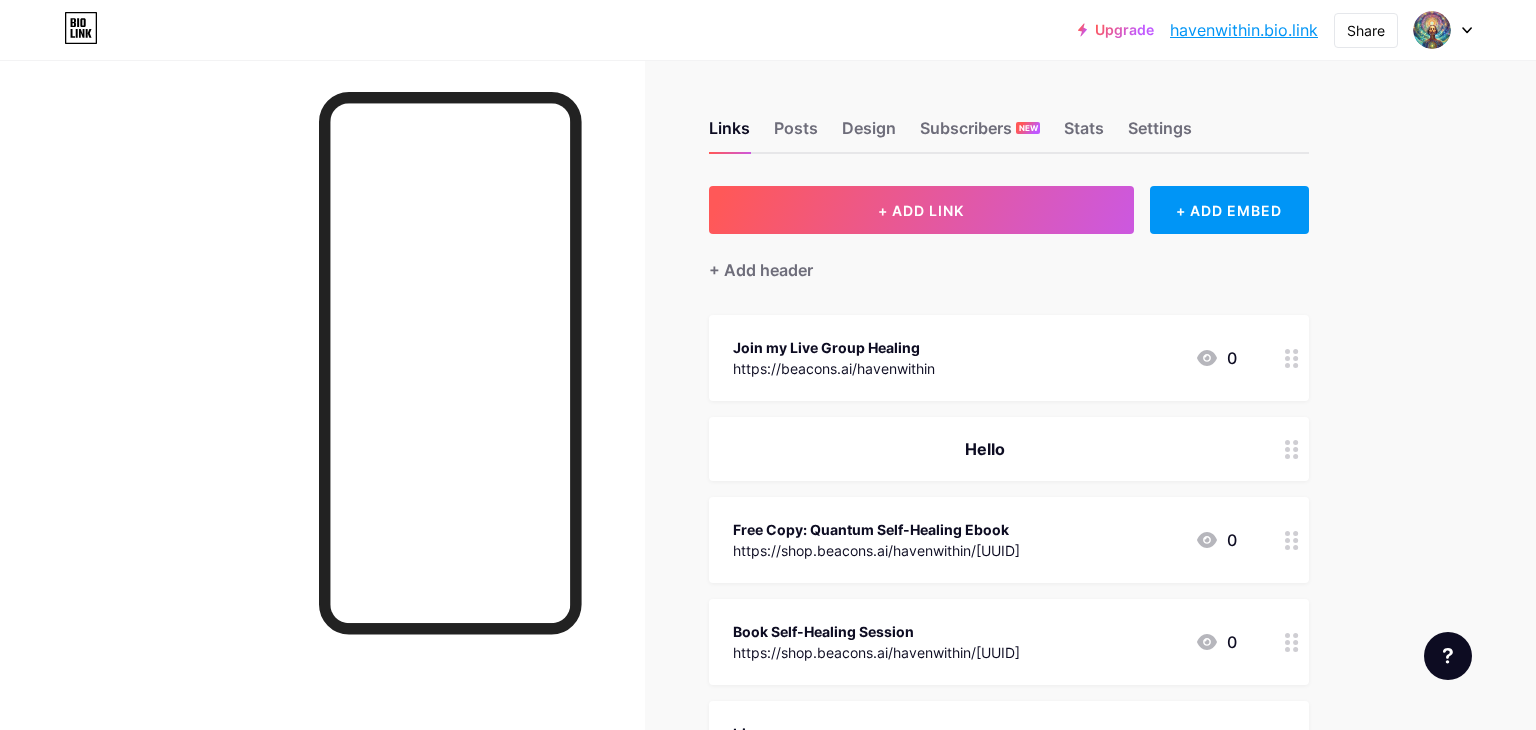 click on "https://beacons.ai/havenwithin" at bounding box center [834, 368] 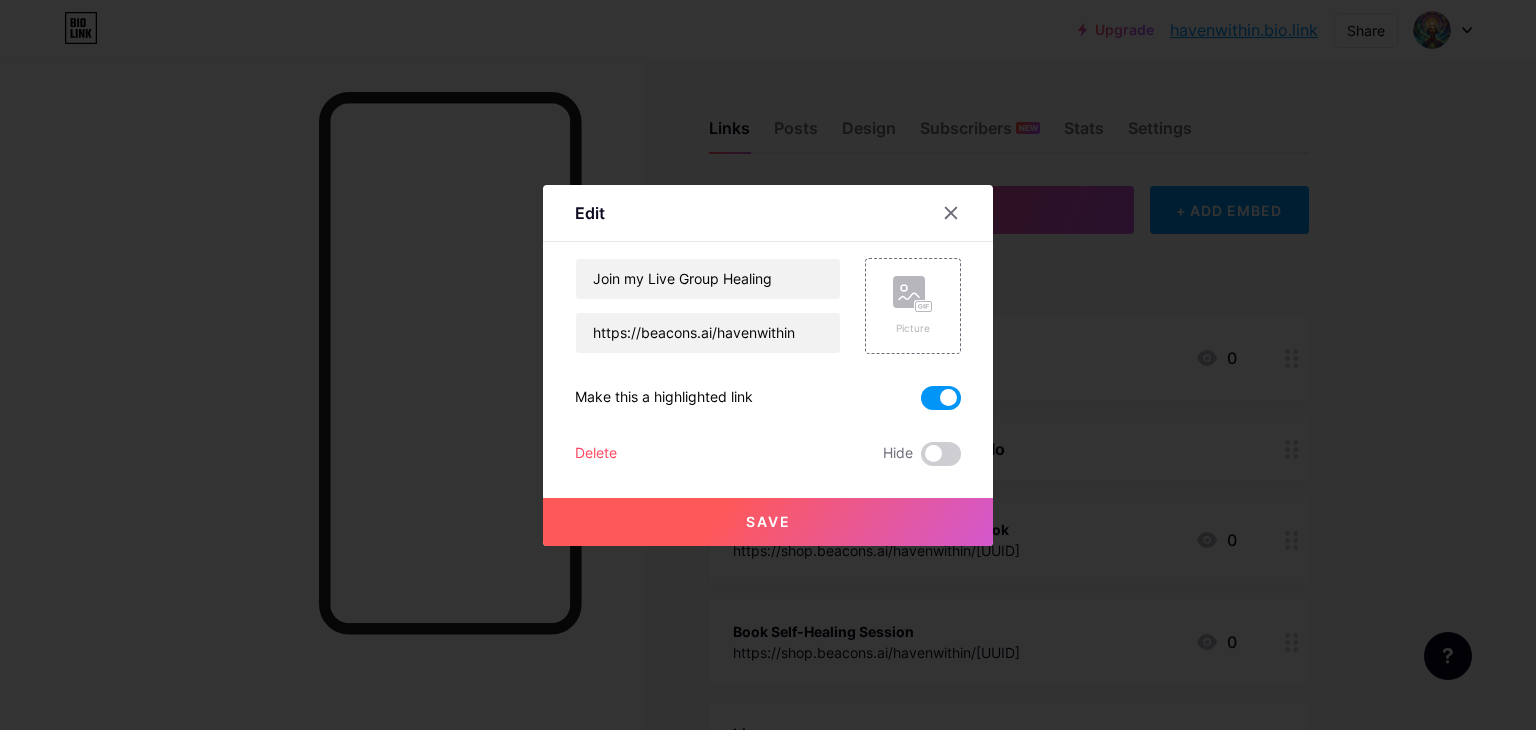 click at bounding box center [768, 365] 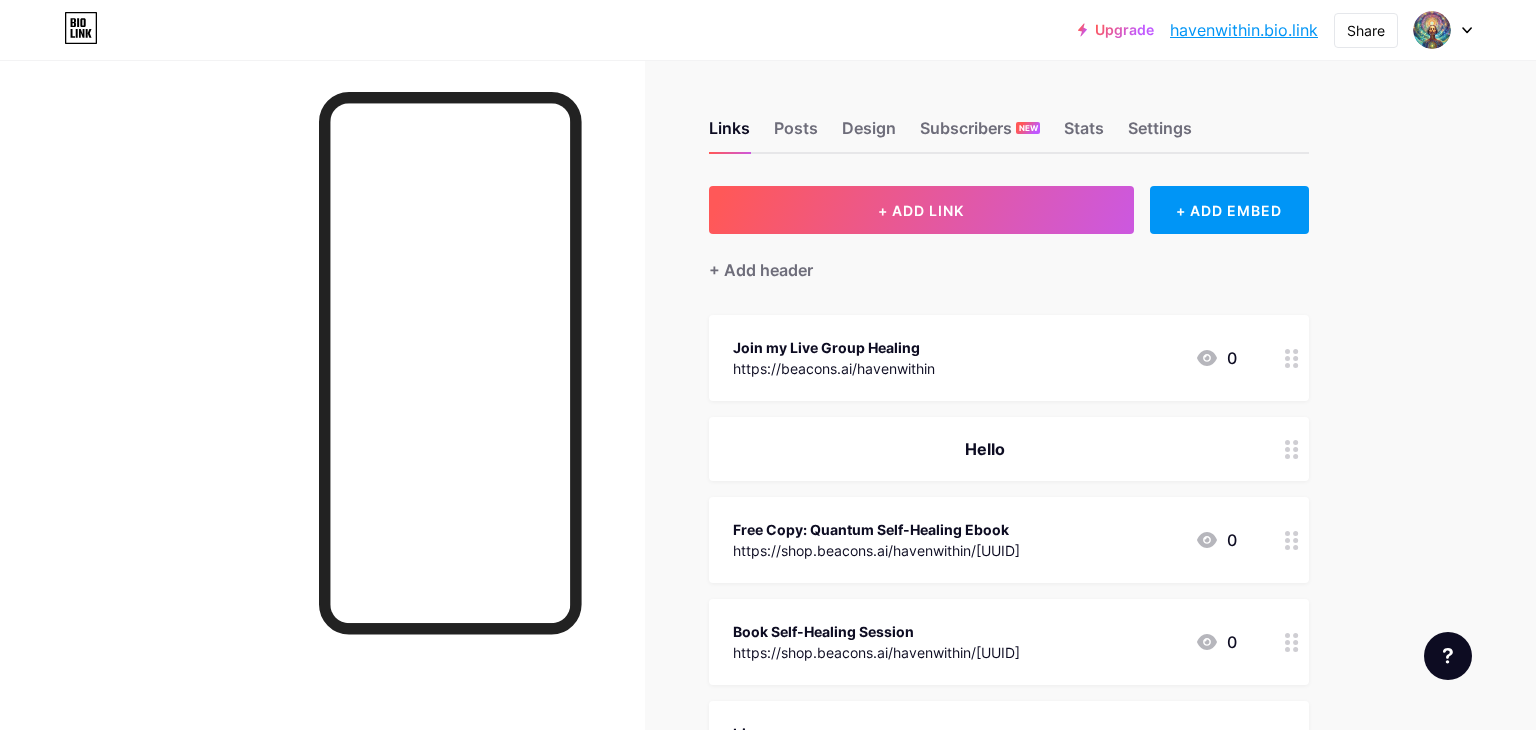 click on "havenwithin.bio.link" at bounding box center [1244, 30] 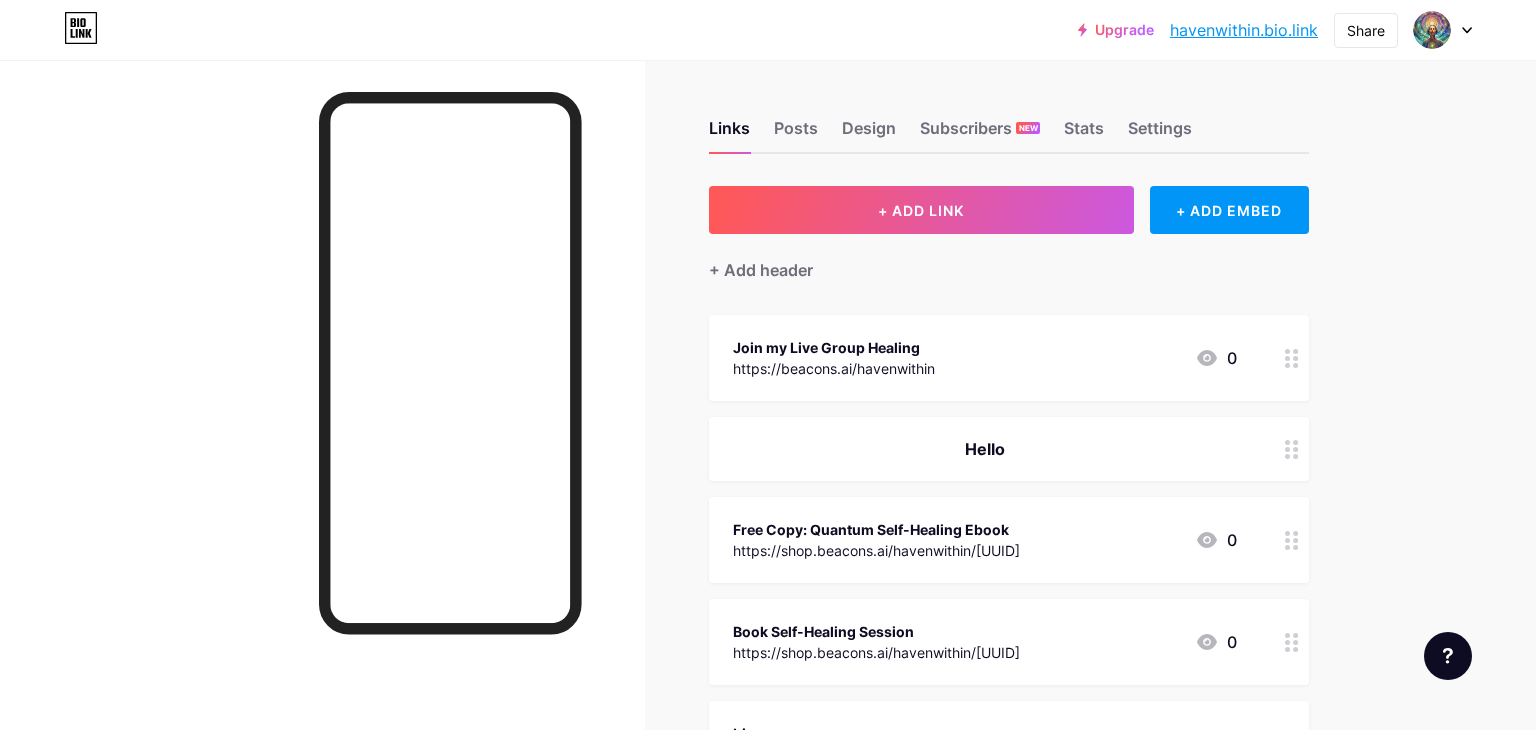 click on "Hello" at bounding box center (985, 449) 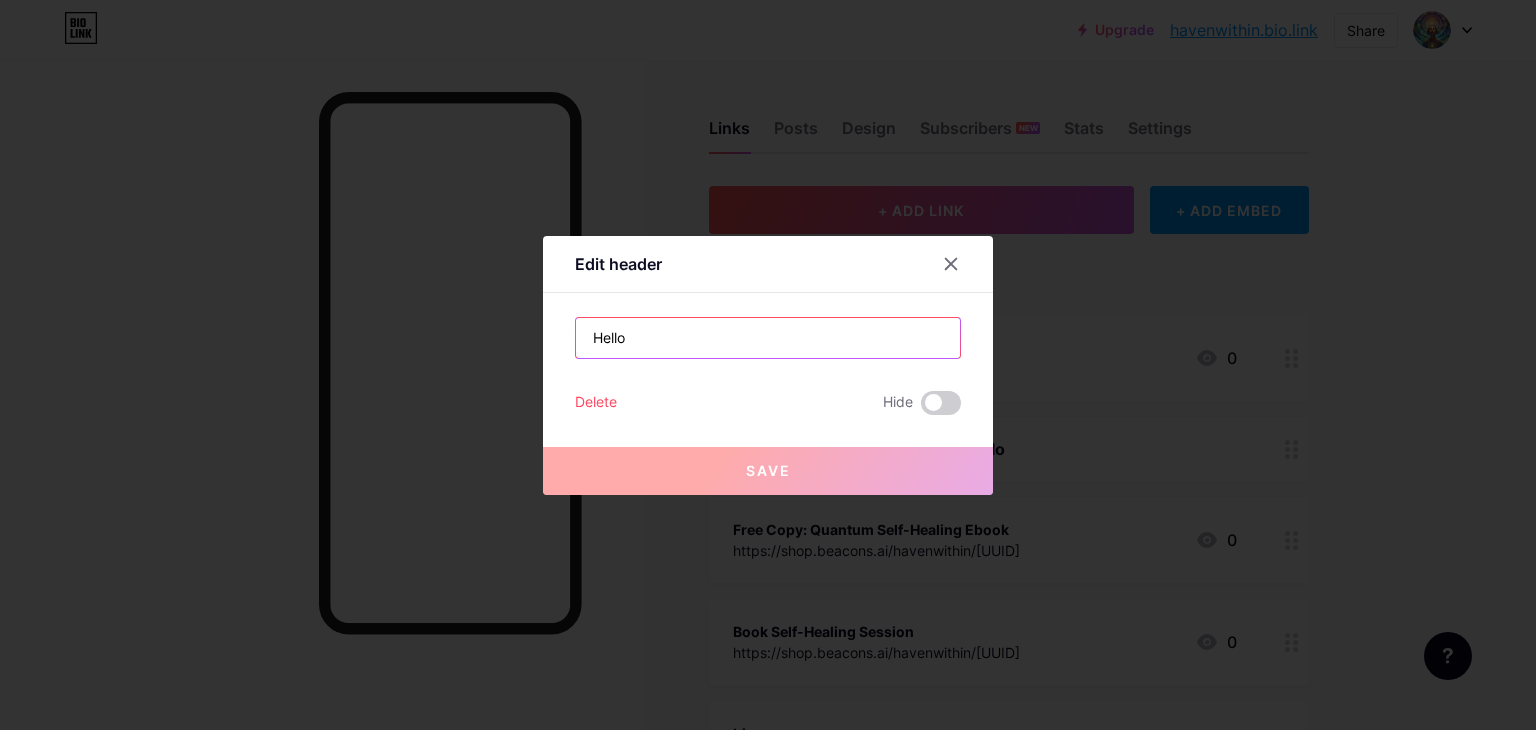 click on "Hello" at bounding box center (768, 338) 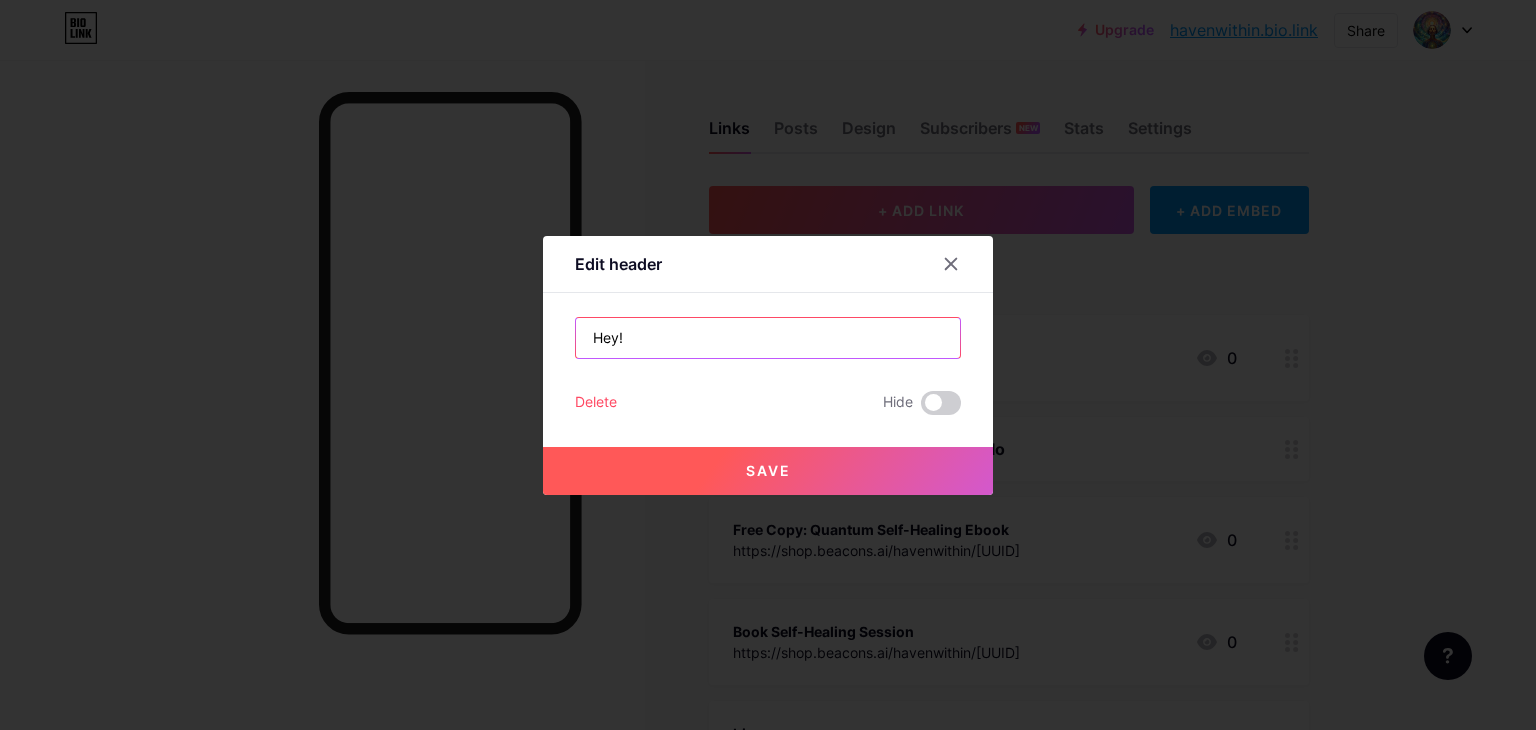 type on "Hey!" 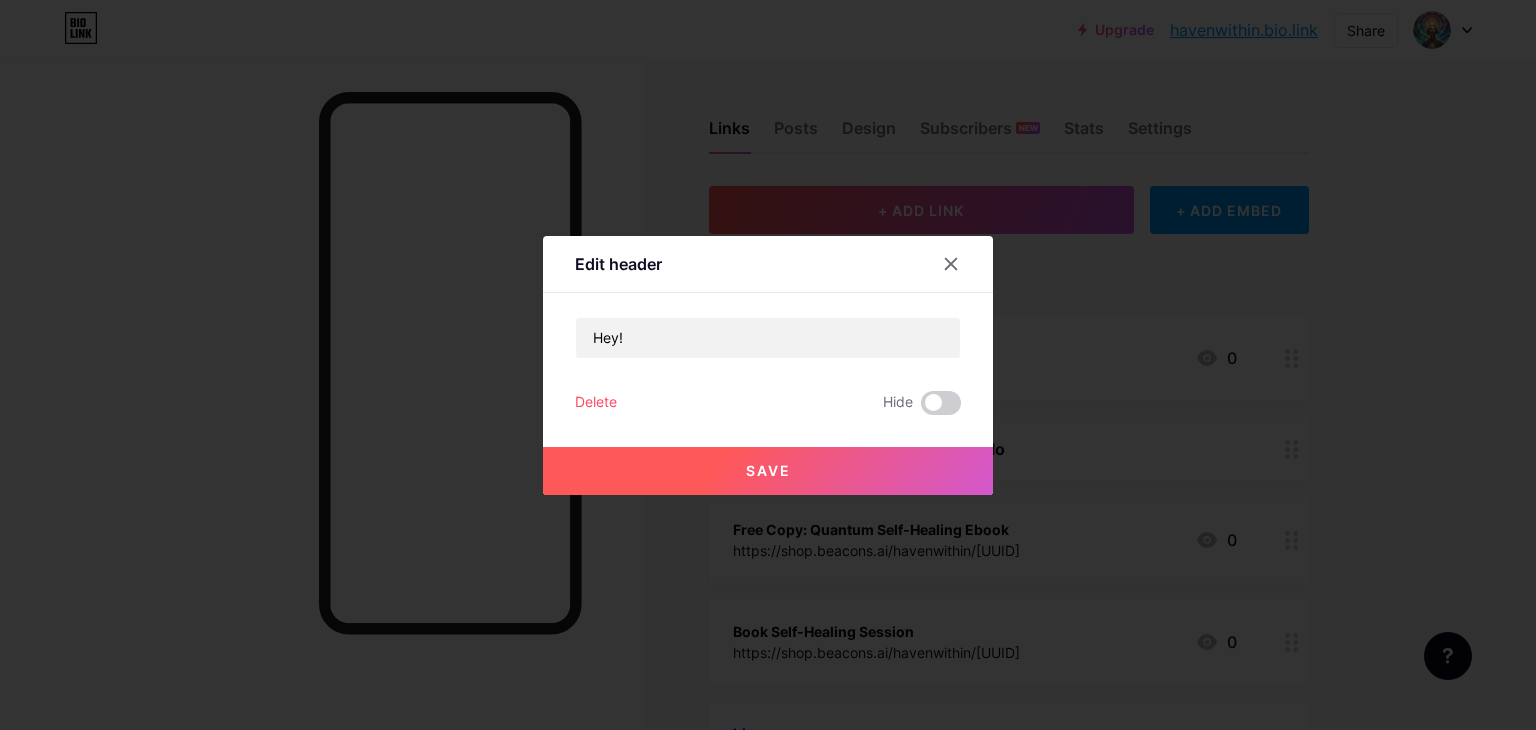 click on "Save" at bounding box center (768, 471) 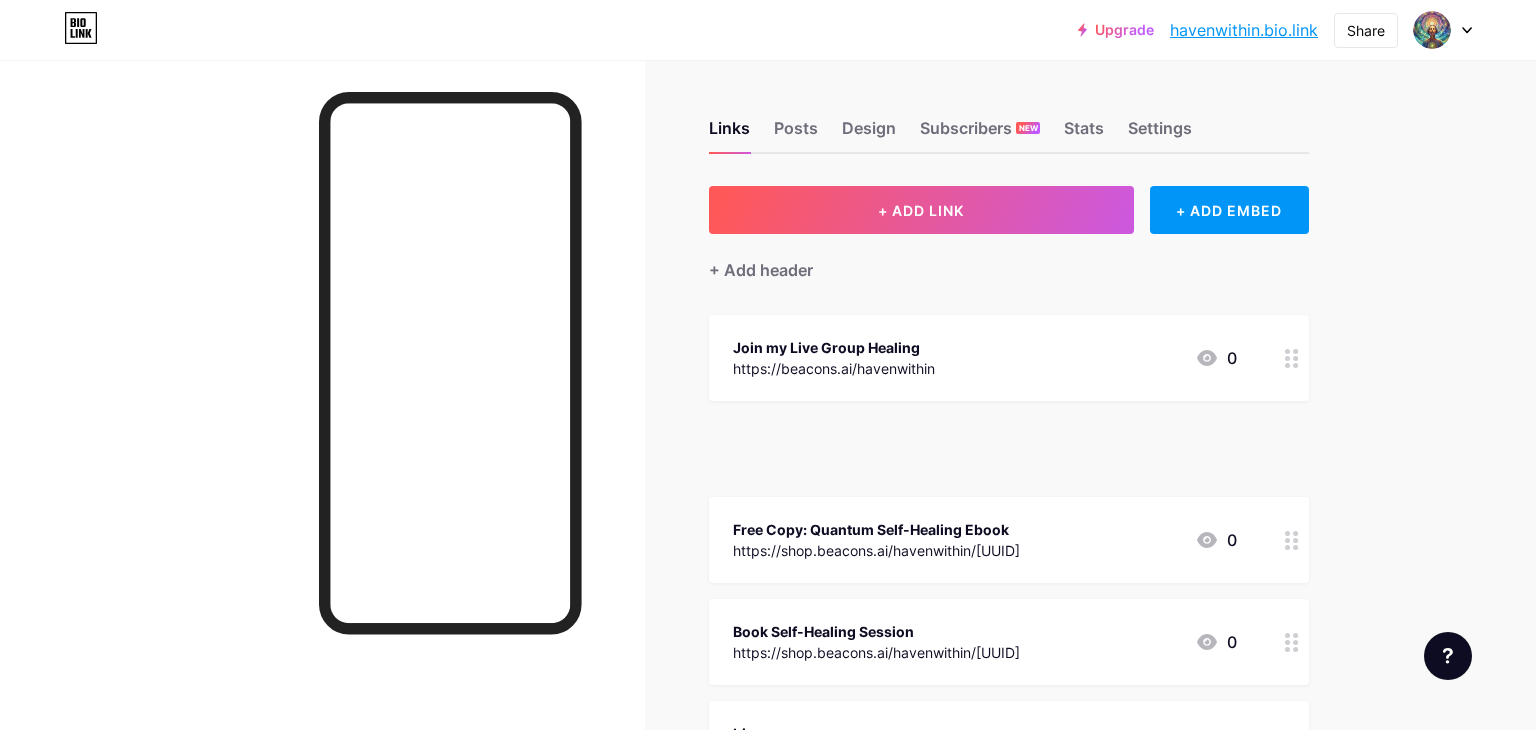 type 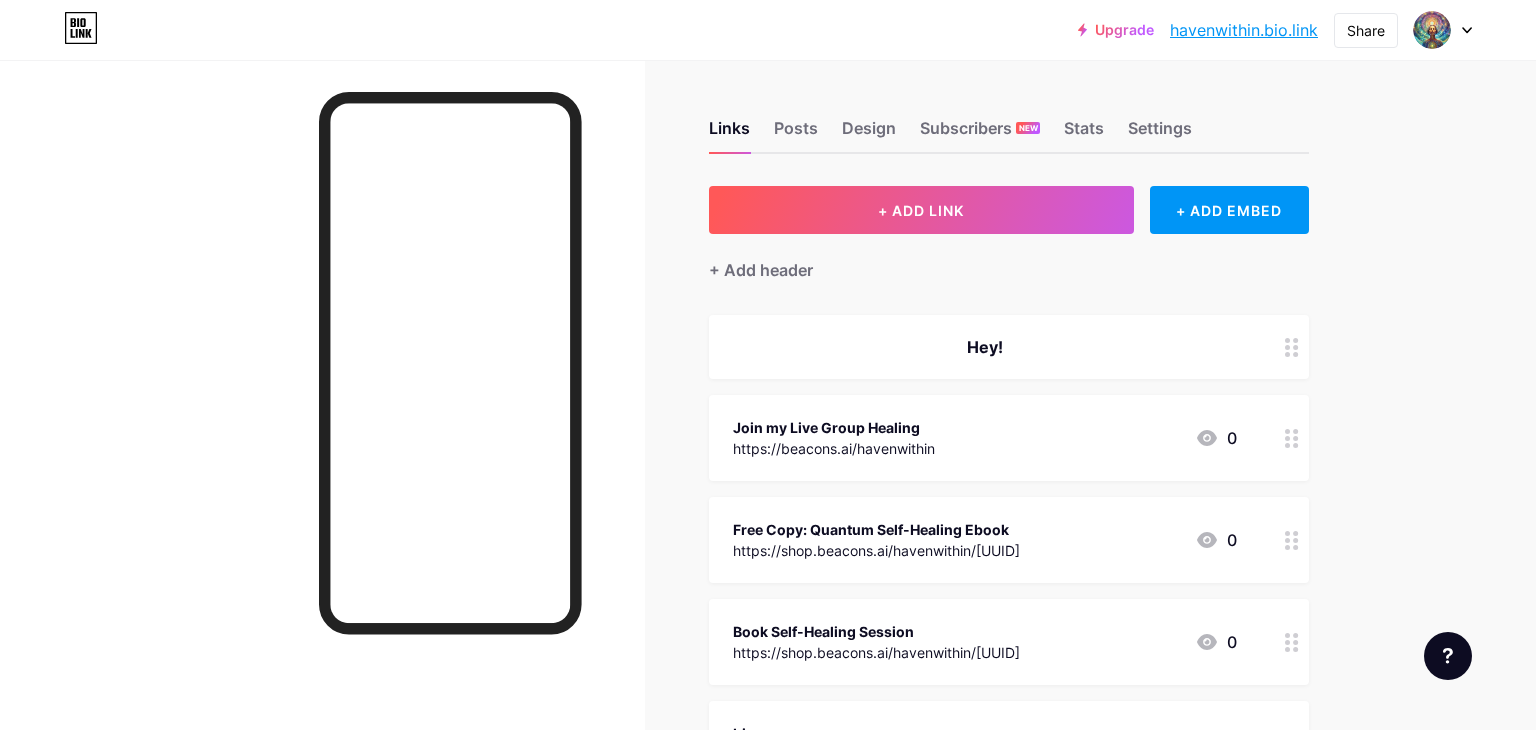 click 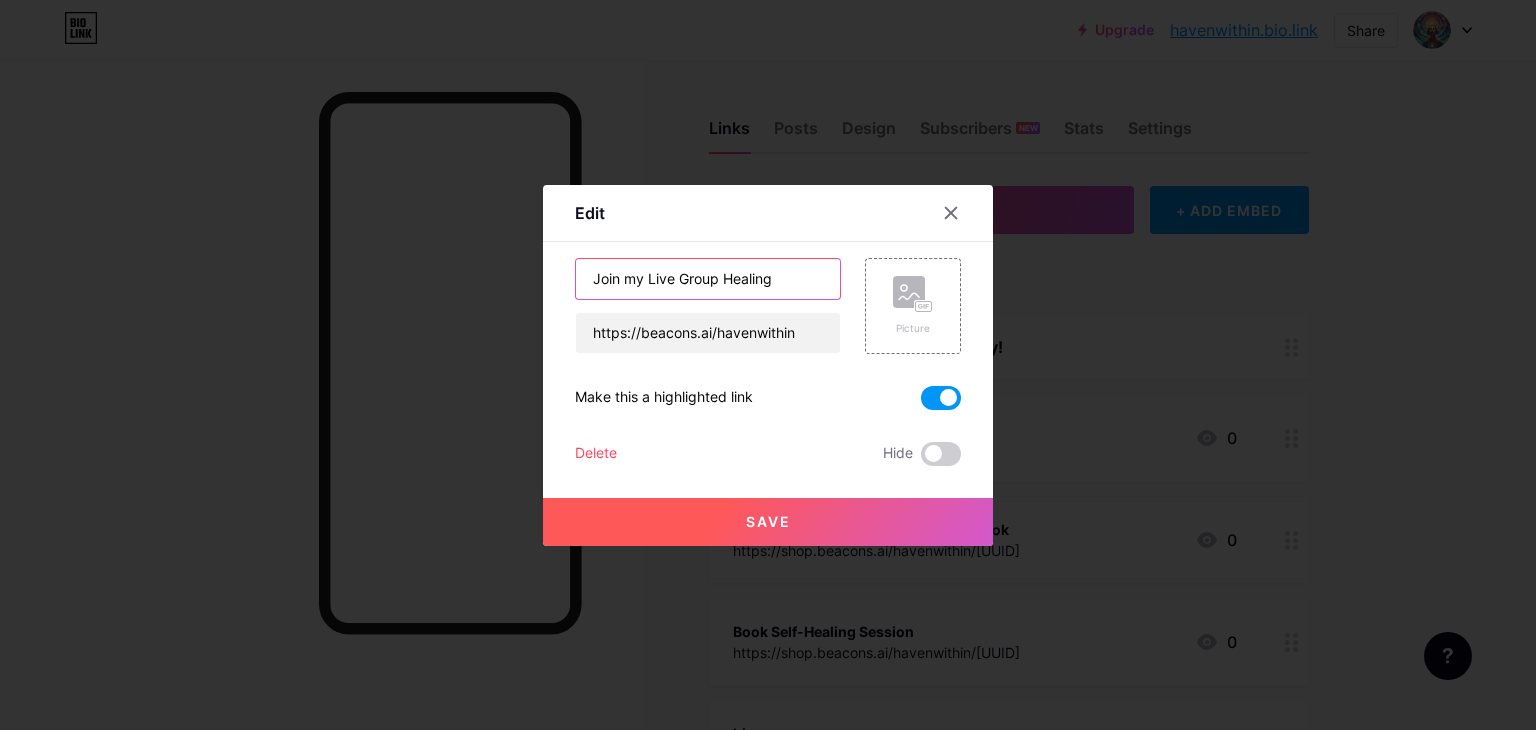 click on "Join my Live Group Healing" at bounding box center [708, 279] 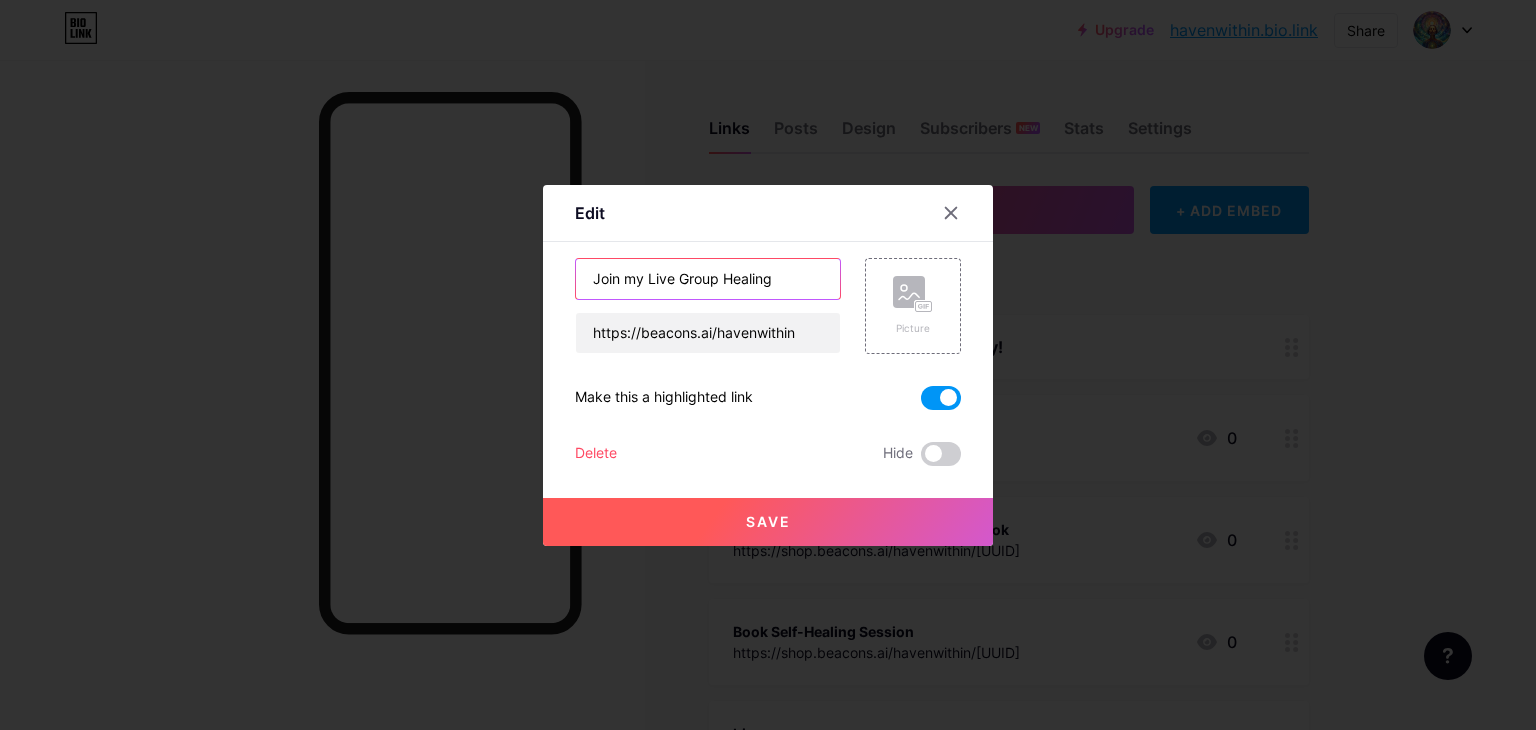 drag, startPoint x: 777, startPoint y: 278, endPoint x: 649, endPoint y: 283, distance: 128.09763 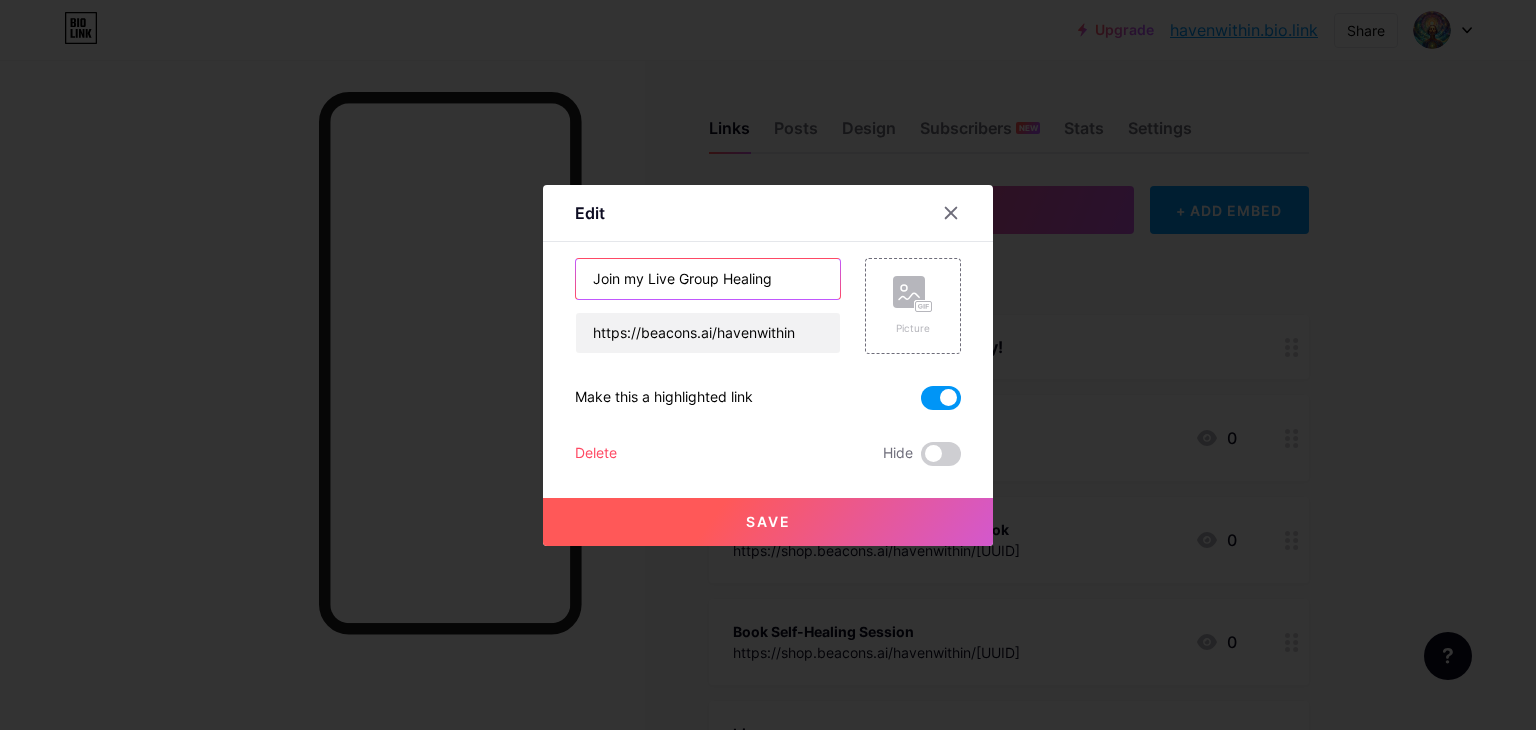click on "Join my Live Group Healing" at bounding box center (708, 279) 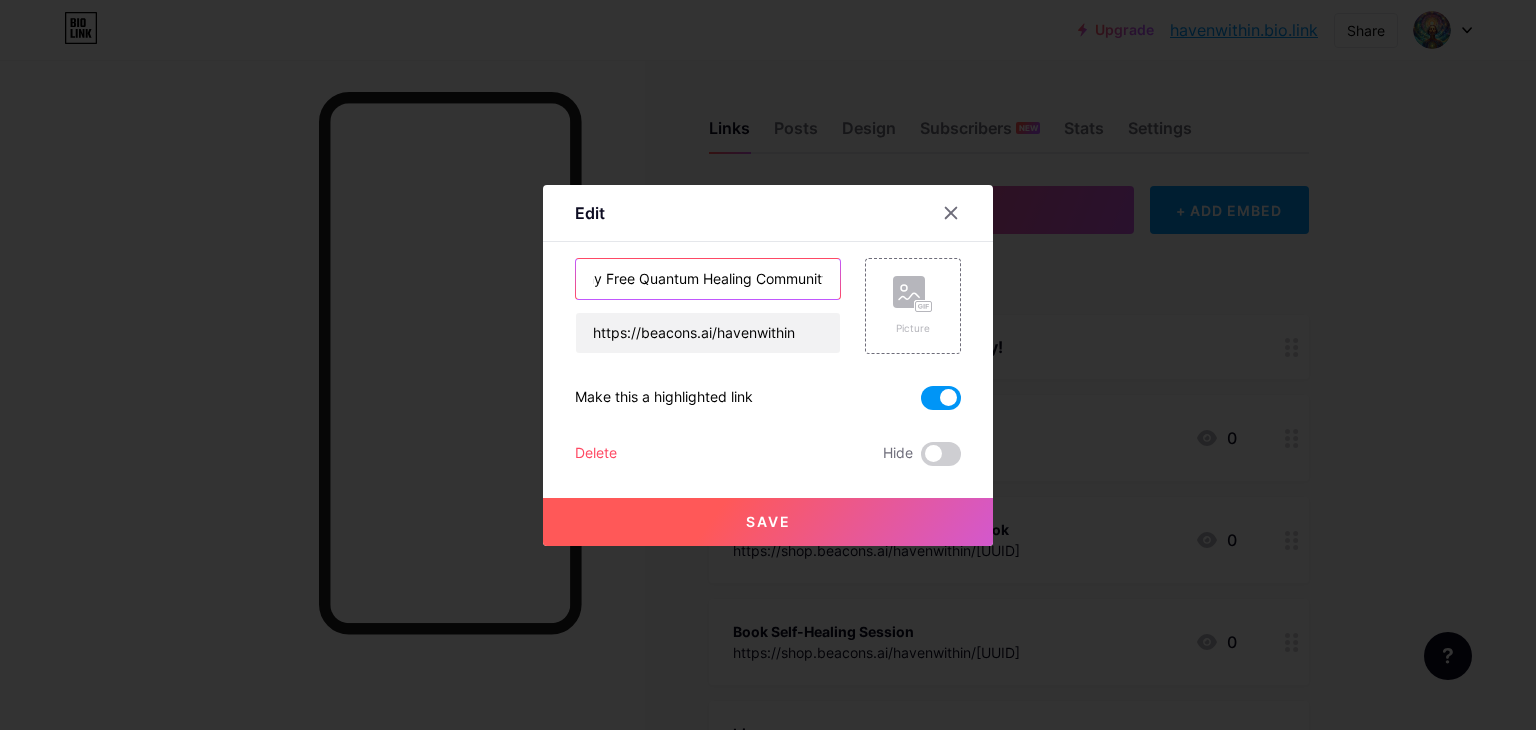 scroll, scrollTop: 0, scrollLeft: 50, axis: horizontal 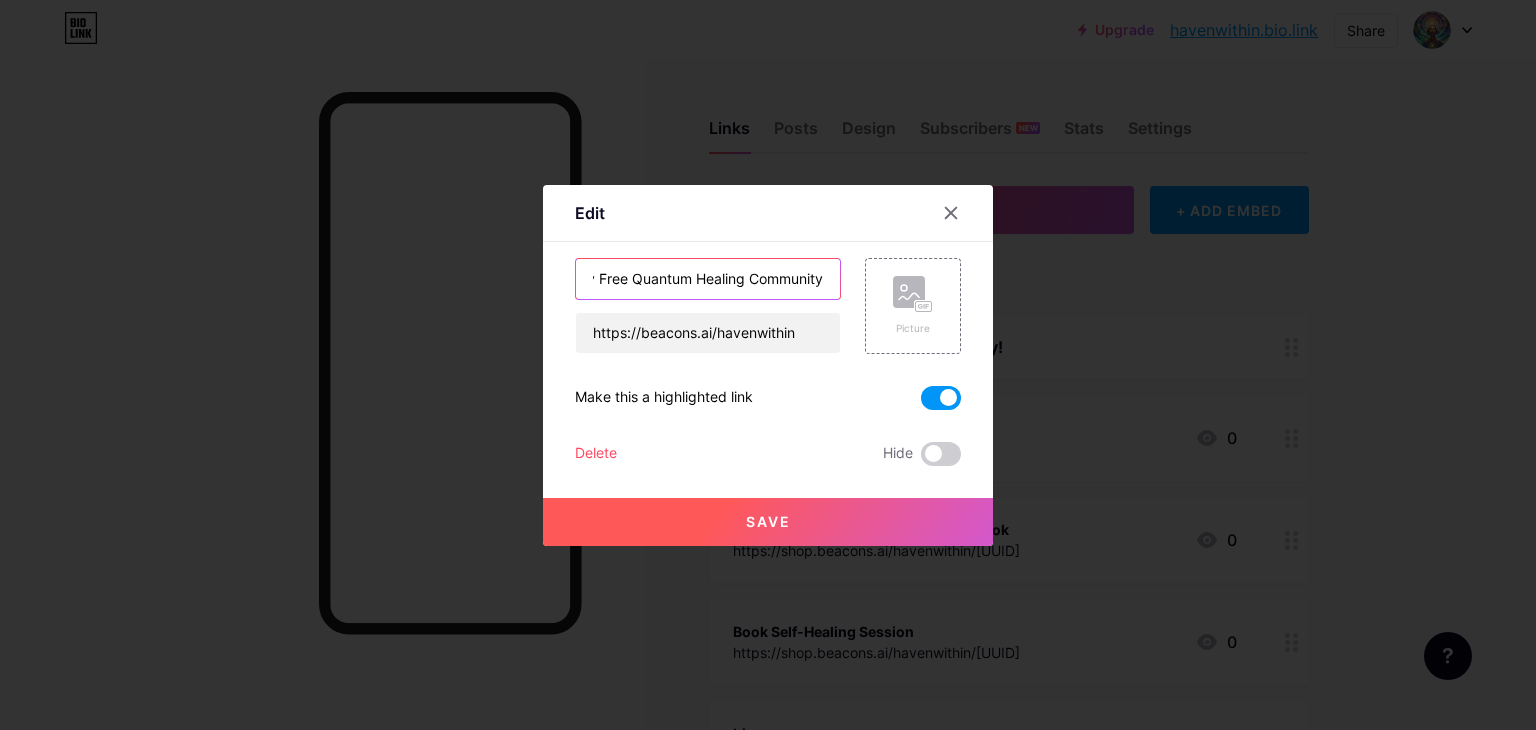 type on "Join my Free Quantum Healing Community" 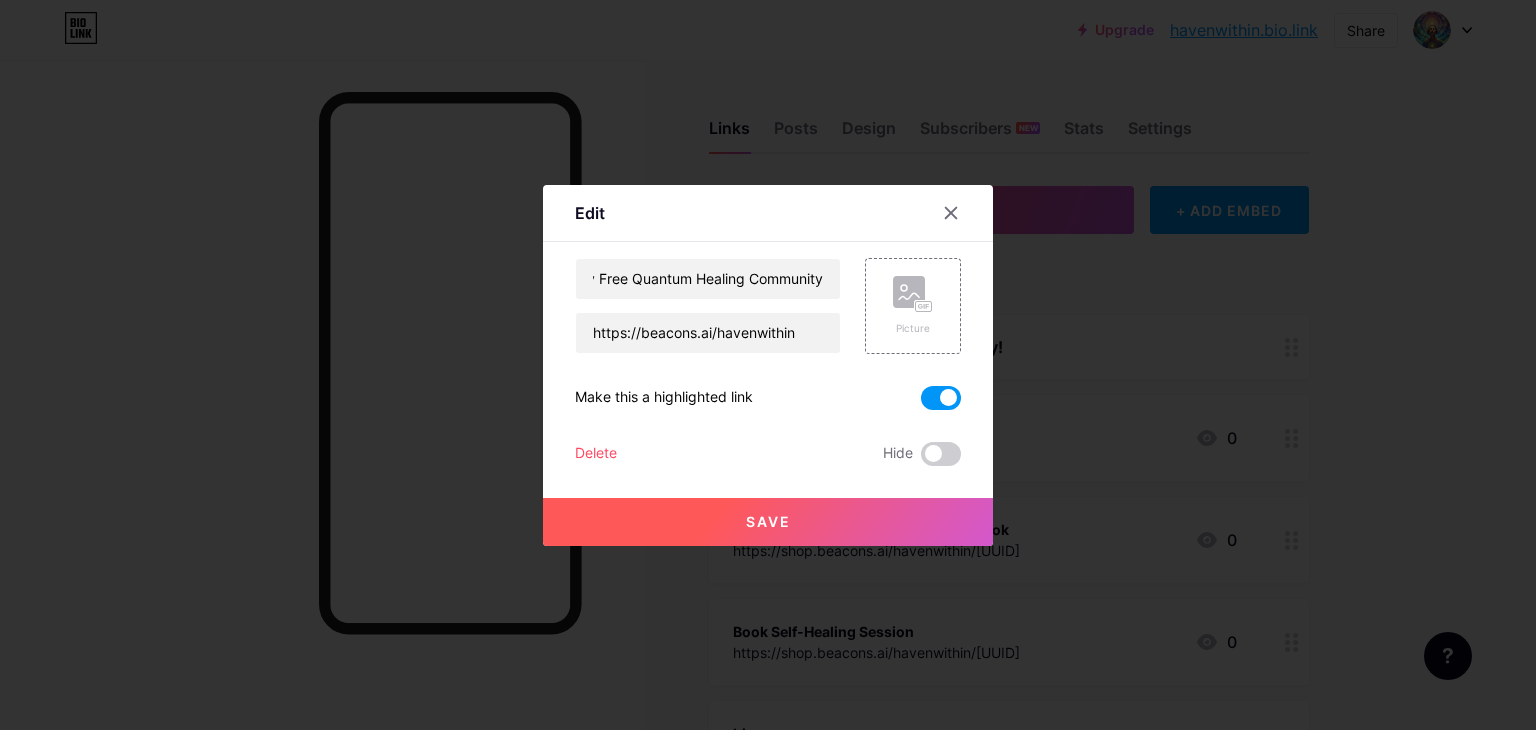 click on "Save" at bounding box center [768, 522] 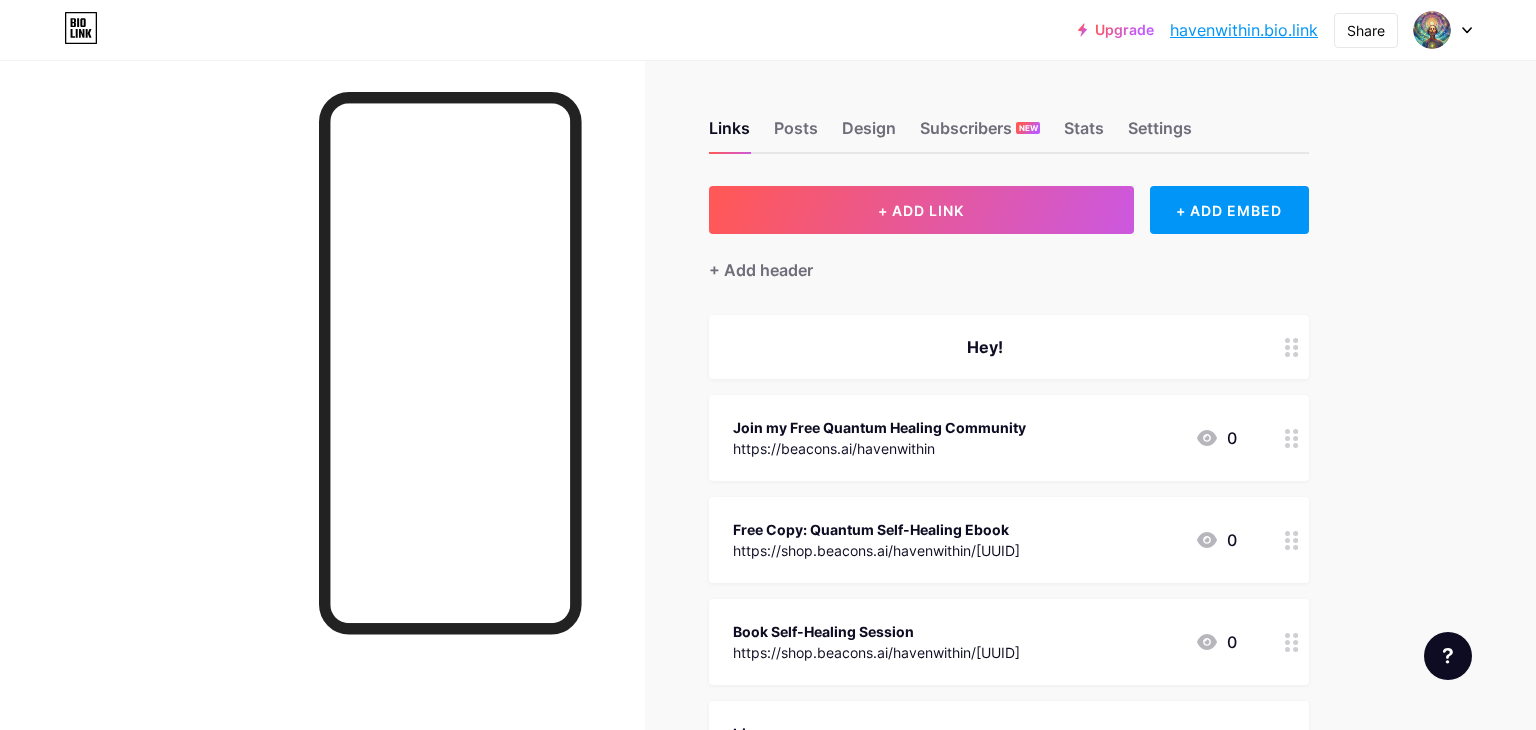 click on "Join my Free Quantum Healing Community" at bounding box center [879, 427] 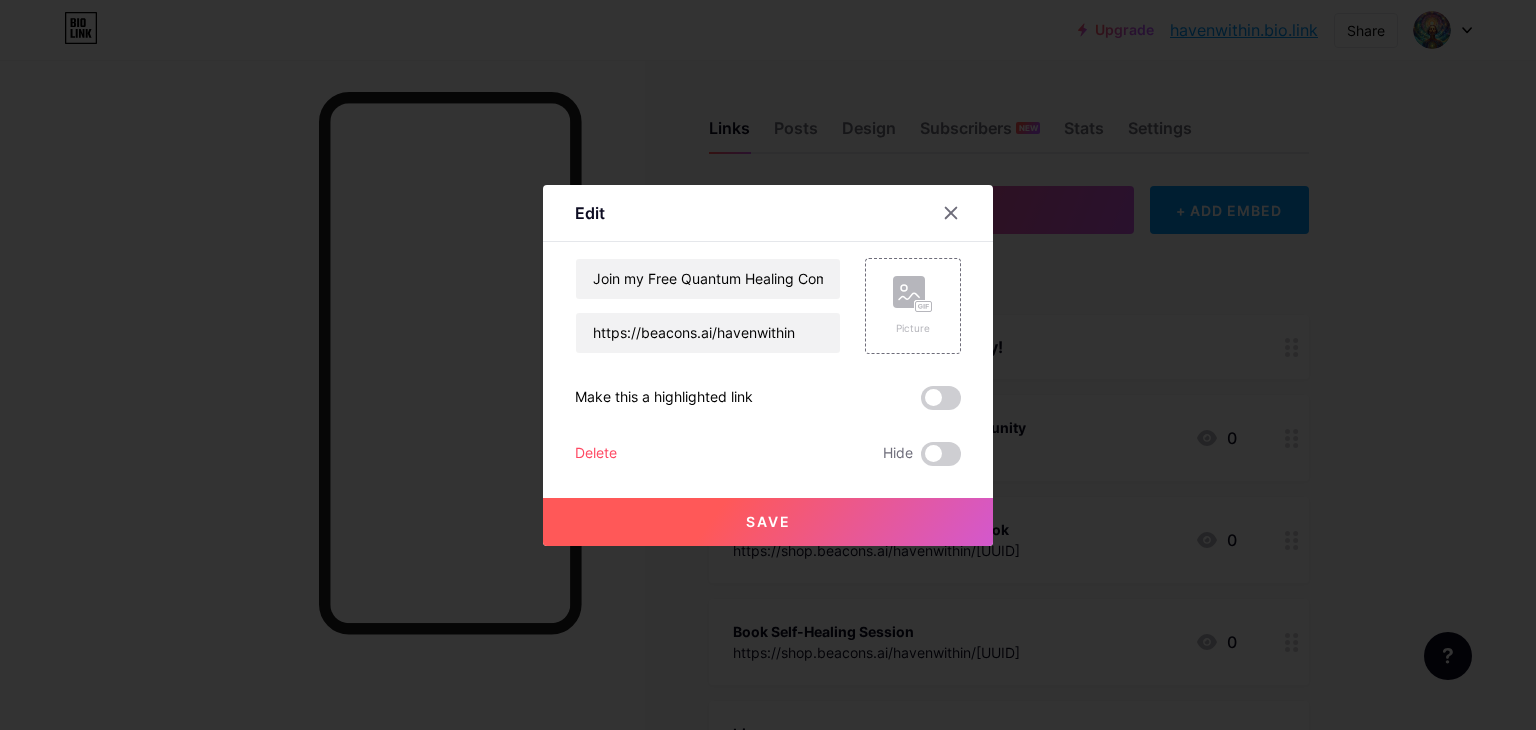 click at bounding box center [768, 365] 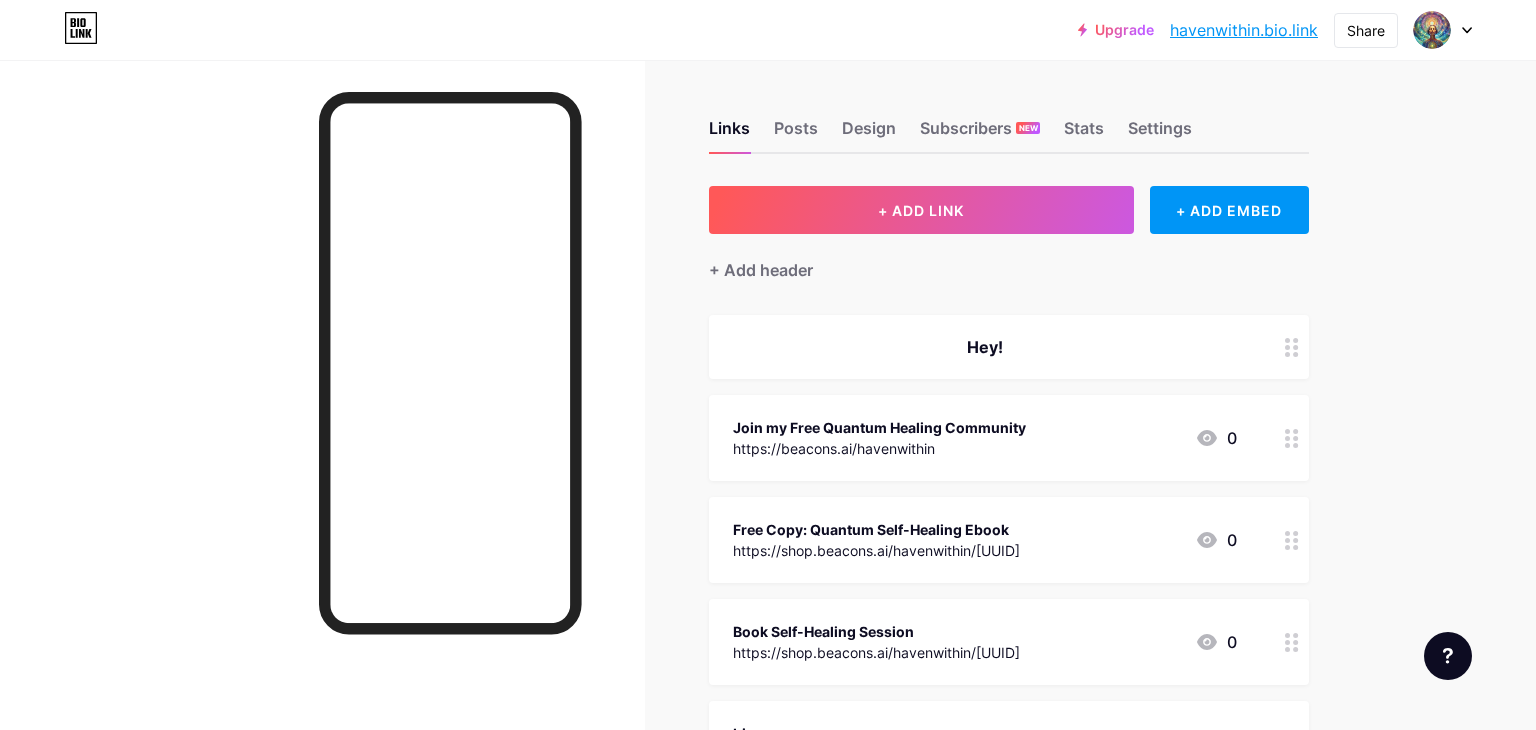 click on "https://shop.beacons.ai/havenwithin/[UUID]" at bounding box center (876, 652) 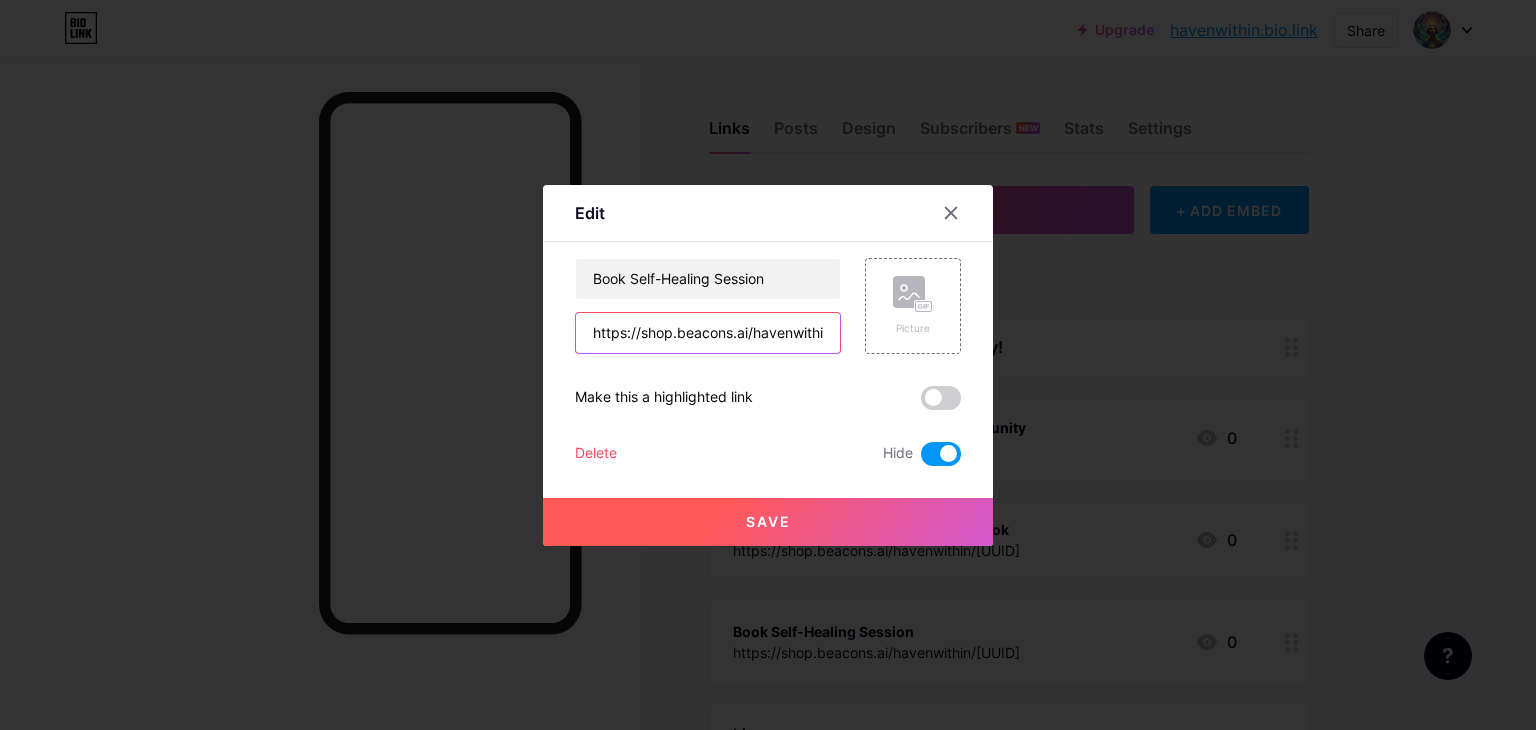 click on "https://shop.beacons.ai/havenwithin/[UUID]" at bounding box center [708, 333] 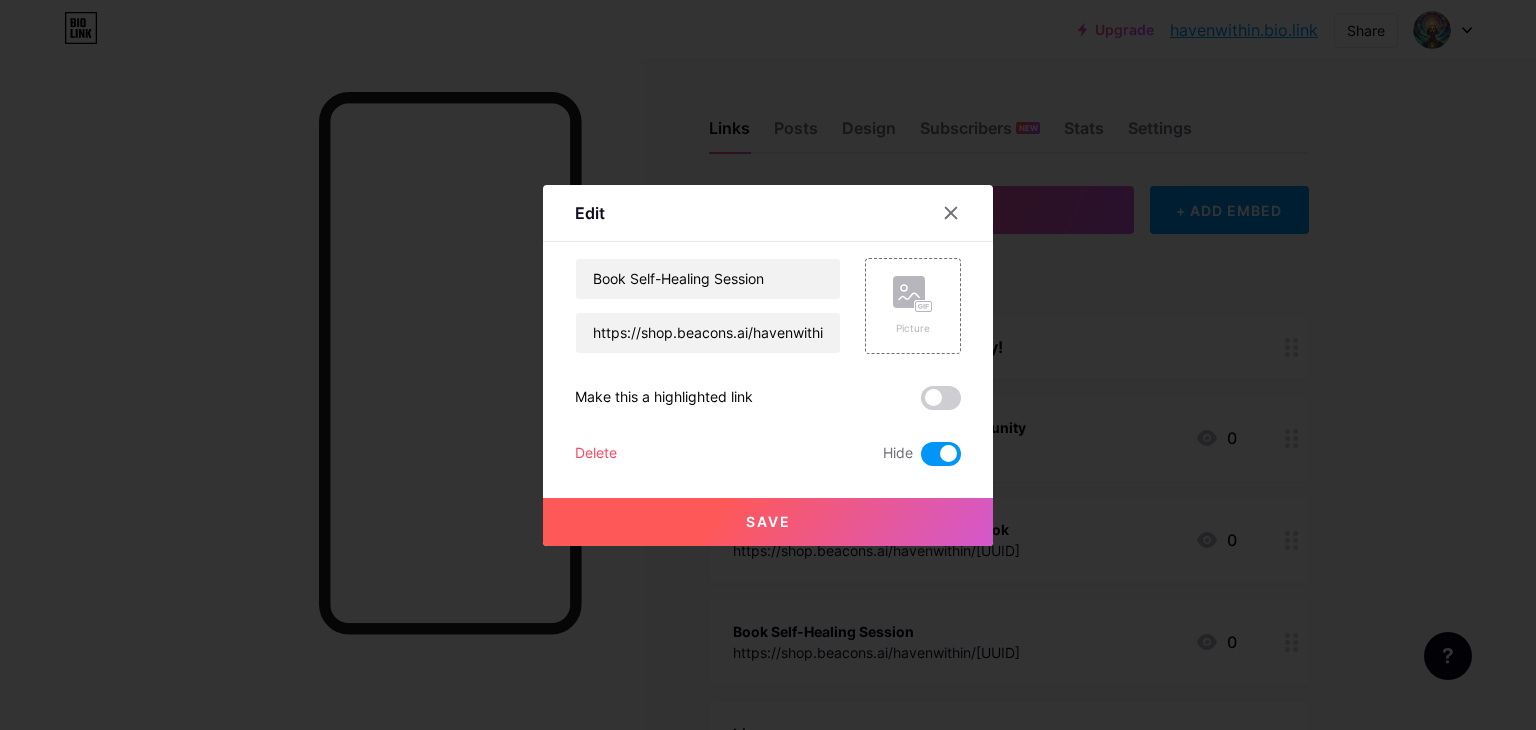 click at bounding box center (768, 365) 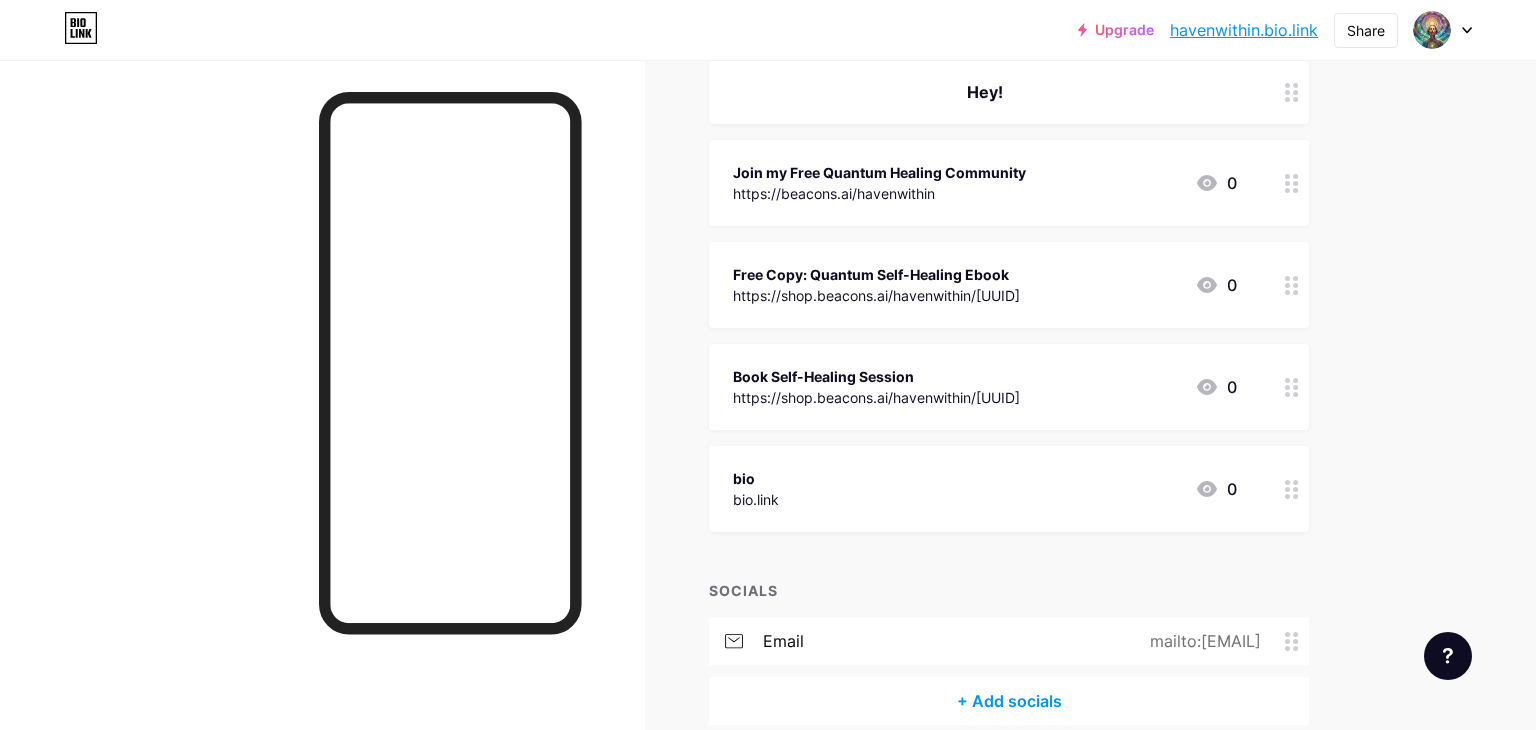 scroll, scrollTop: 348, scrollLeft: 0, axis: vertical 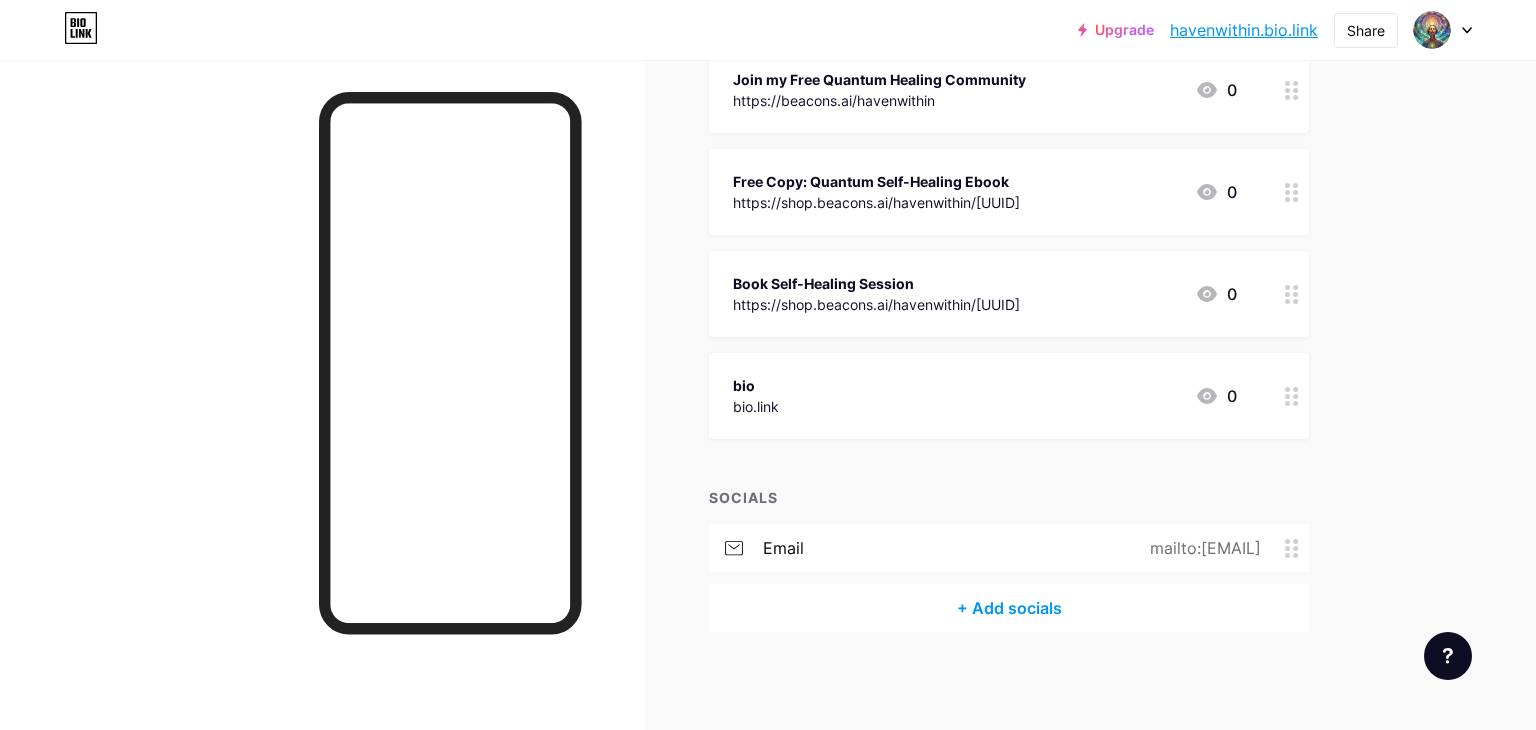 click on "Book Self-Healing Session" at bounding box center [876, 283] 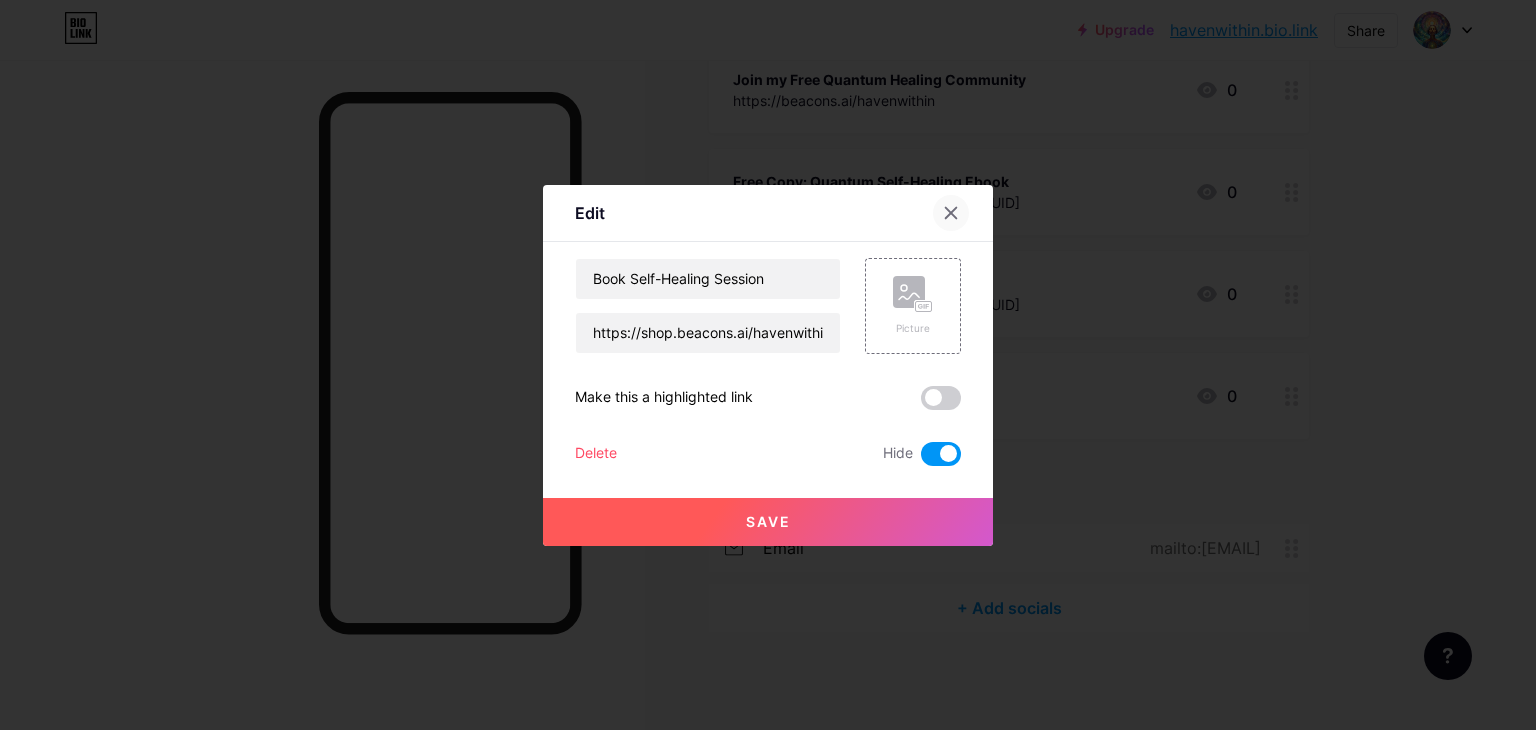 click 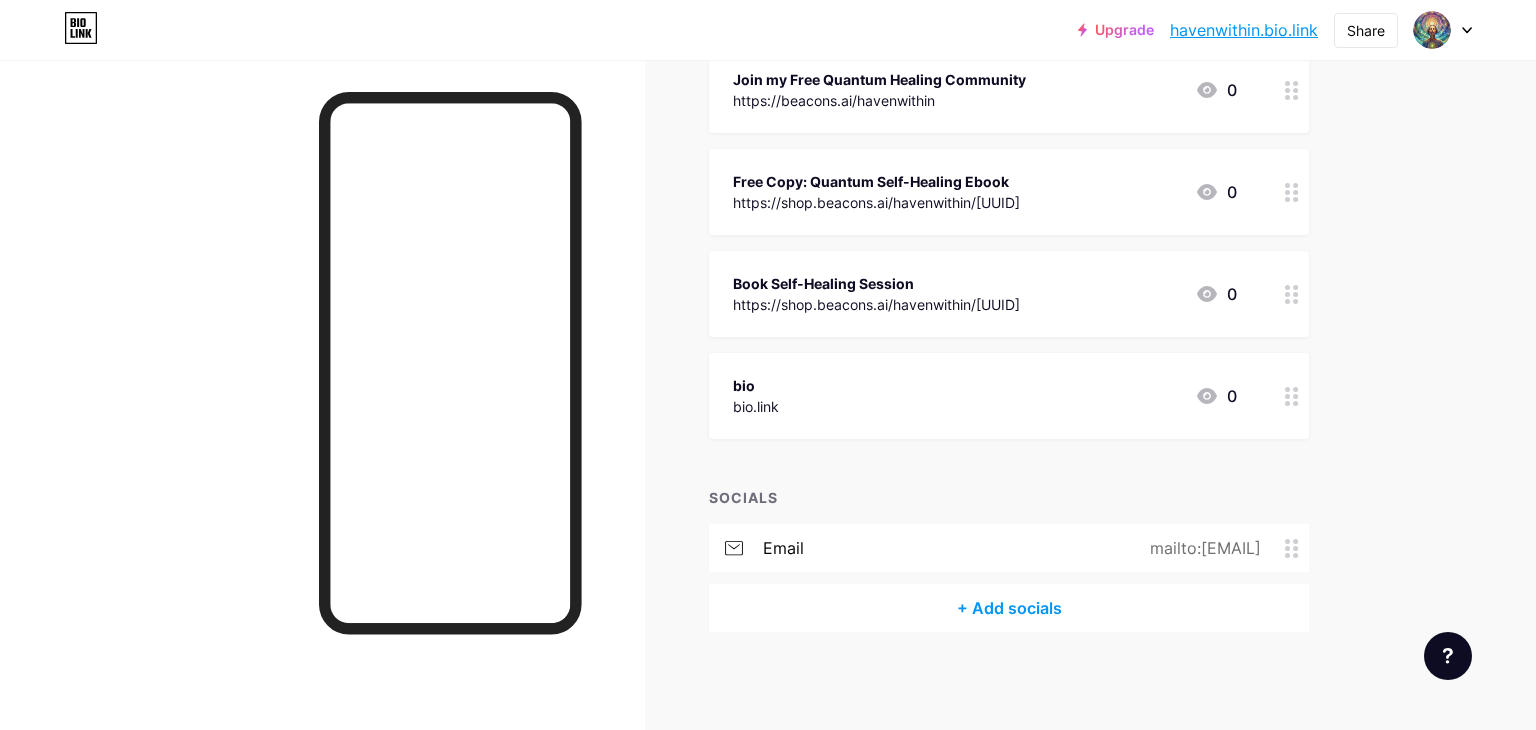 click on "bio
bio.link
0" at bounding box center [985, 396] 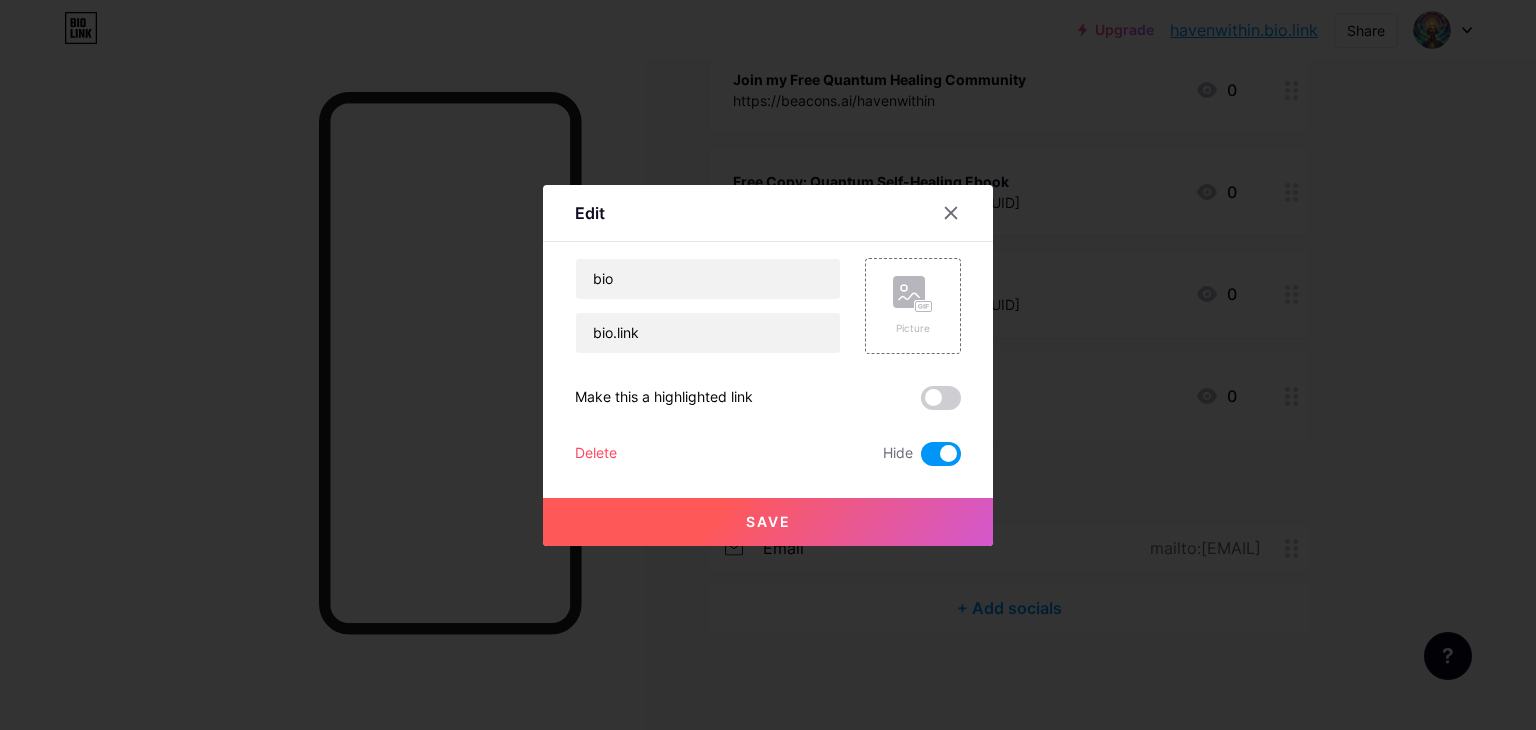 click 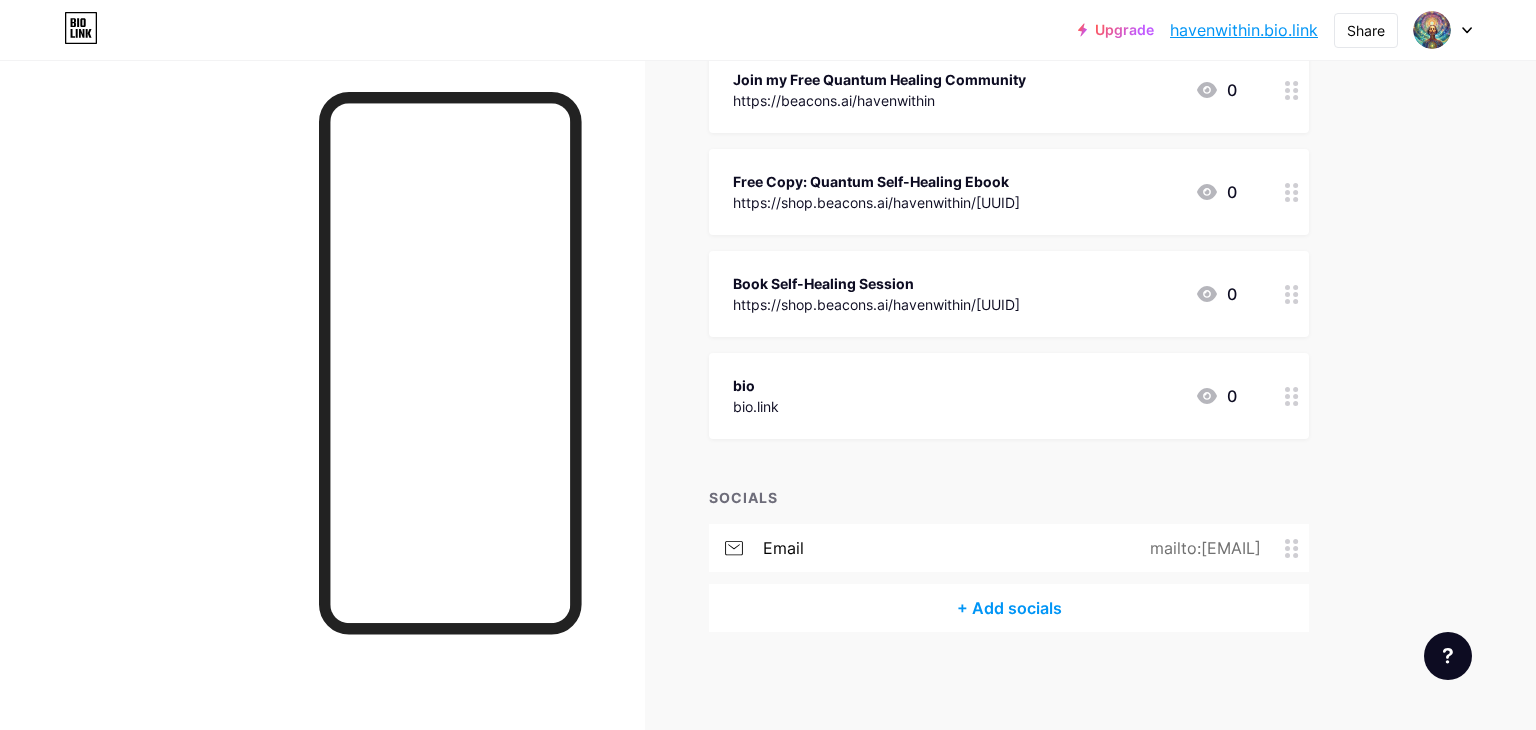 click on "email
mailto:[EMAIL]" at bounding box center (1009, 548) 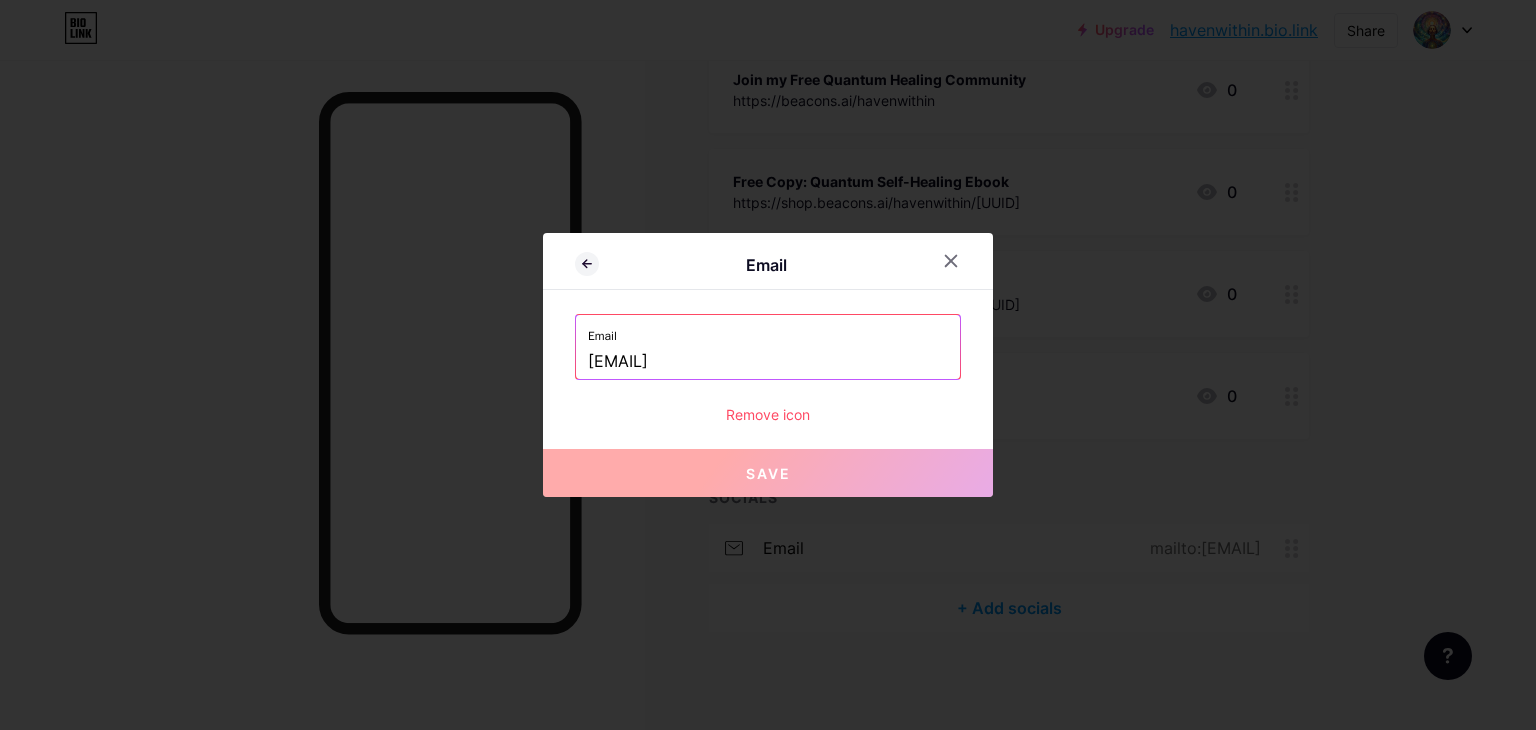 click on "Save" at bounding box center (768, 473) 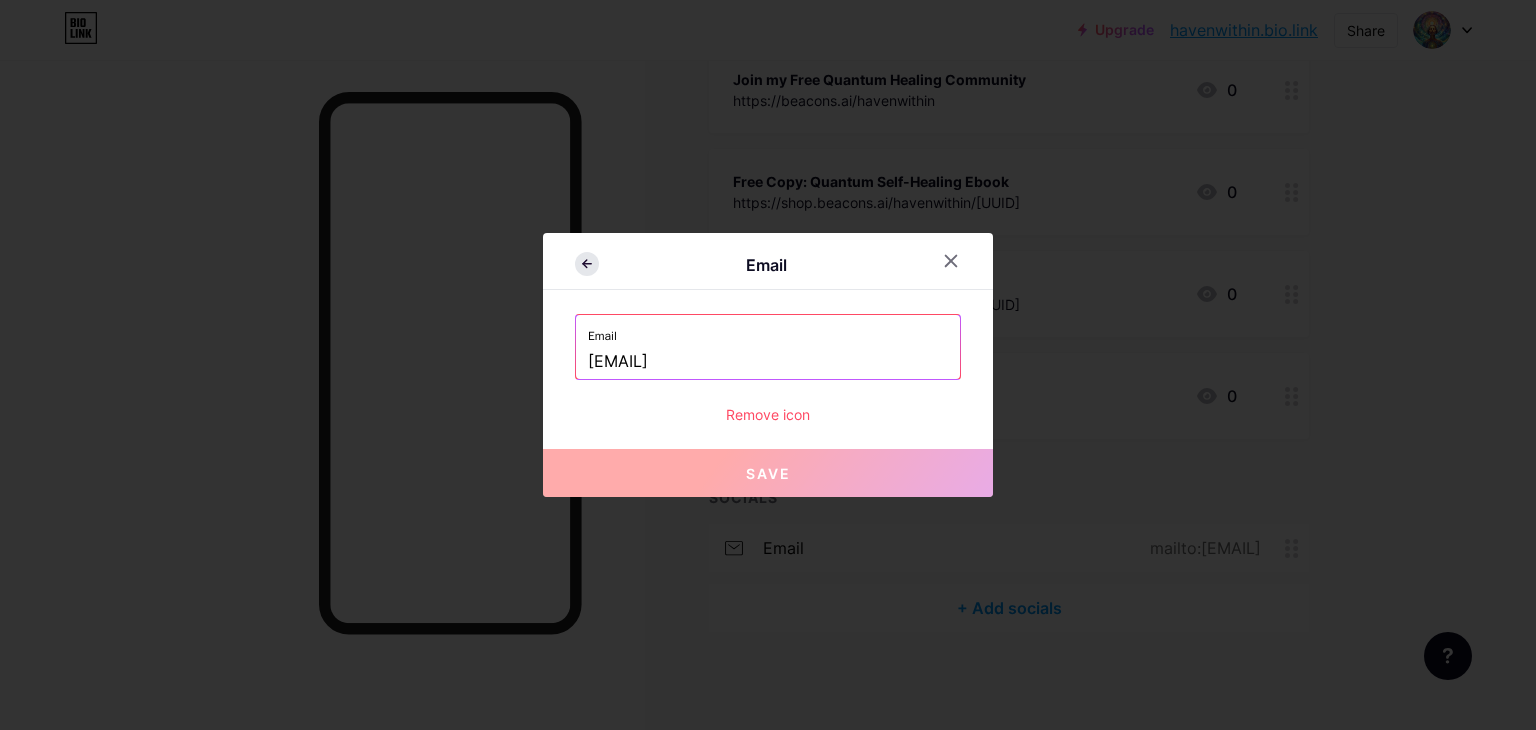 click 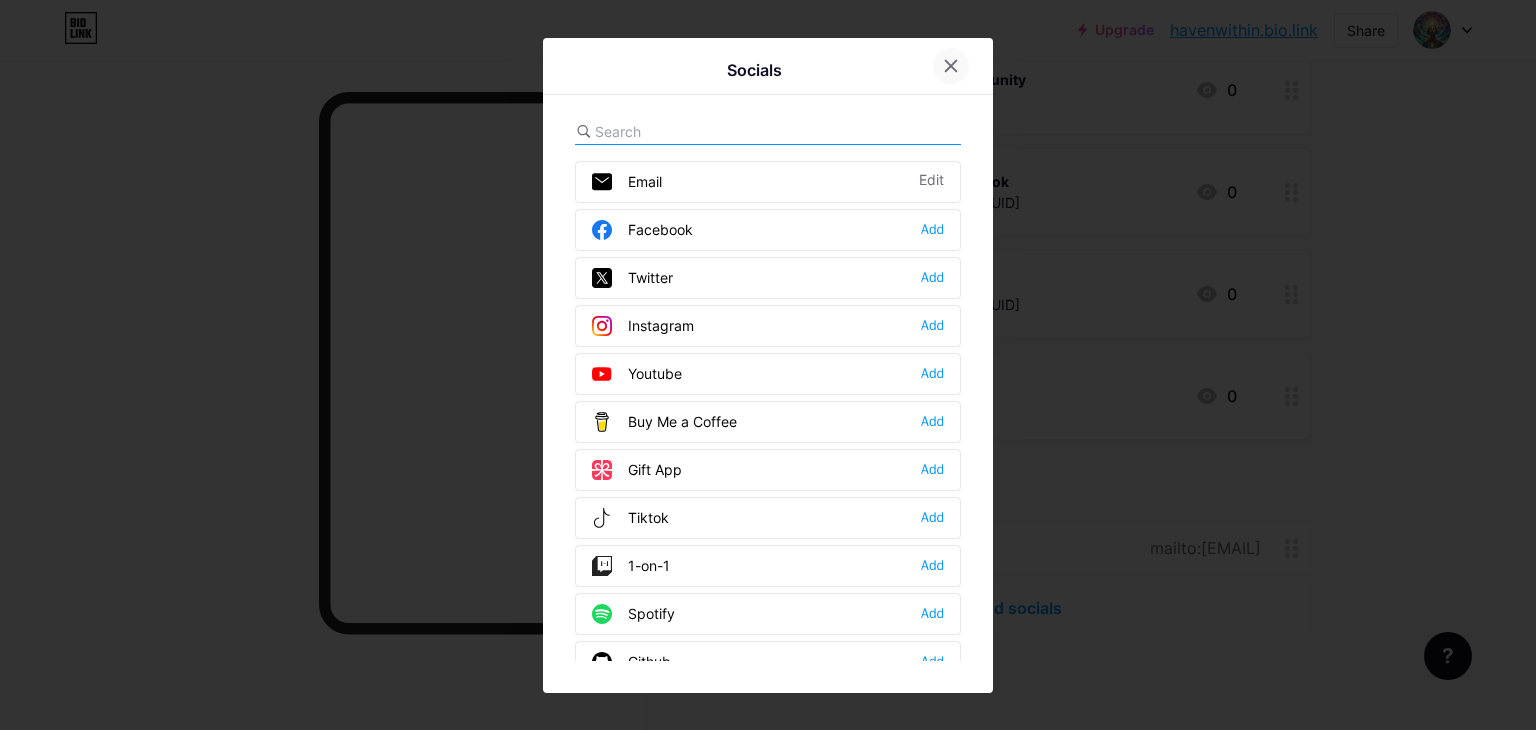 click 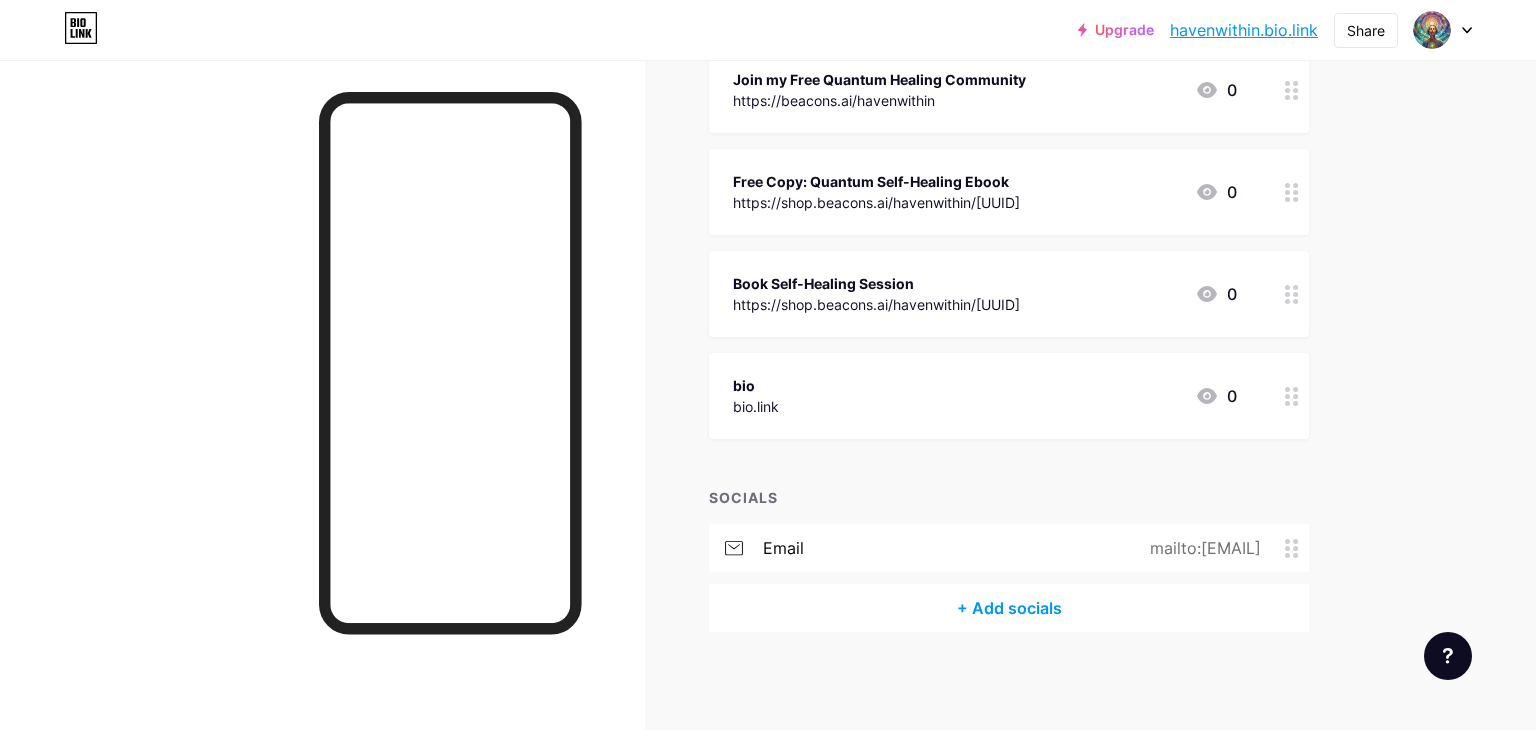 click on "email" at bounding box center [783, 548] 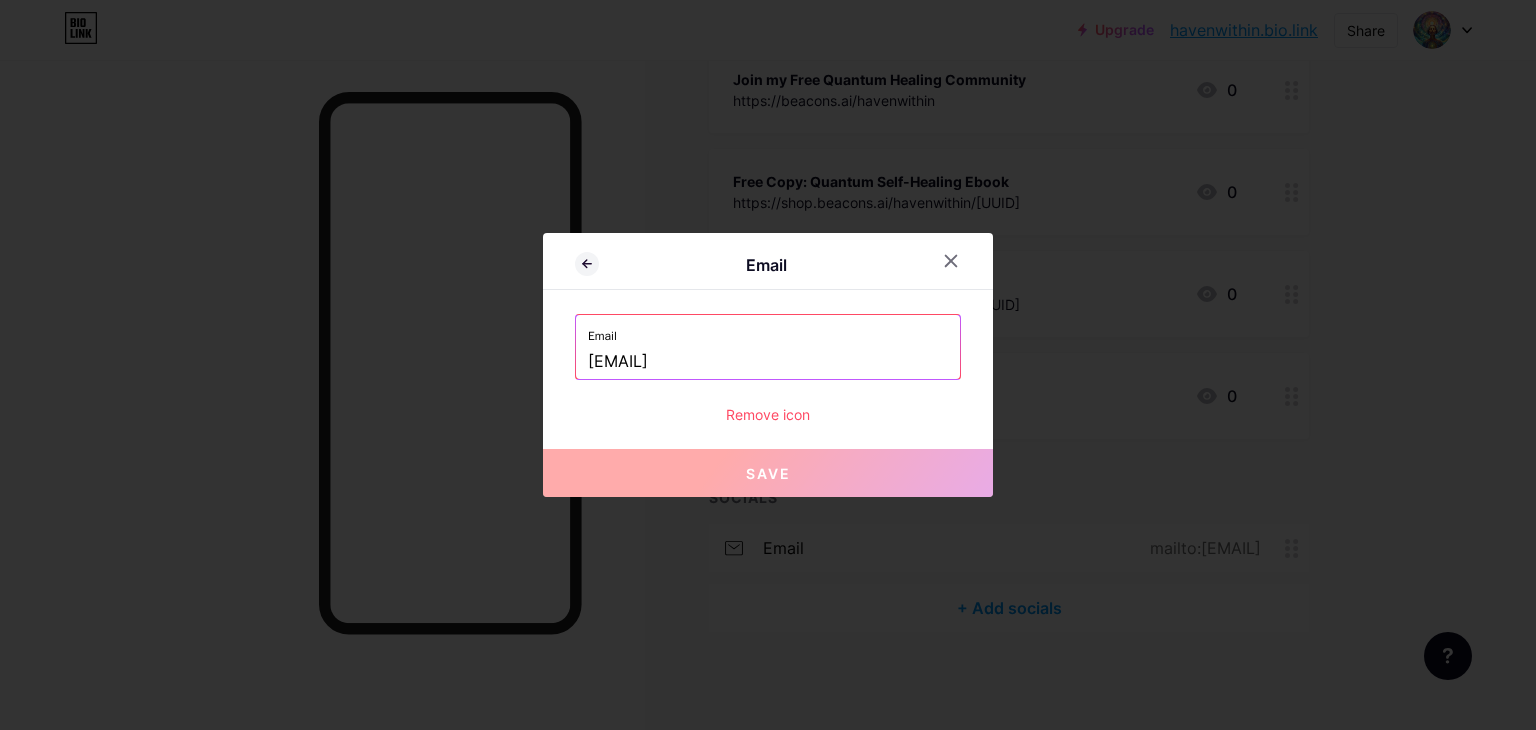 click on "[EMAIL]" at bounding box center [768, 362] 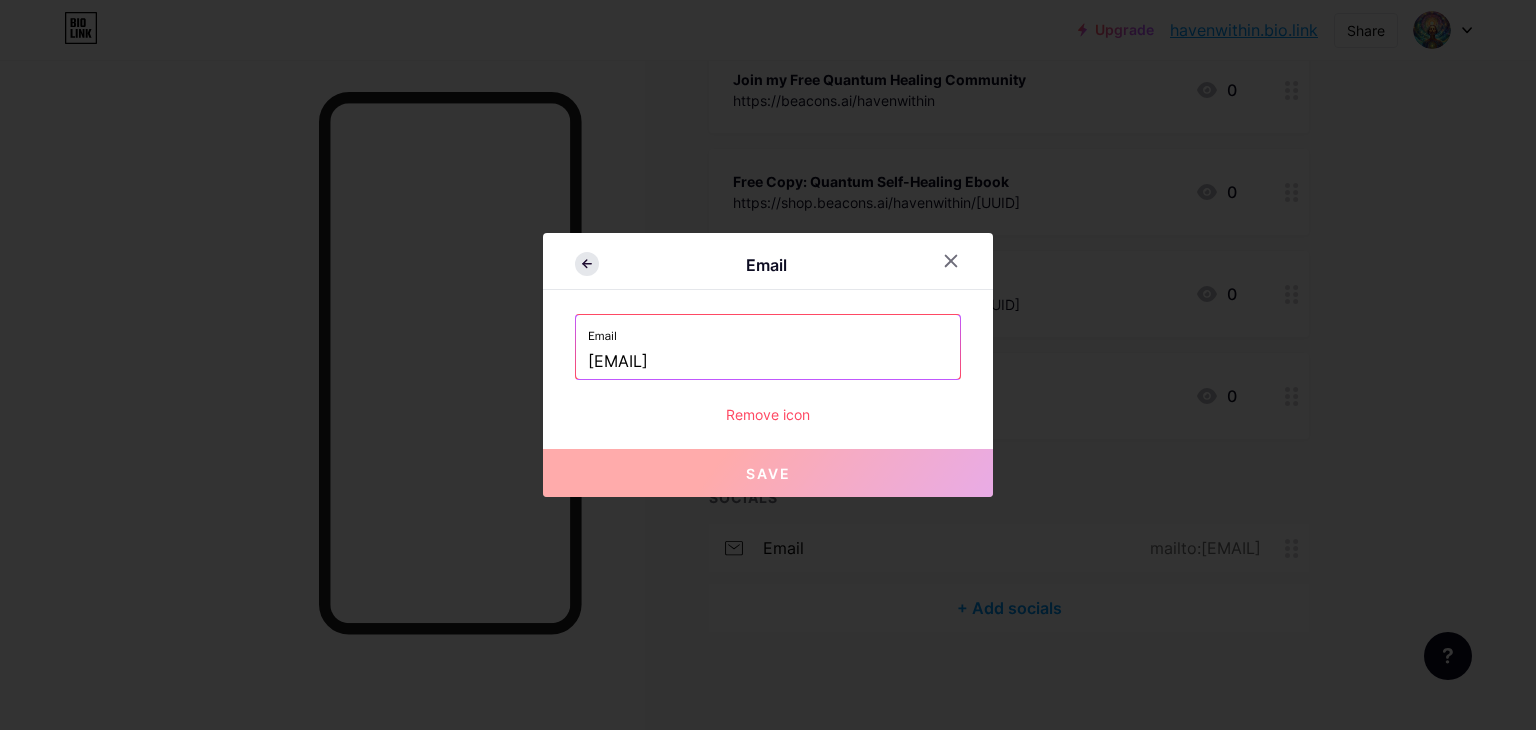 click 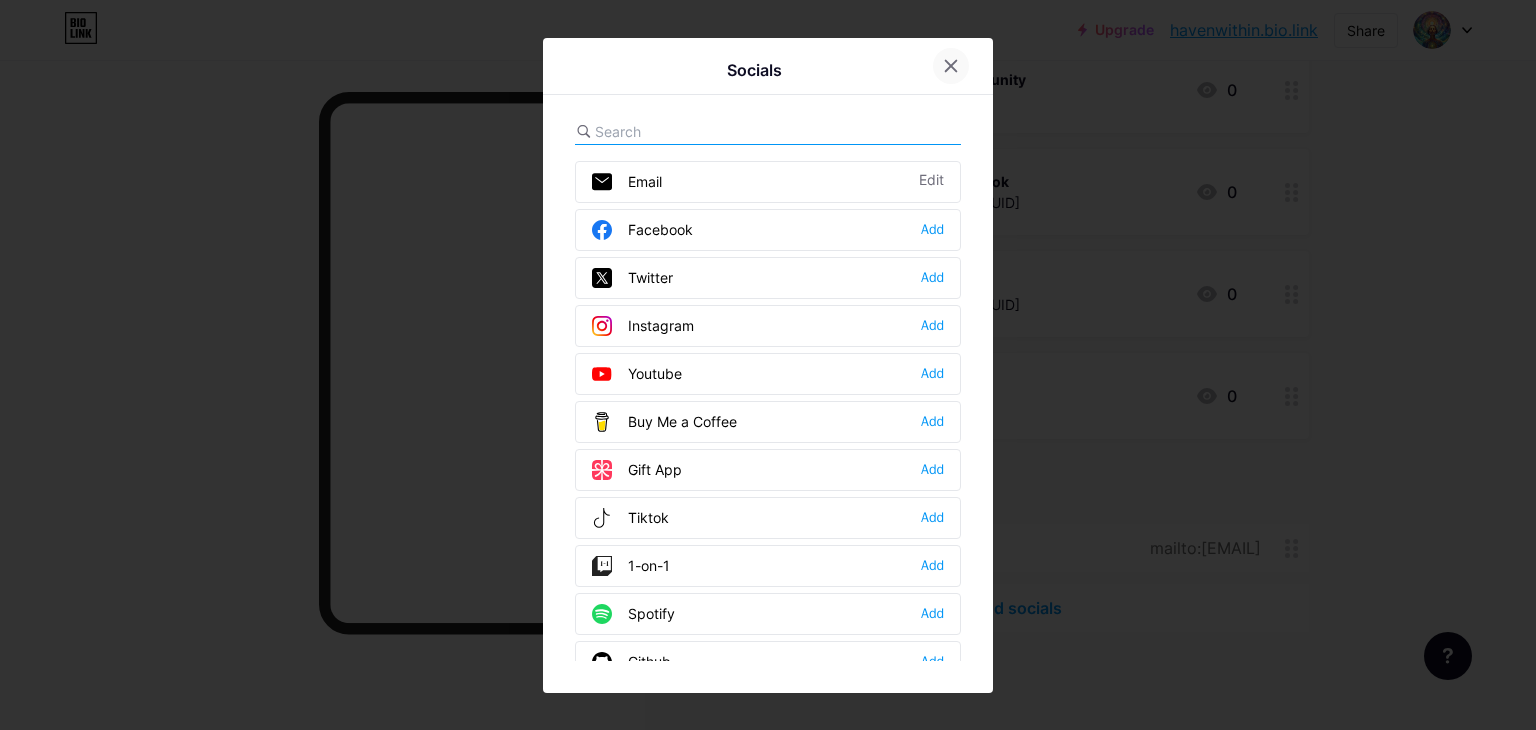 click 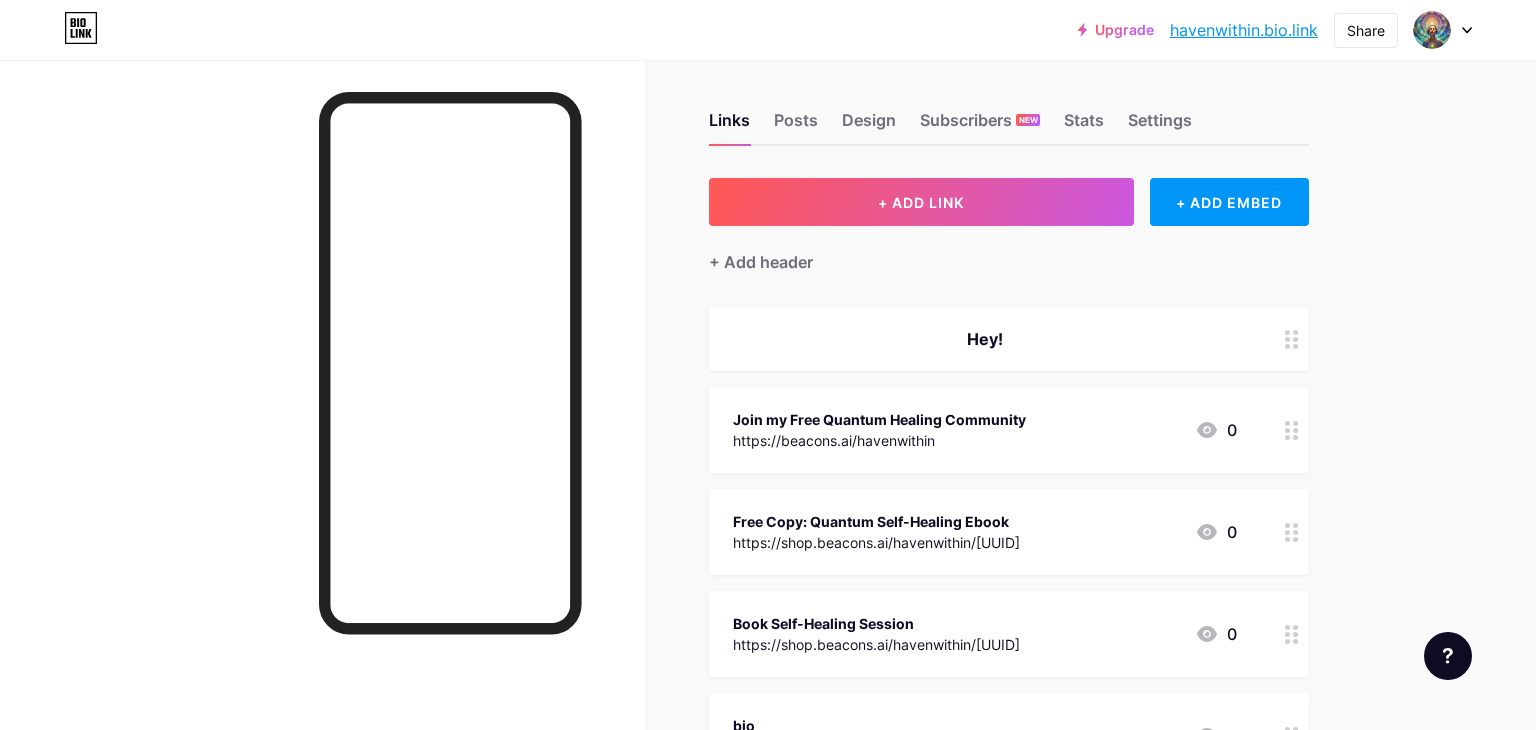 scroll, scrollTop: 0, scrollLeft: 0, axis: both 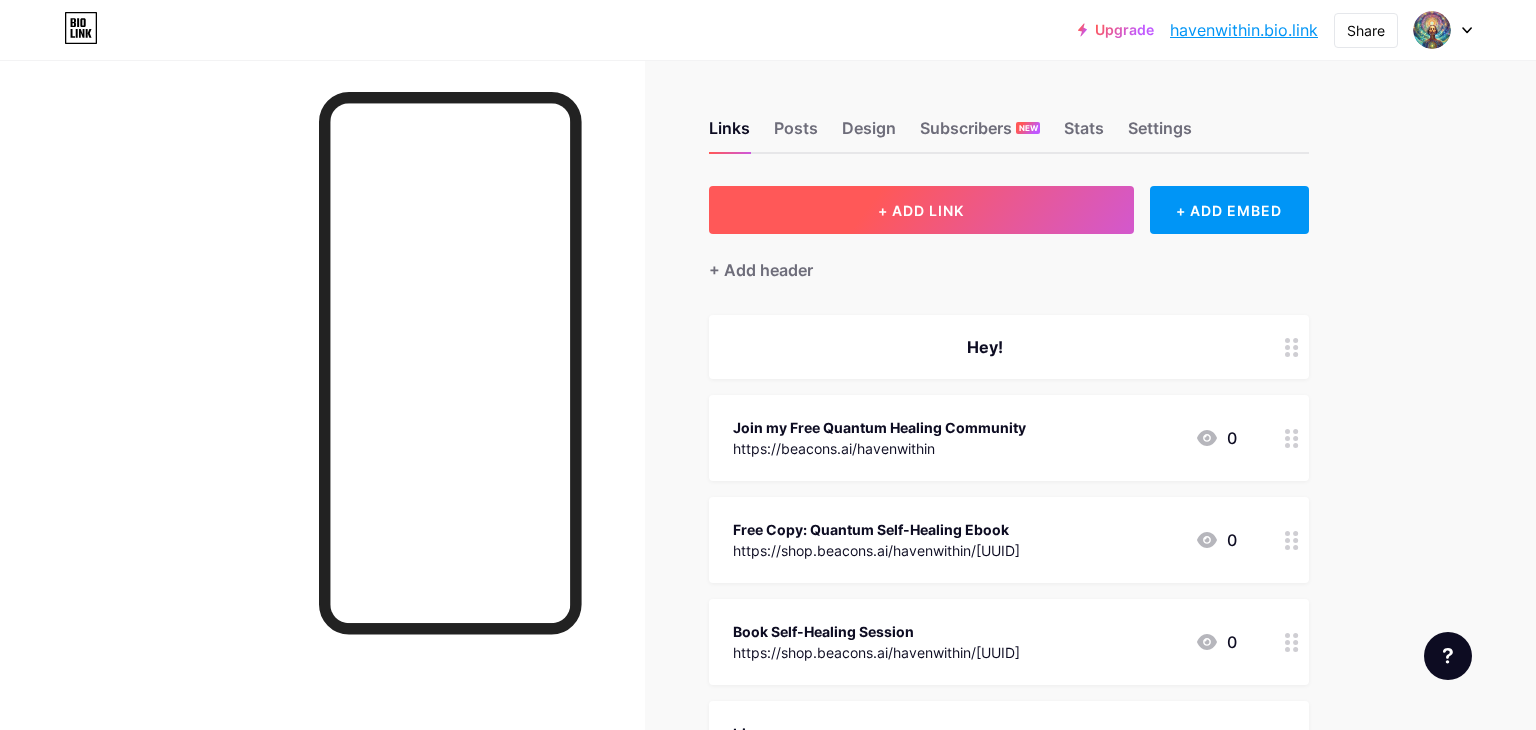 click on "+ ADD LINK" at bounding box center [921, 210] 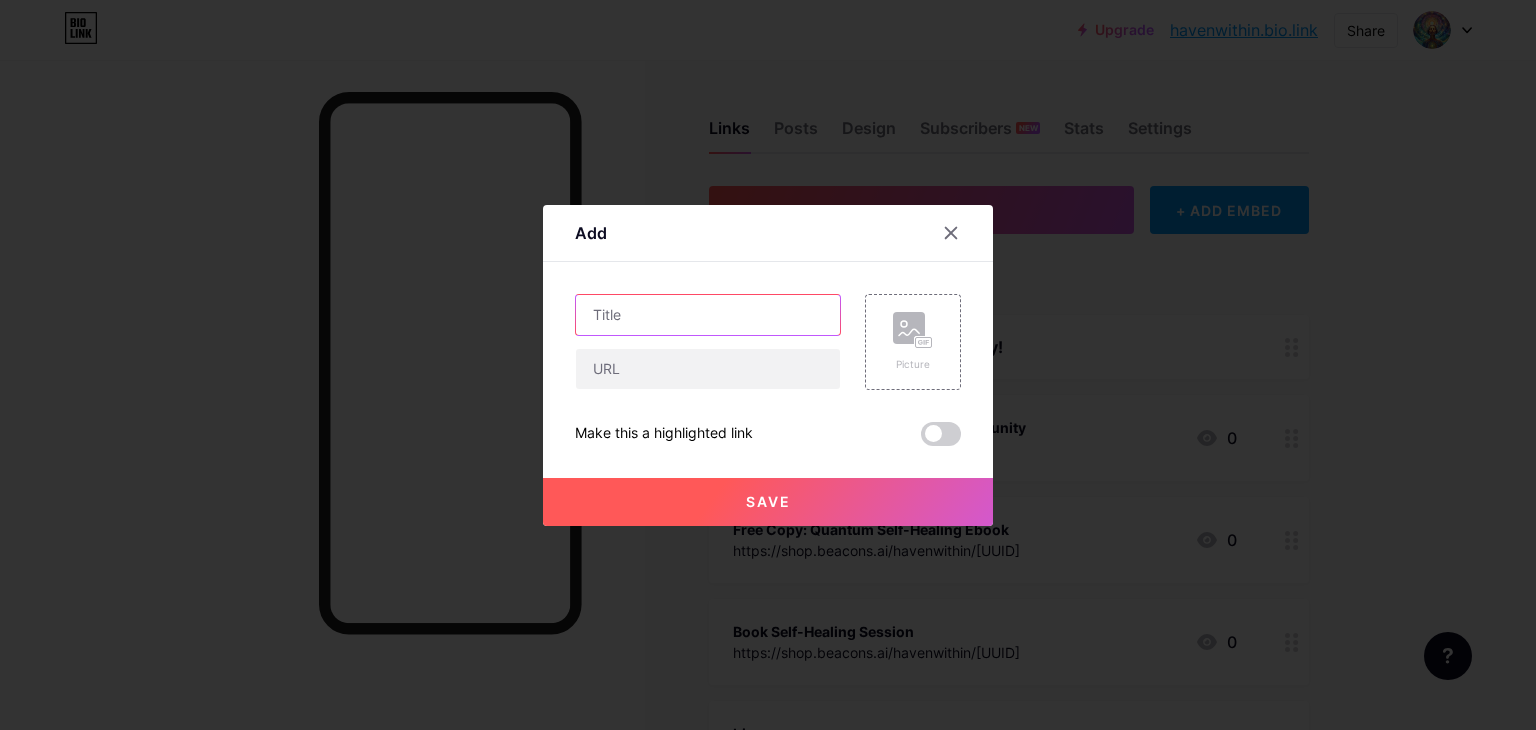 click at bounding box center (708, 315) 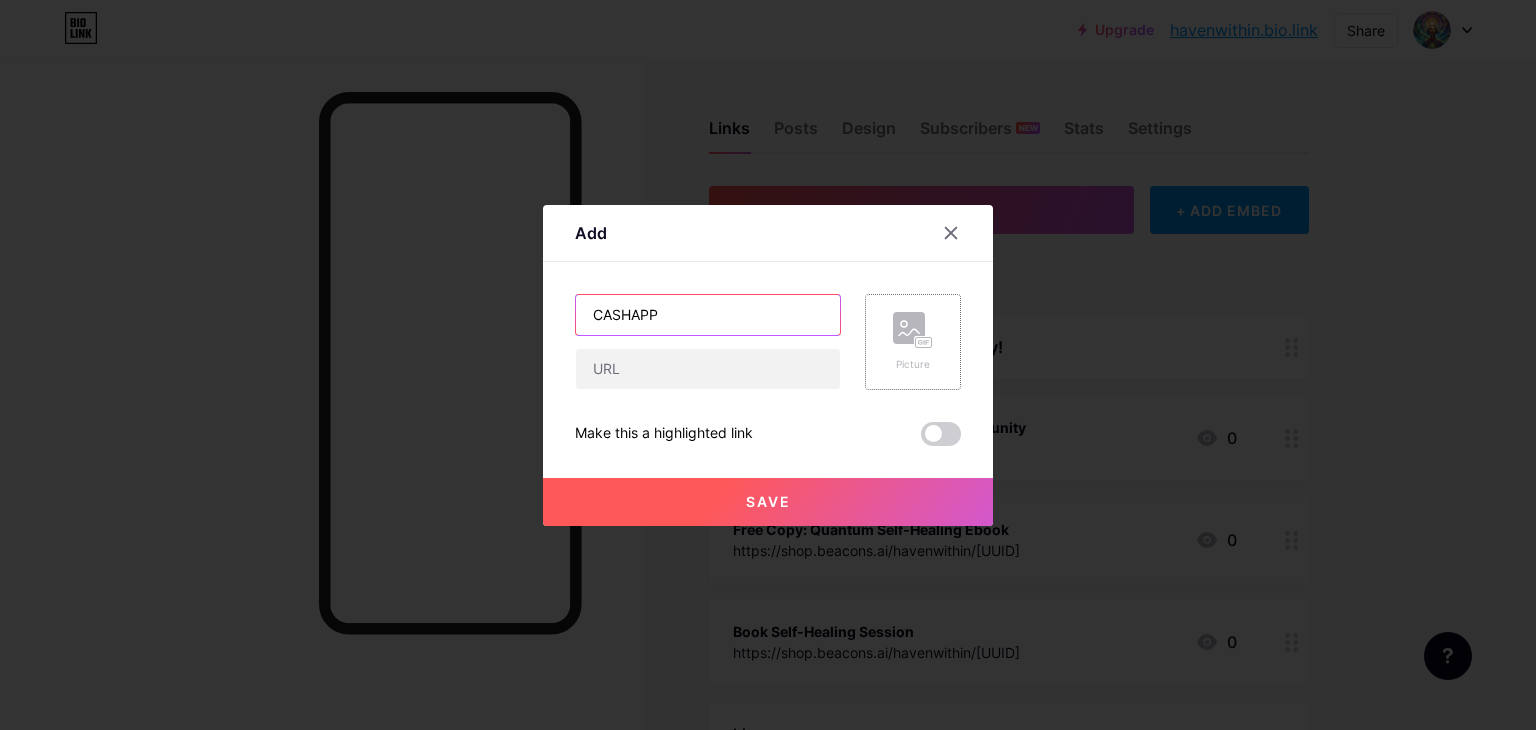 type on "CASHAPP" 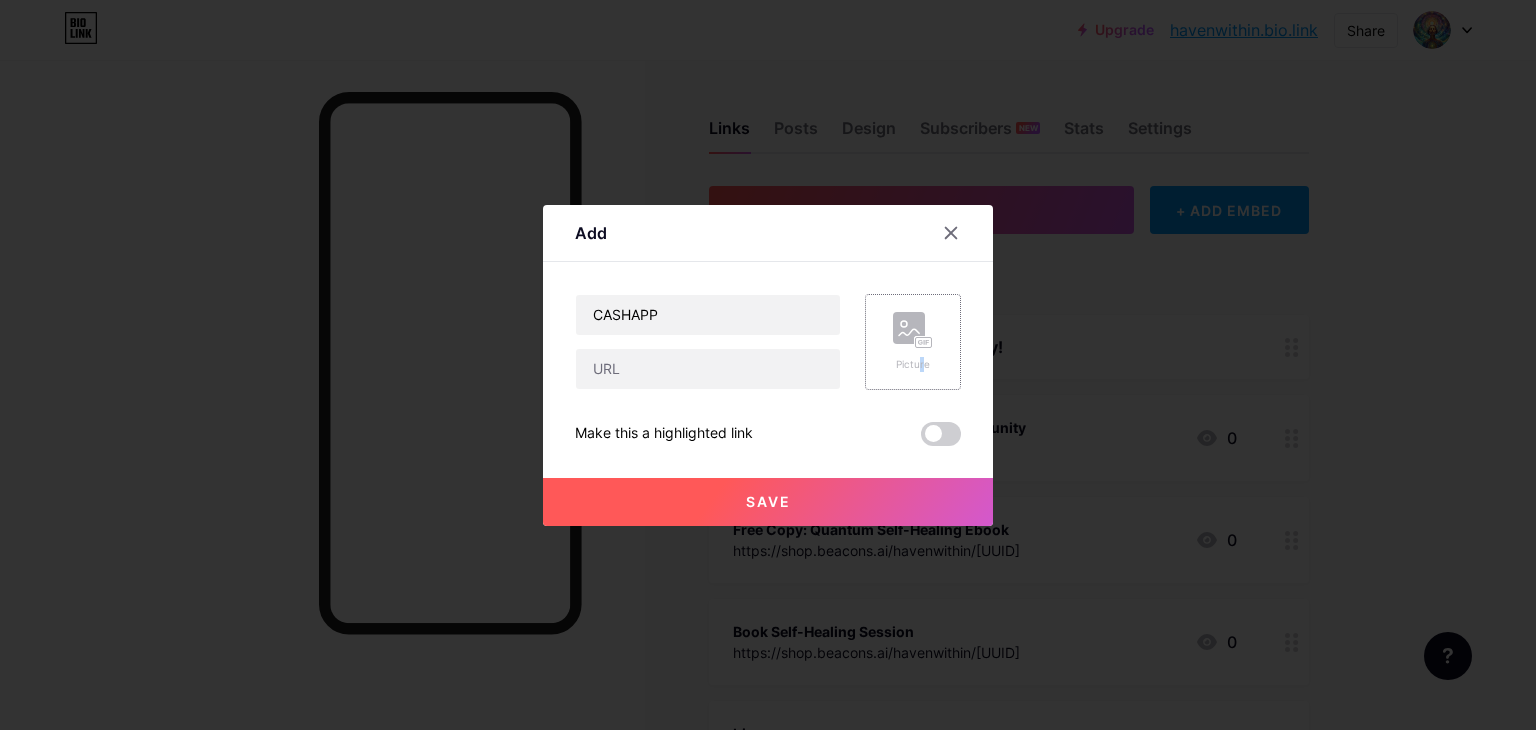 click on "Picture" at bounding box center (913, 342) 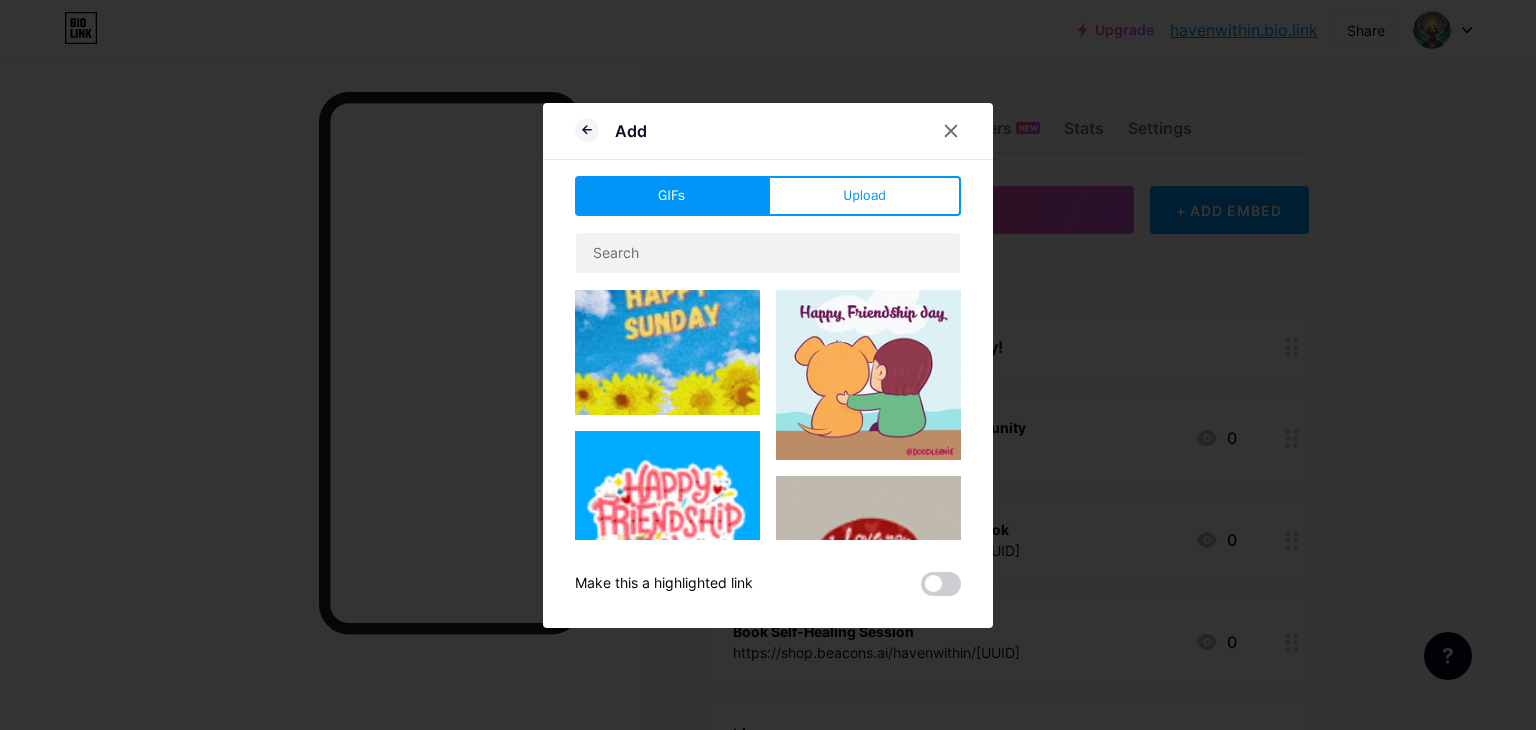 scroll, scrollTop: 214, scrollLeft: 0, axis: vertical 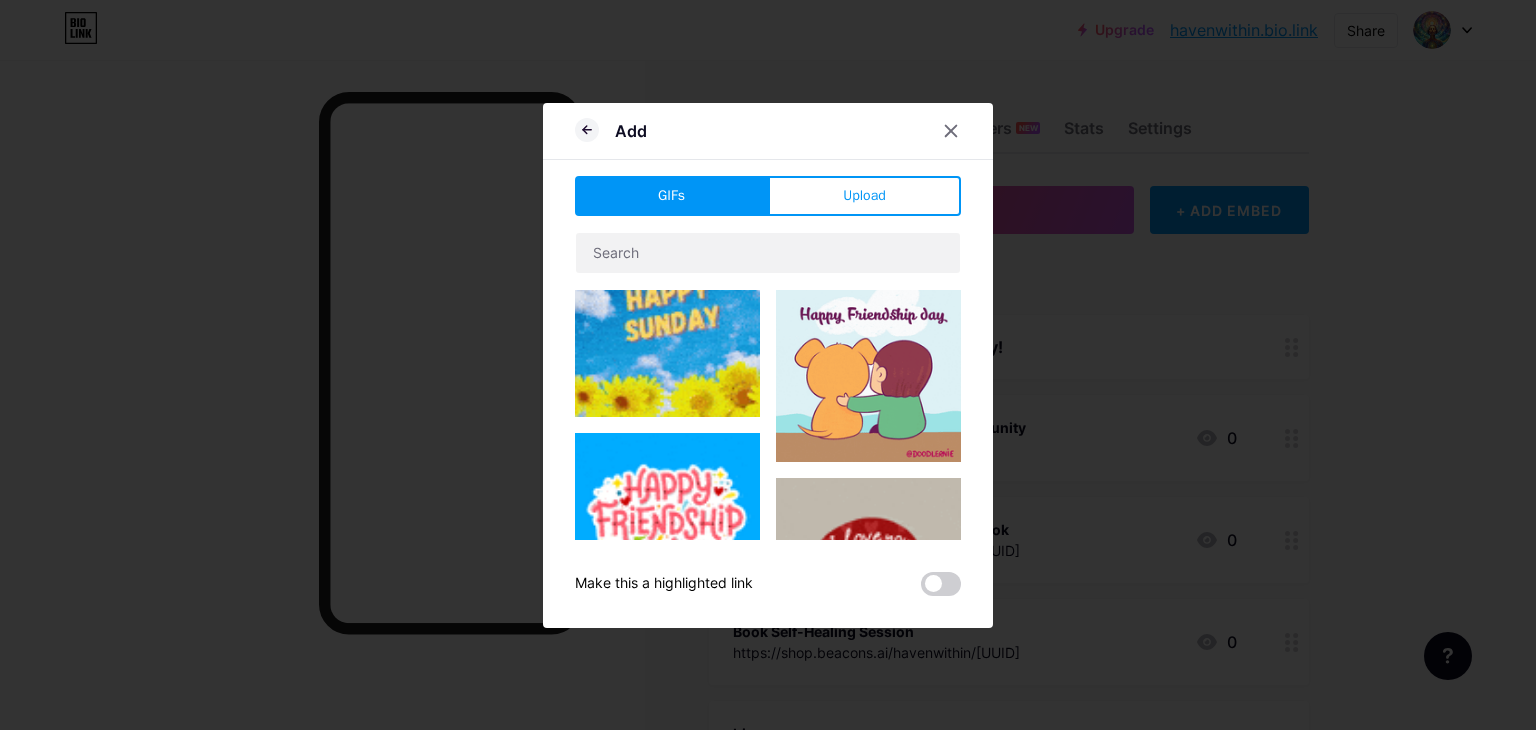 click at bounding box center (868, 369) 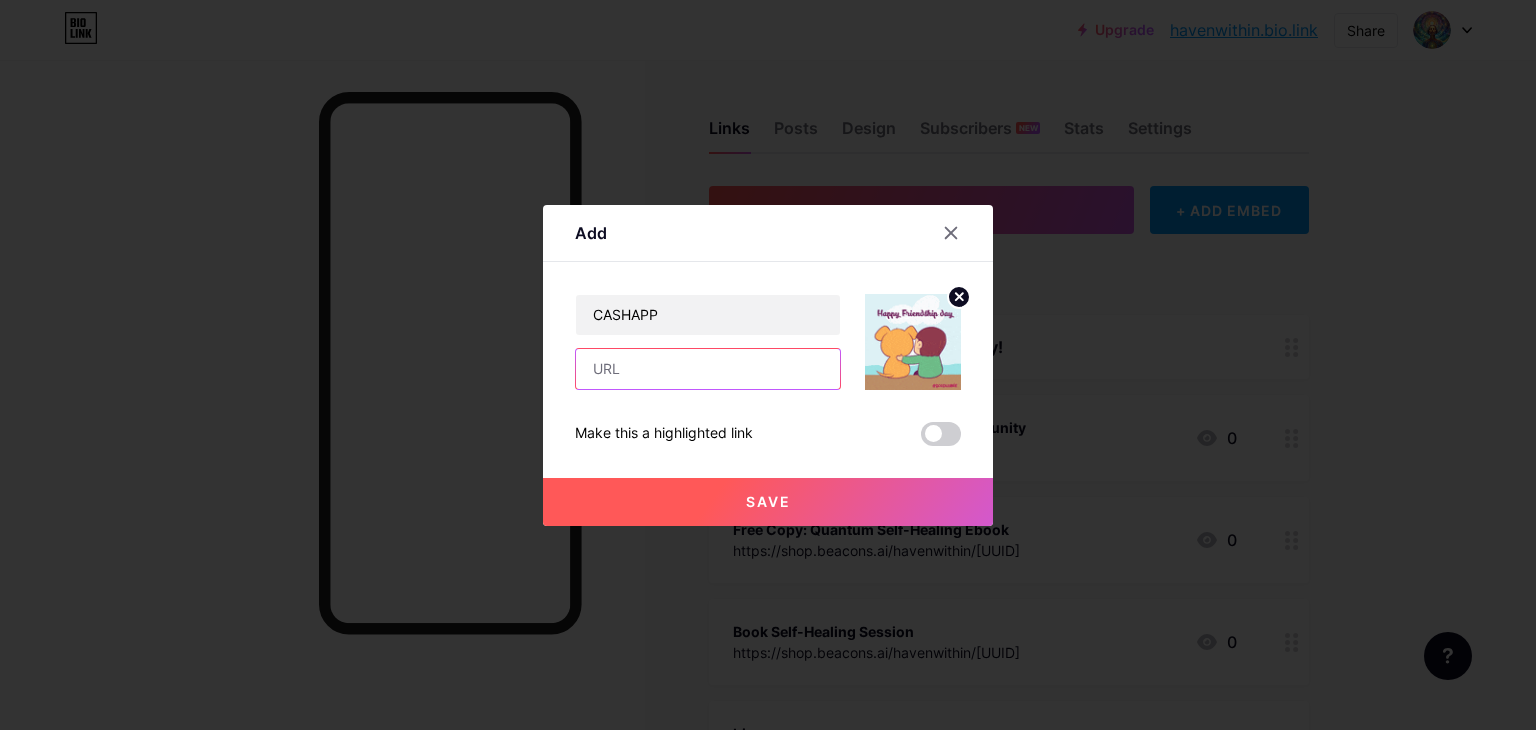 click at bounding box center (708, 369) 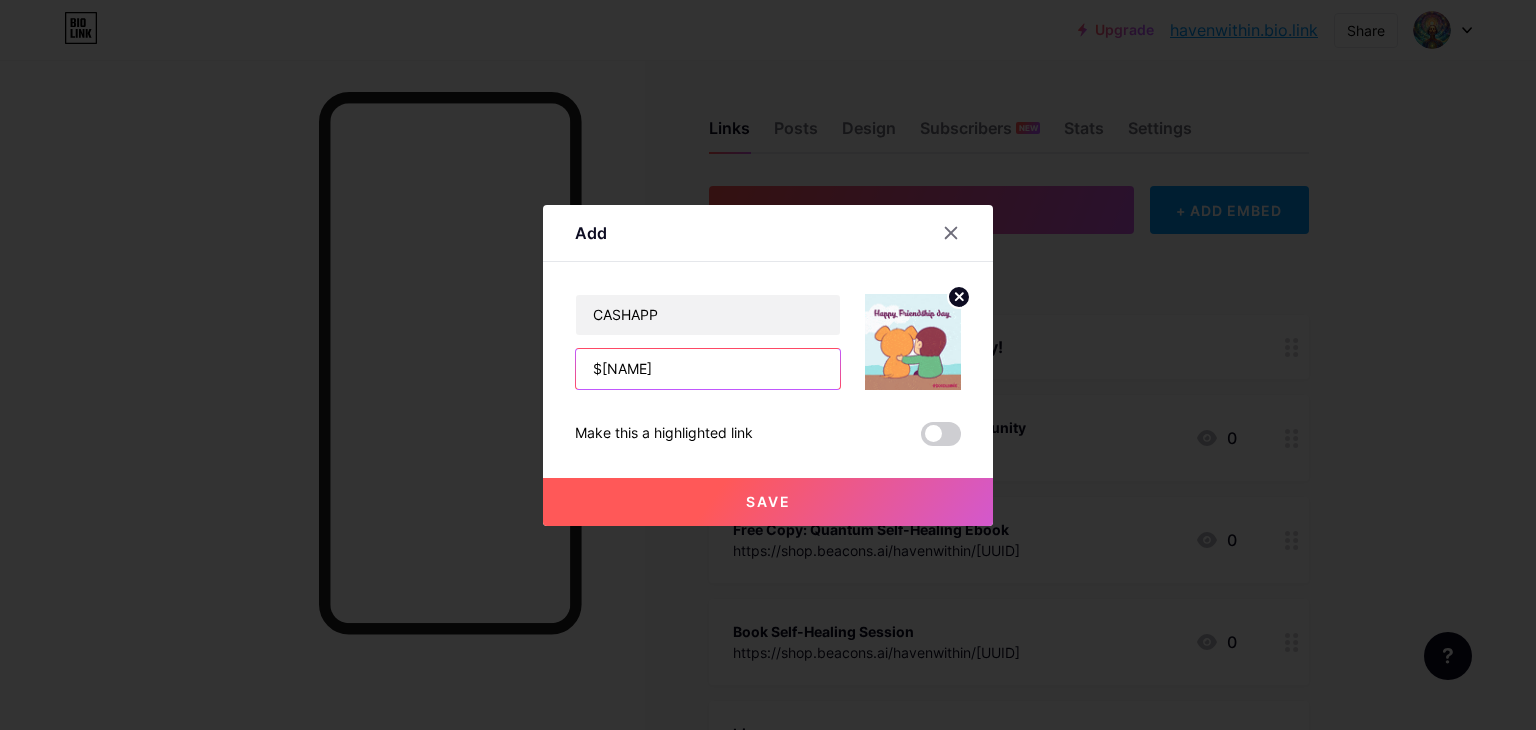 type on "$[NAME]" 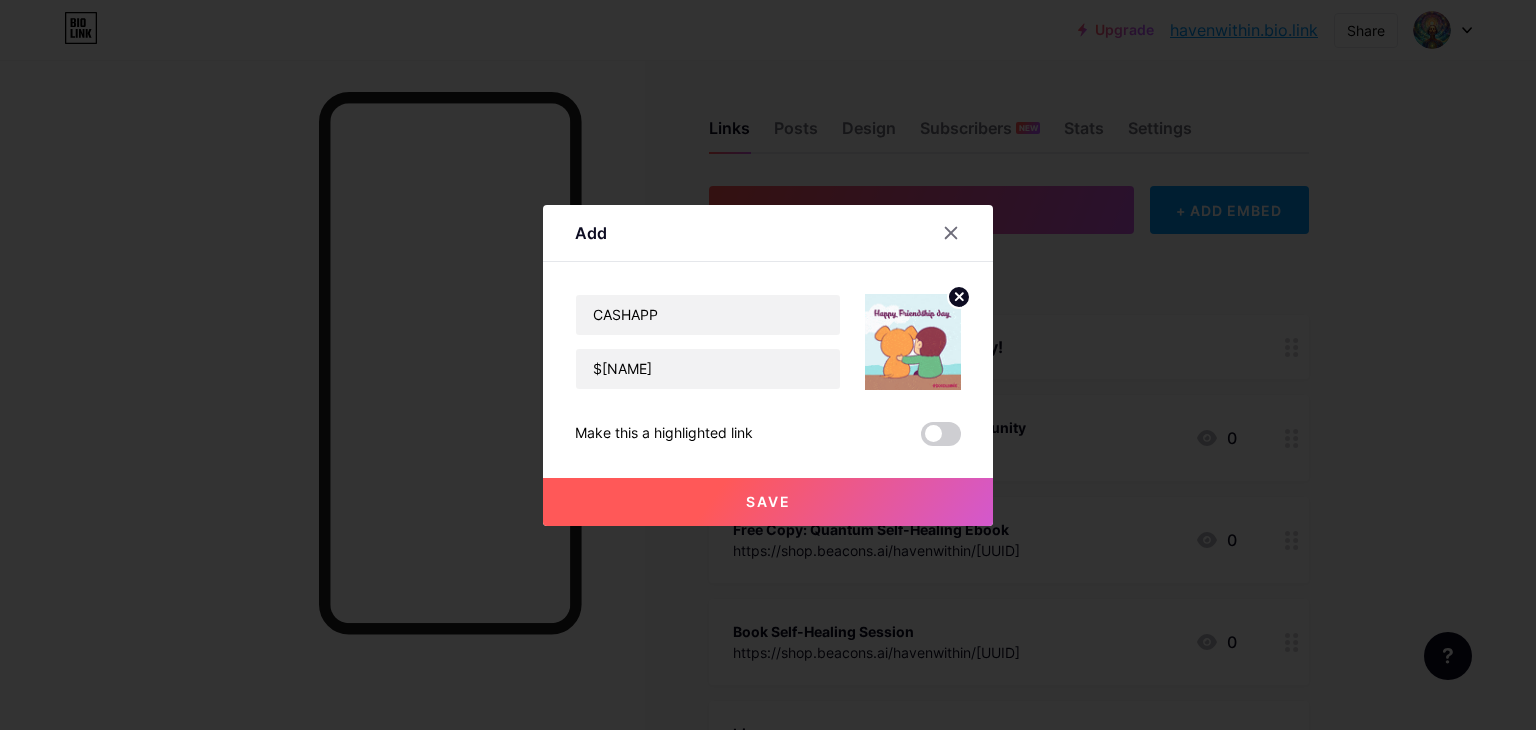 click on "Save" at bounding box center [768, 501] 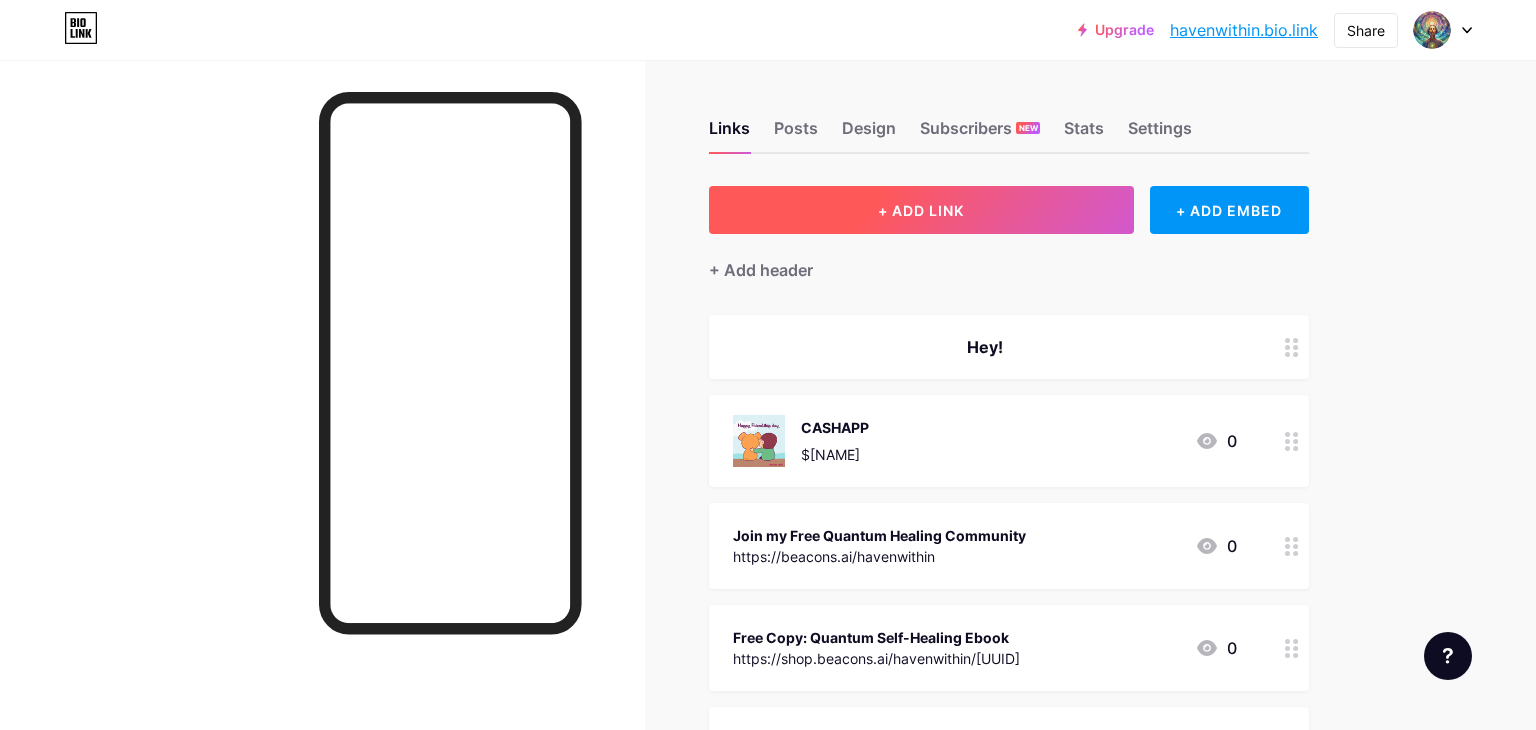 click on "+ ADD LINK" at bounding box center (921, 210) 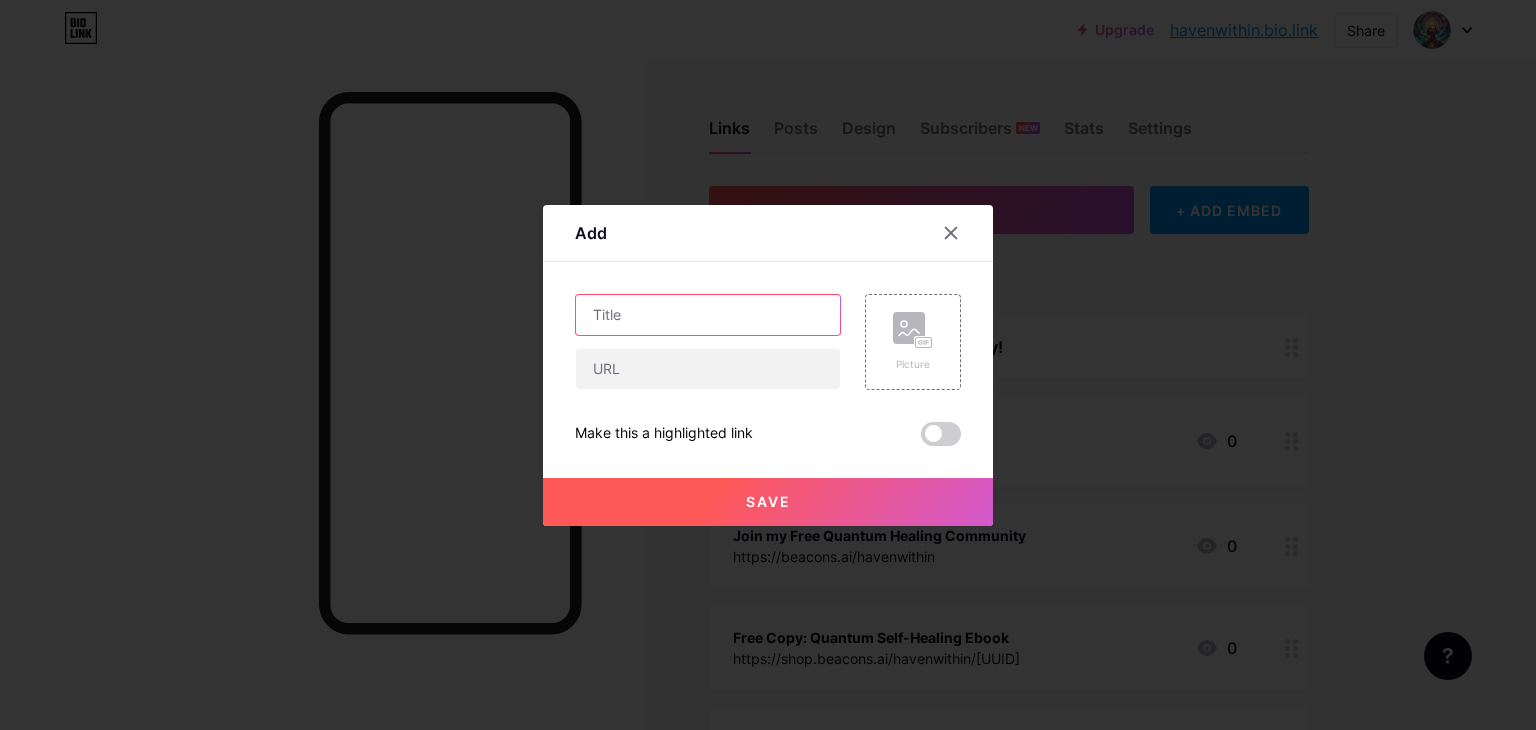 click at bounding box center (708, 315) 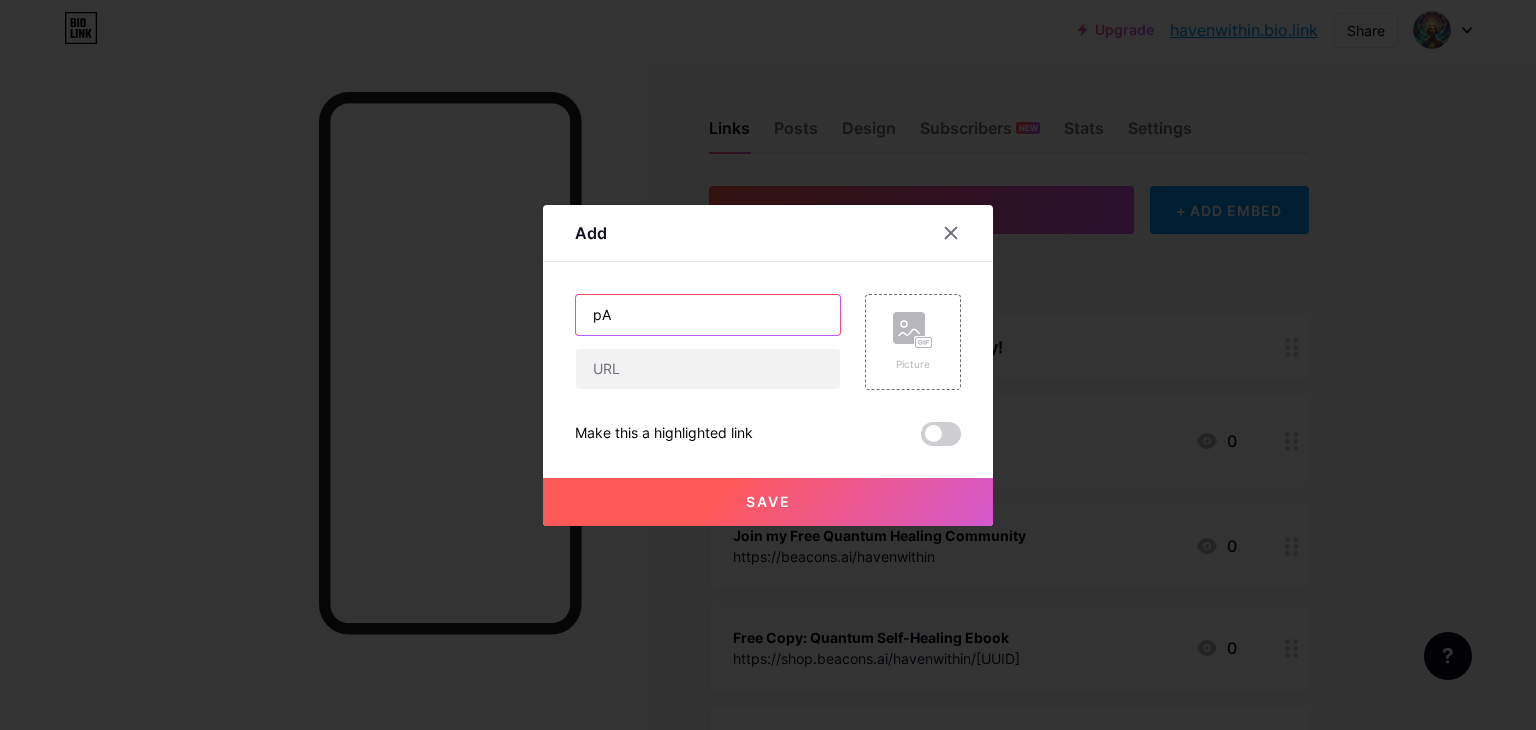 type on "p" 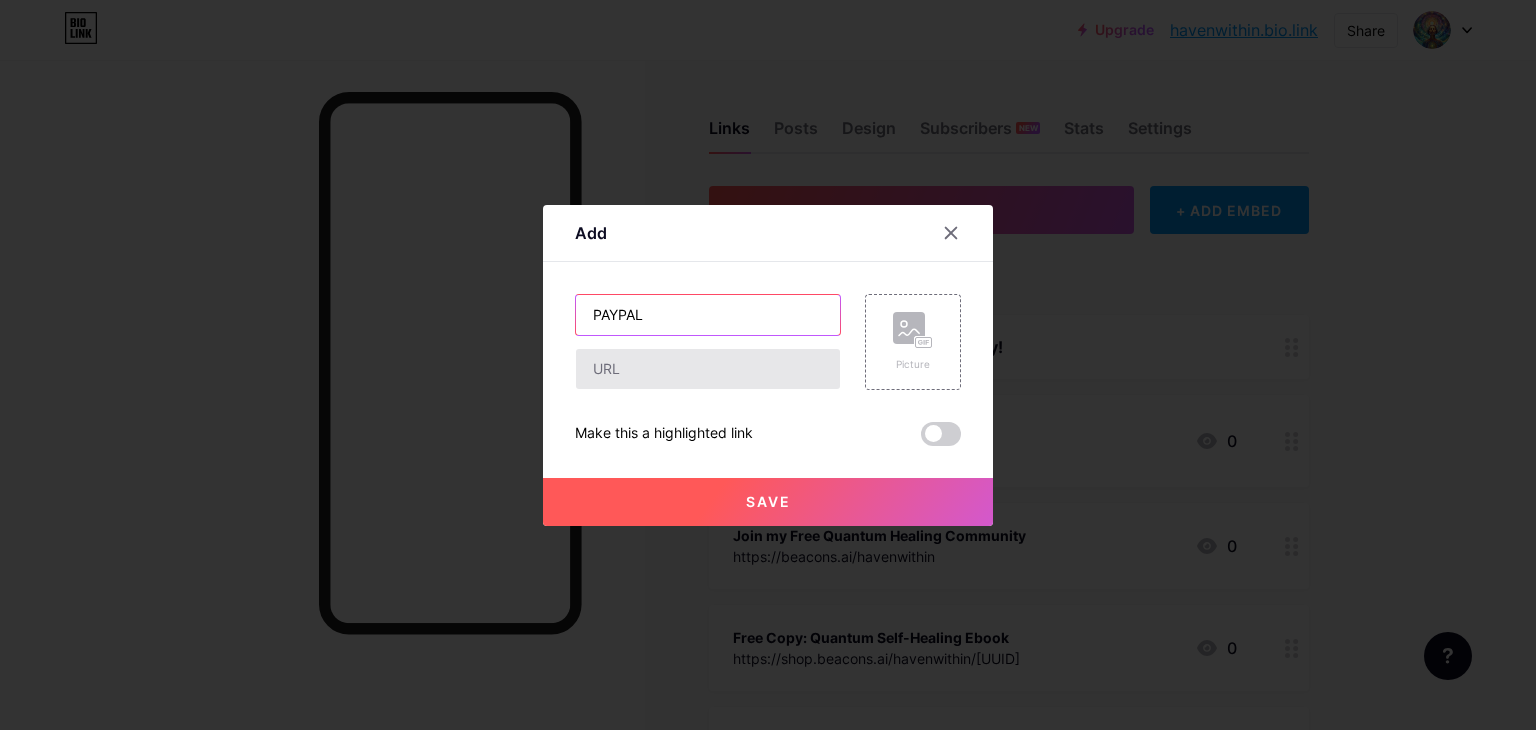type on "PAYPAL" 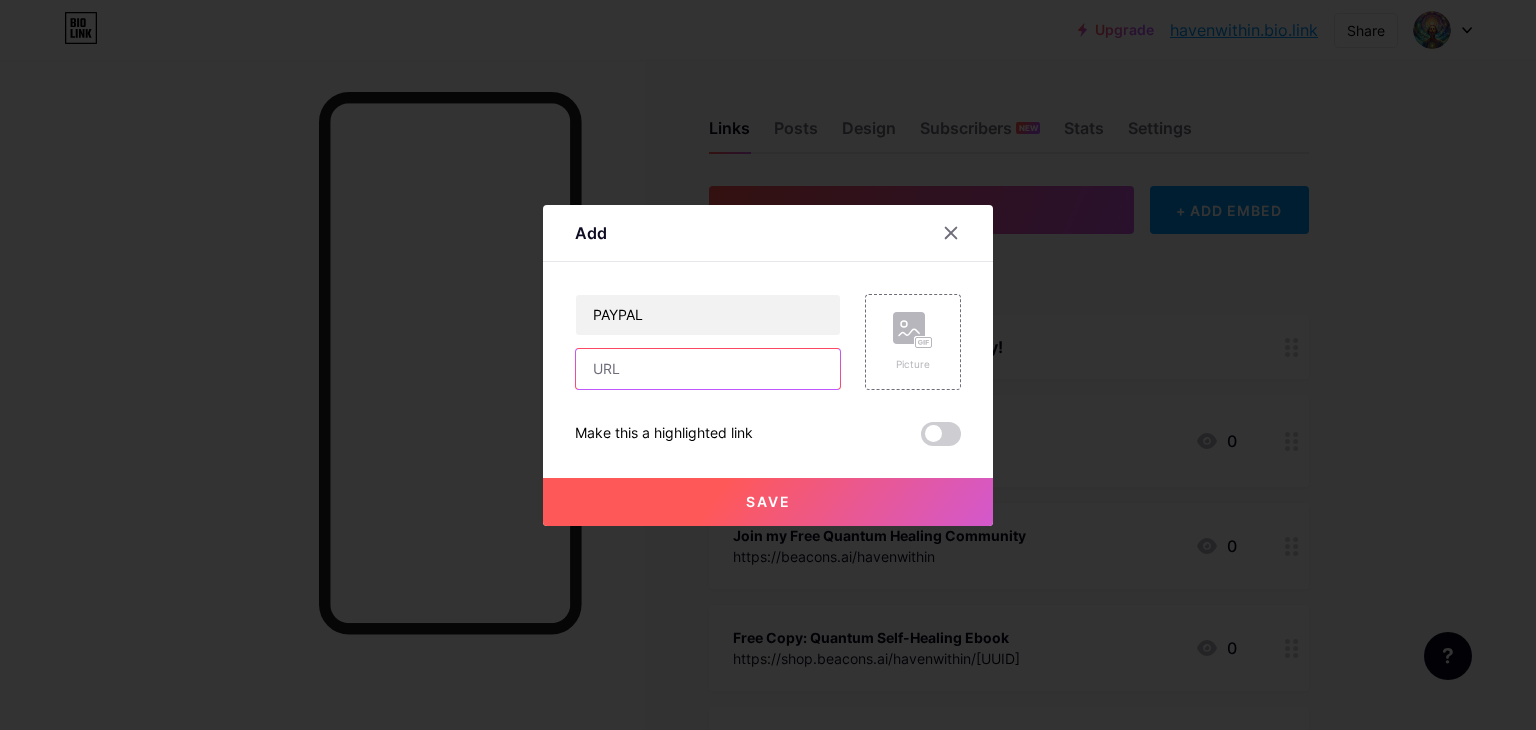 click at bounding box center [708, 369] 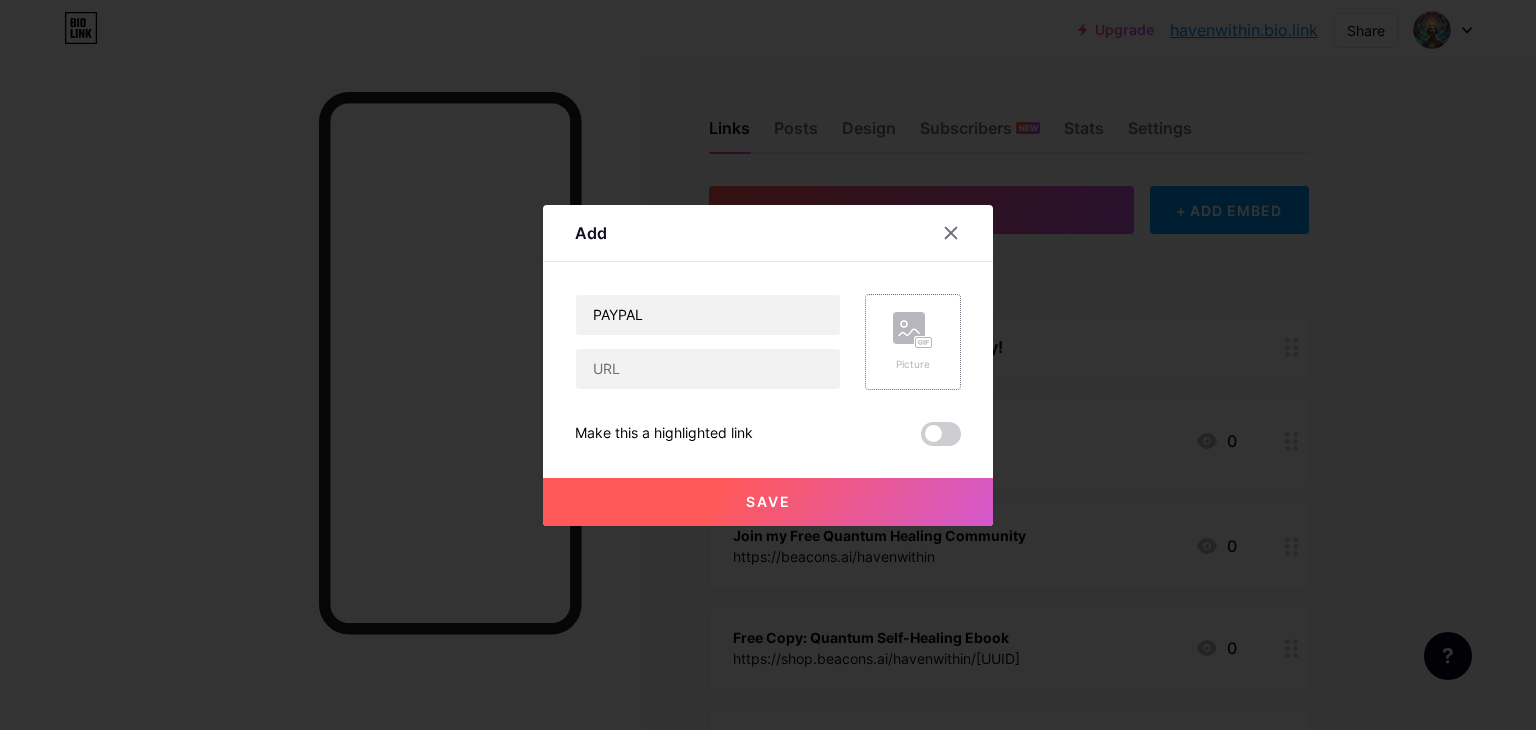 click 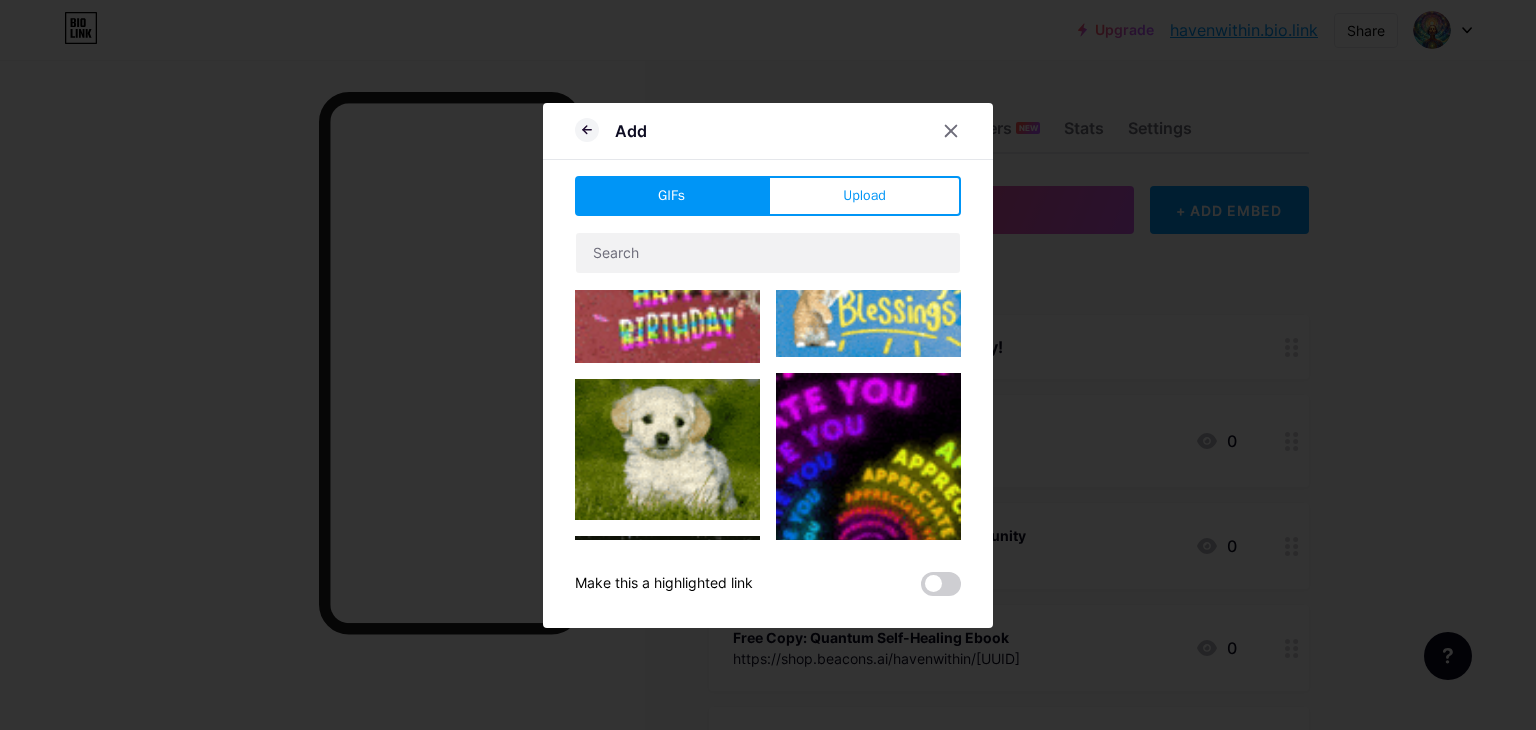 scroll, scrollTop: 1324, scrollLeft: 0, axis: vertical 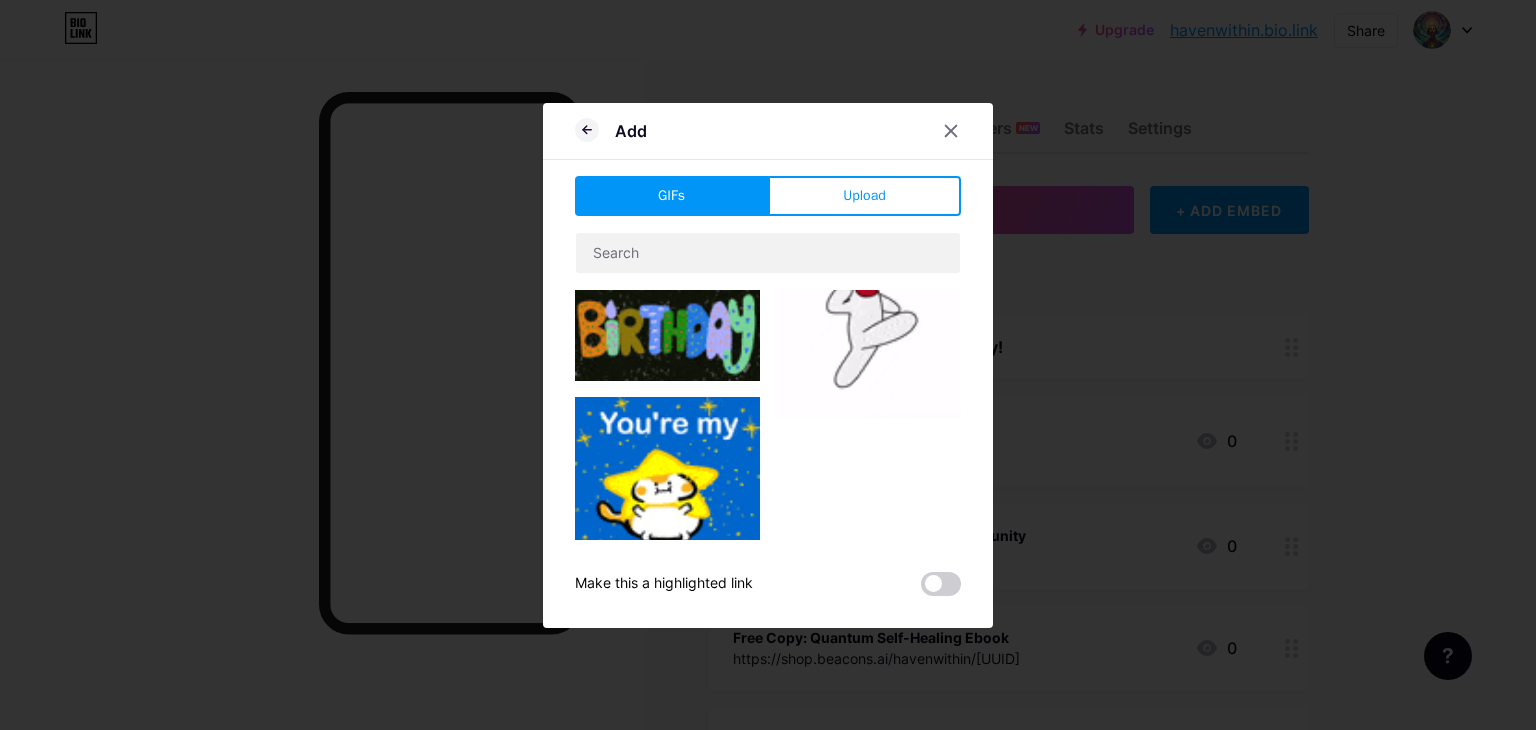 type on "PAYPAL" 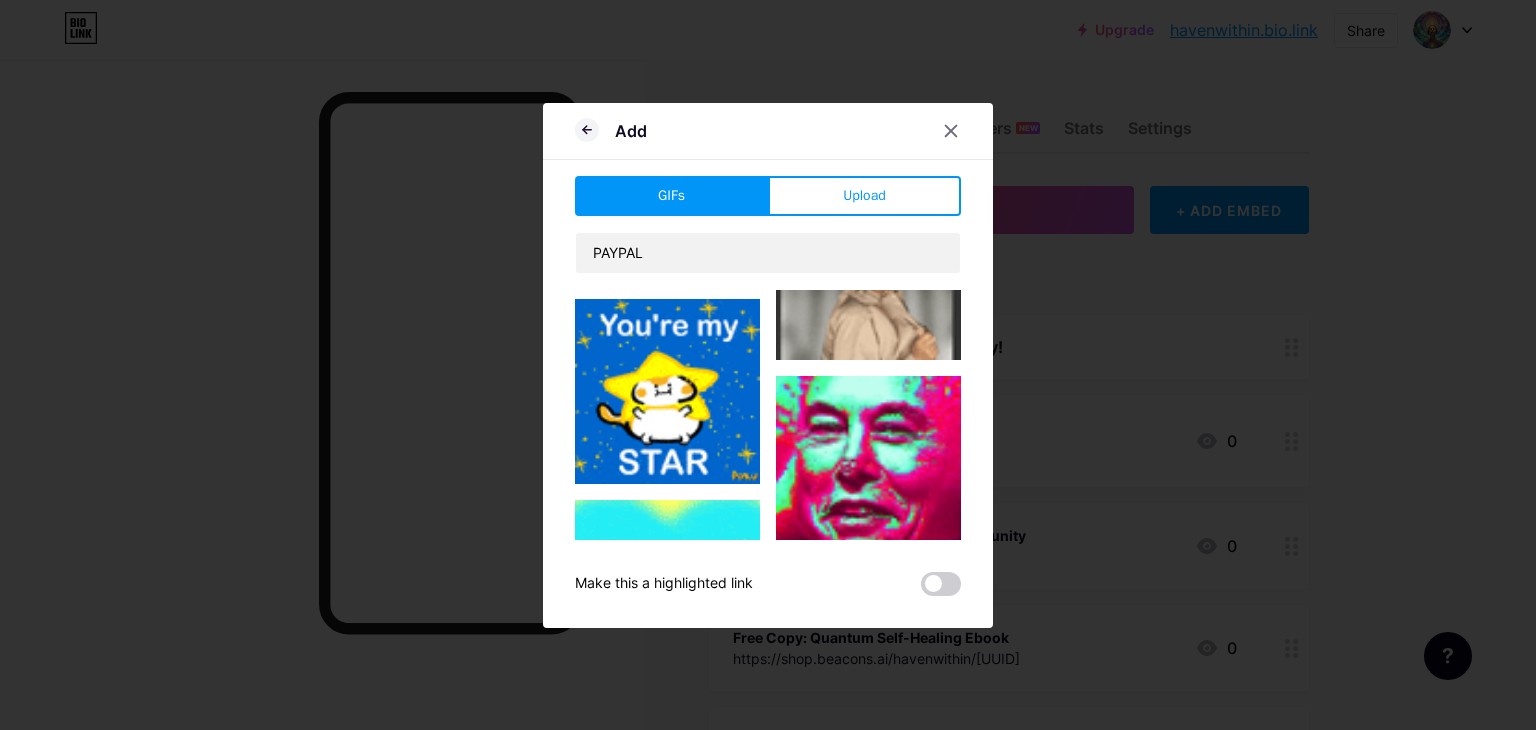 scroll, scrollTop: 4543, scrollLeft: 0, axis: vertical 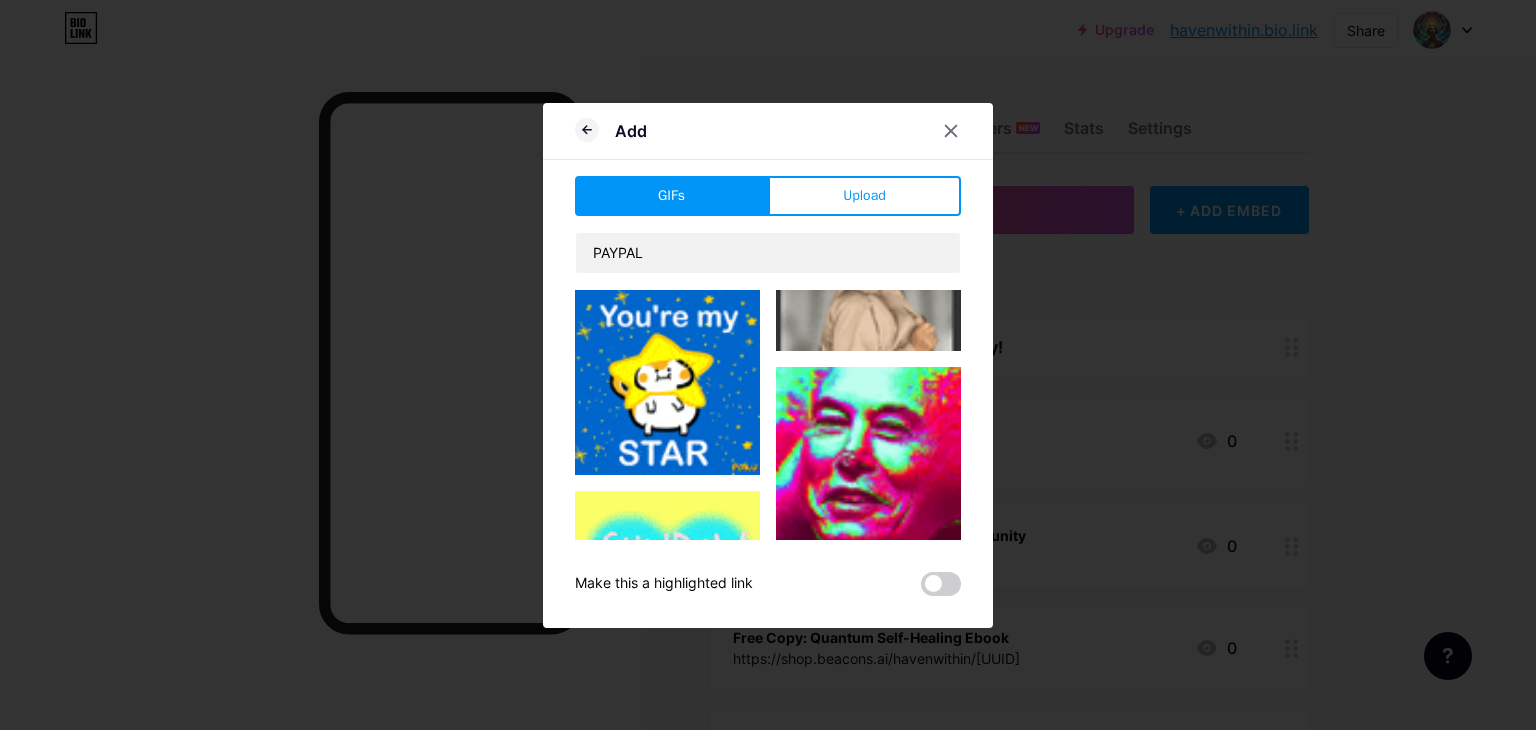 click at bounding box center [667, 382] 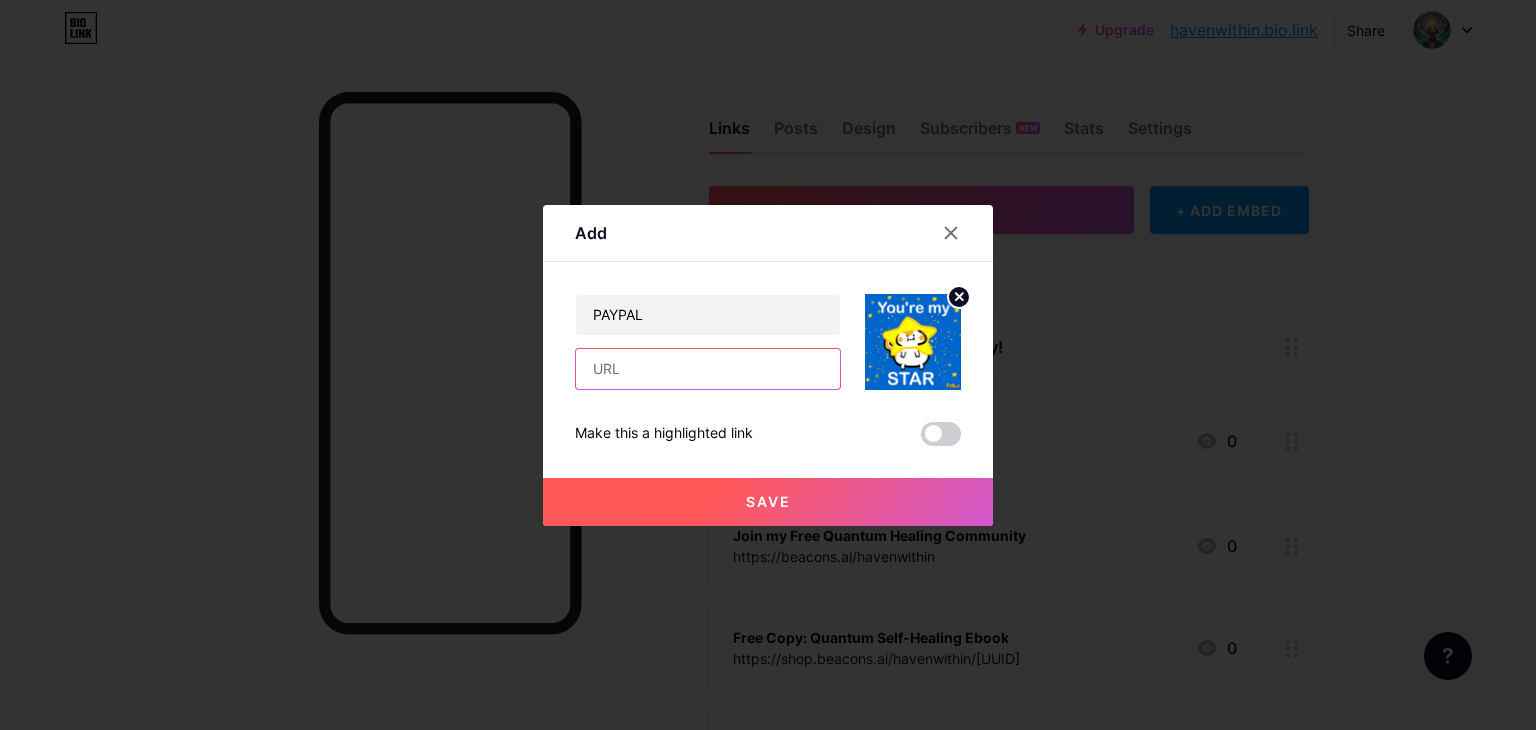 click at bounding box center (708, 369) 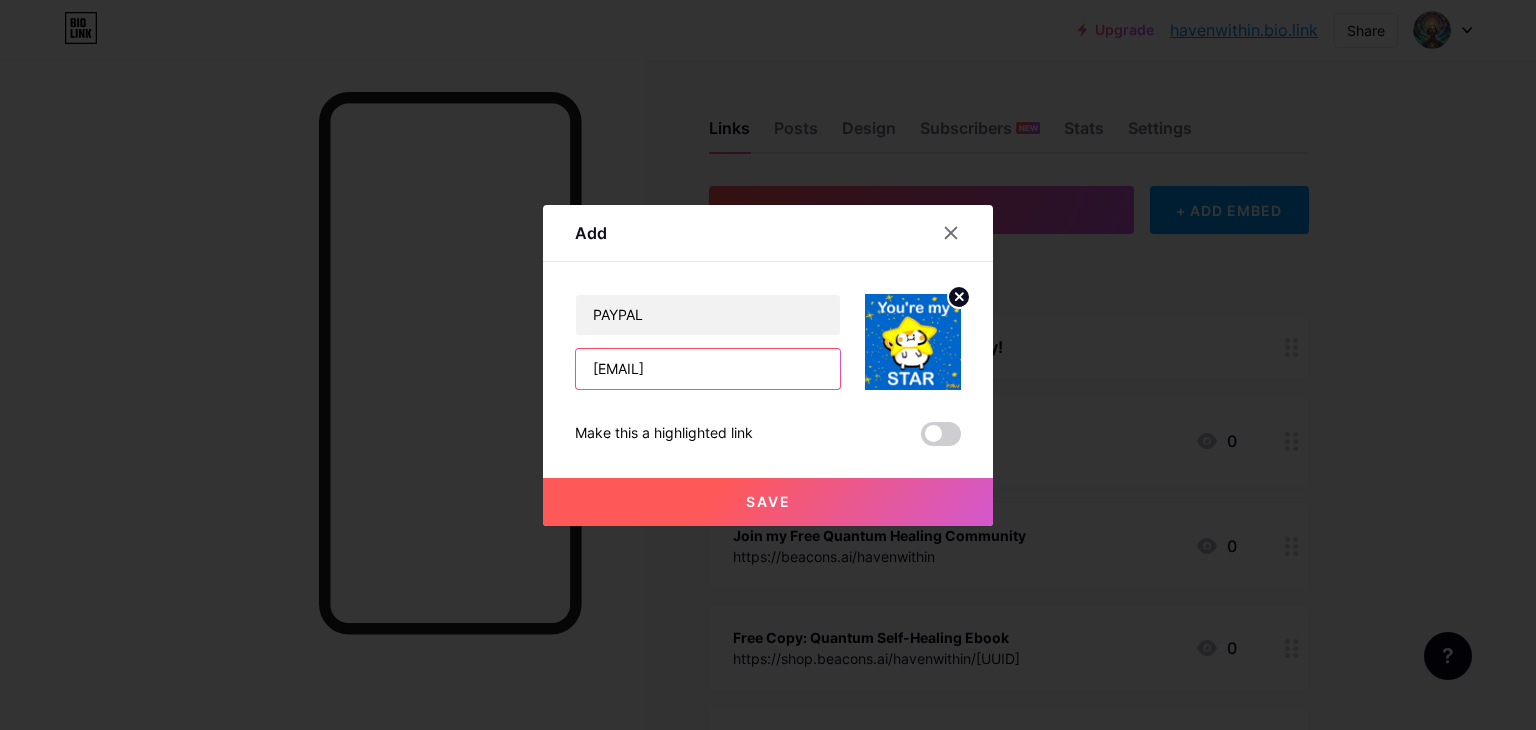 type on "[EMAIL]" 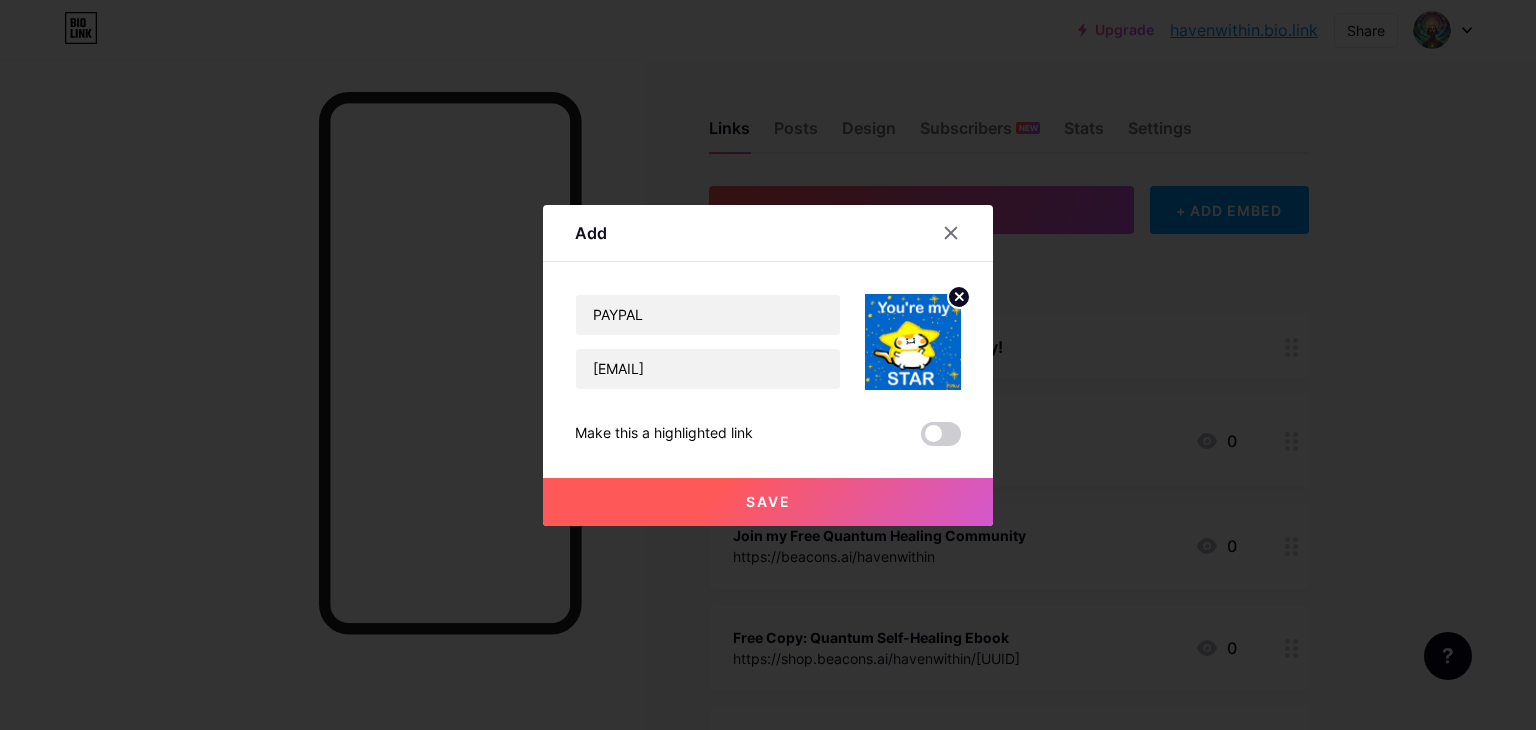 click on "Save" at bounding box center [768, 501] 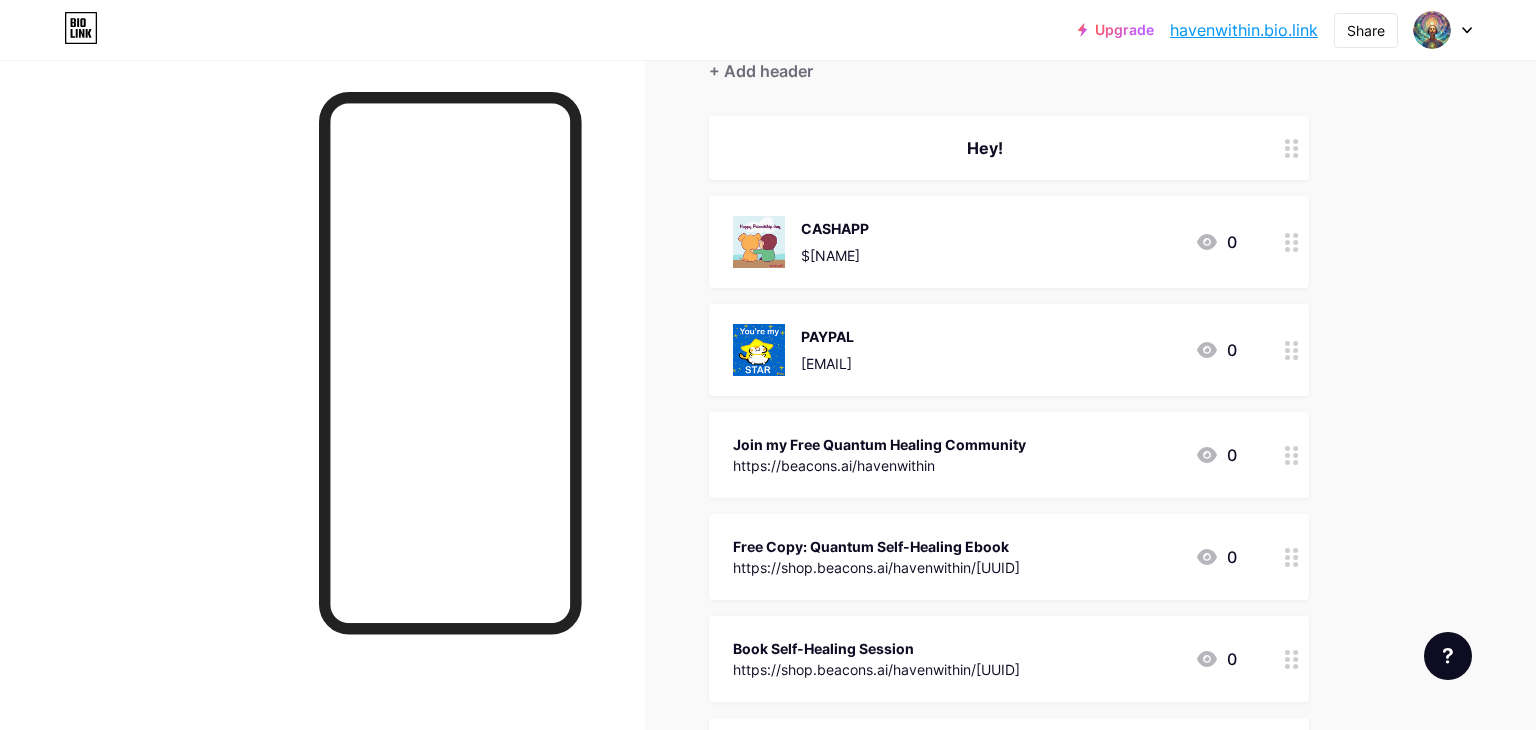 scroll, scrollTop: 203, scrollLeft: 0, axis: vertical 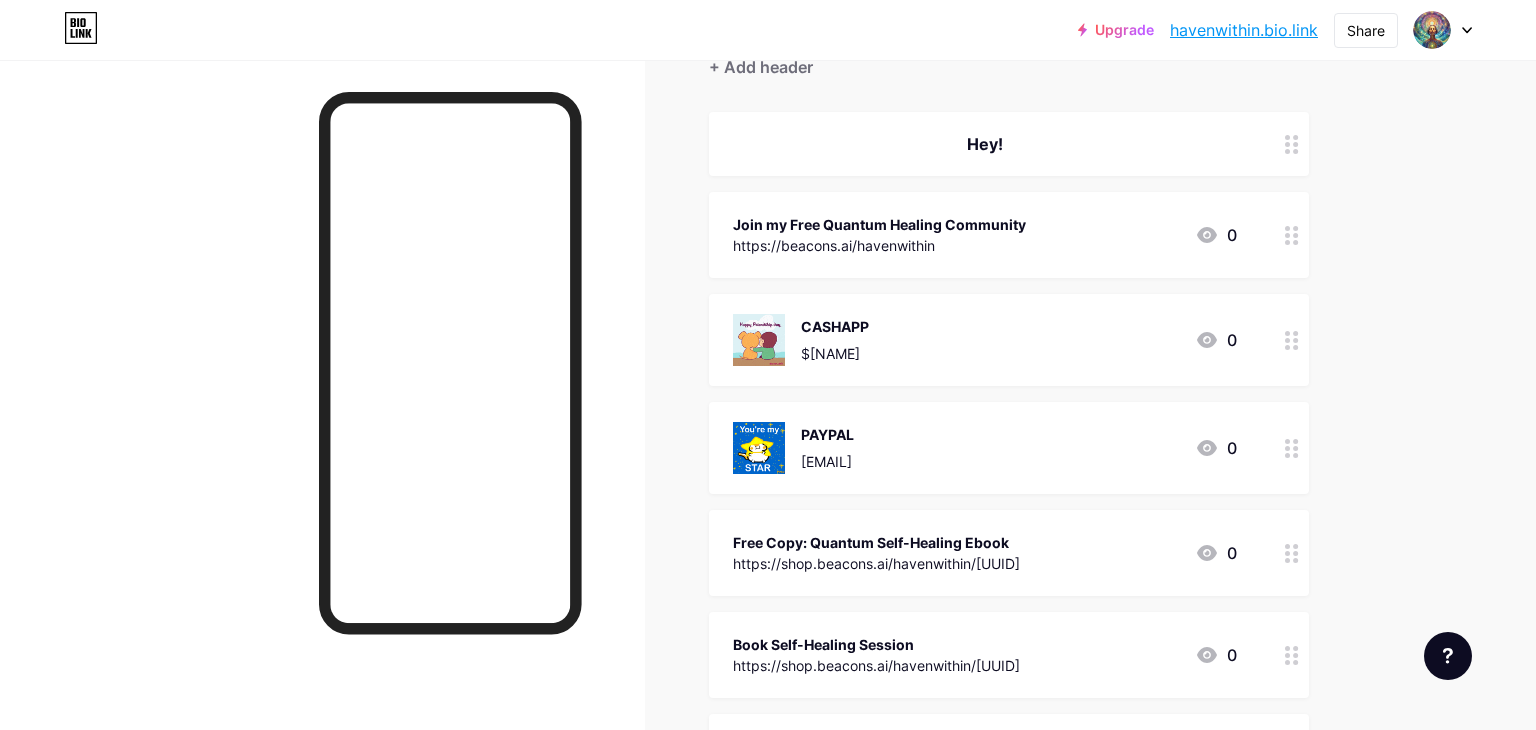 click 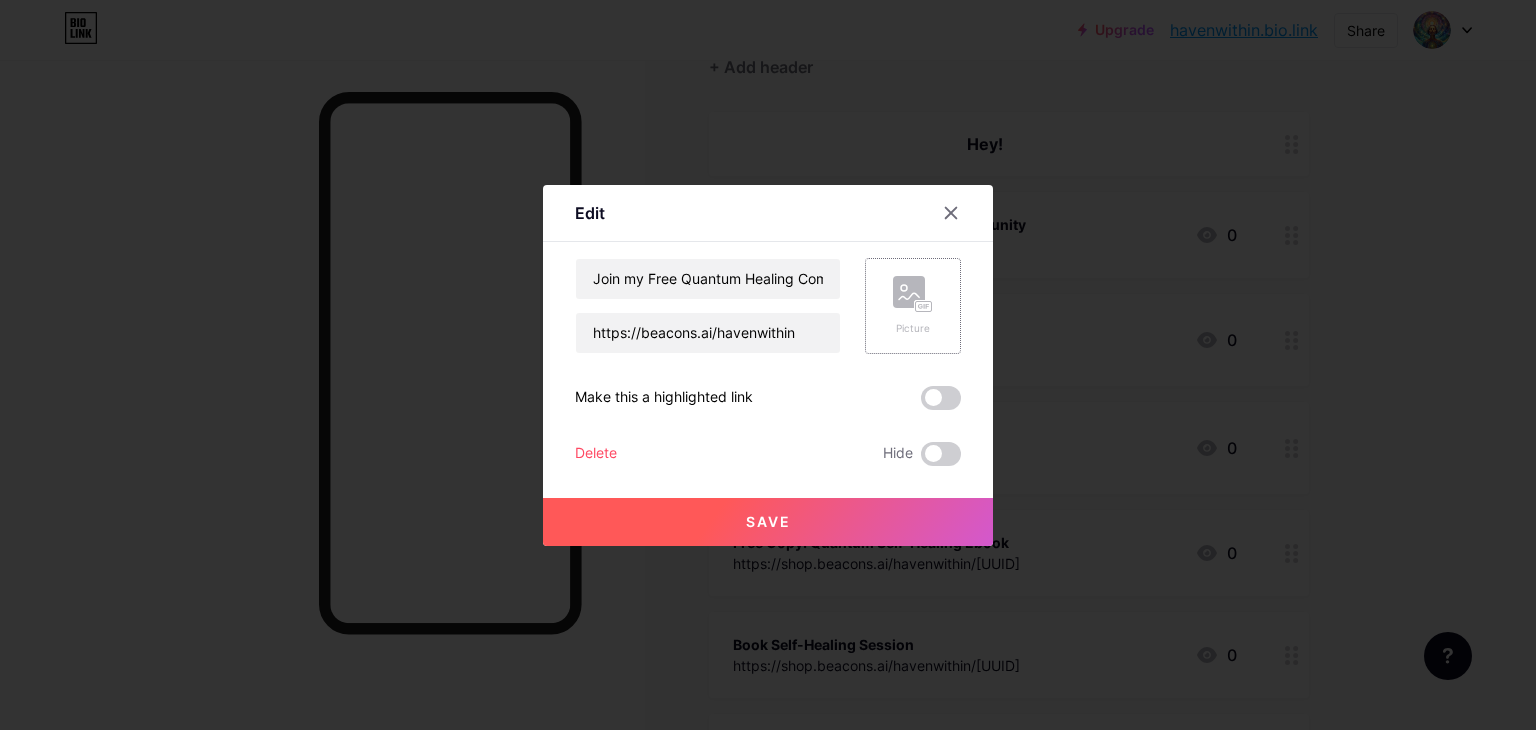 click 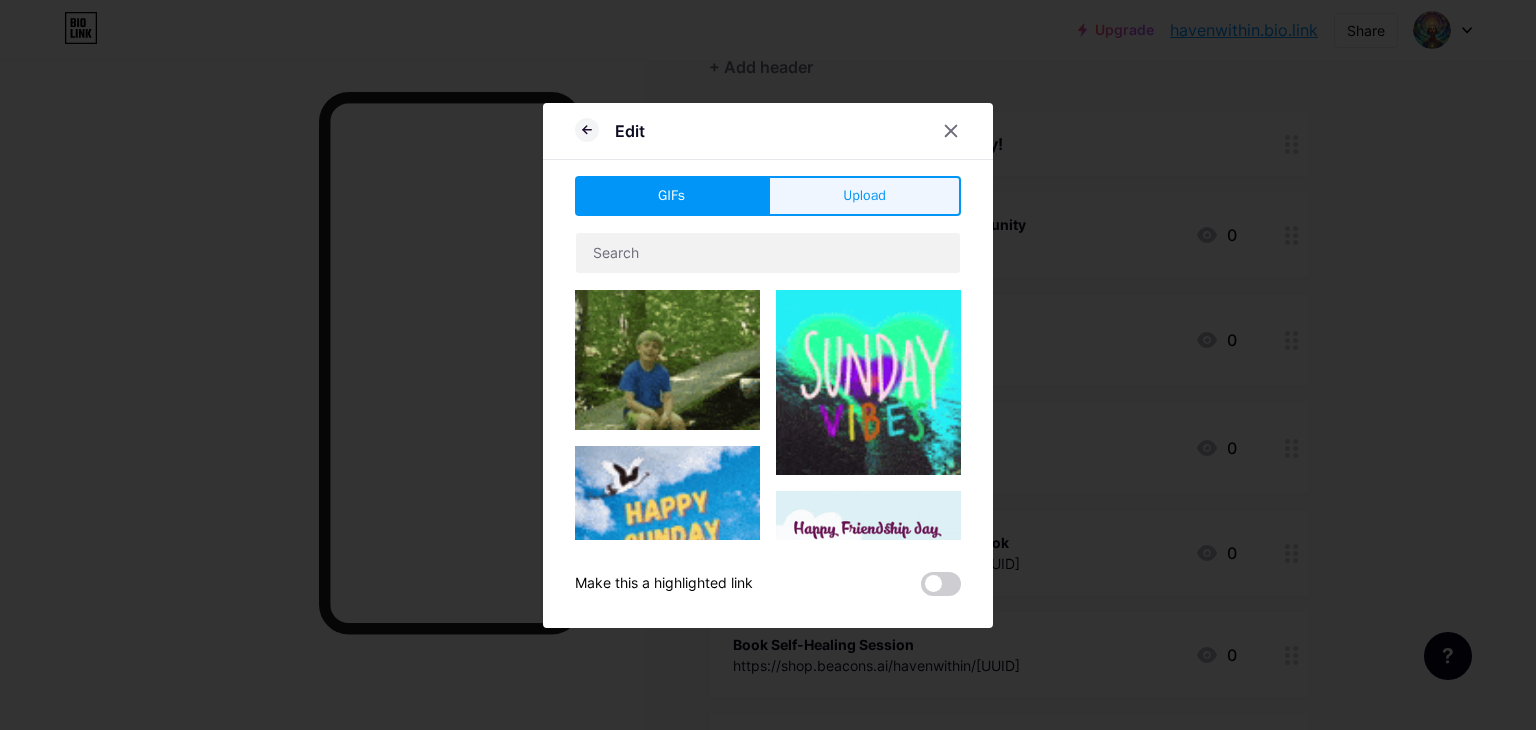 click on "Upload" at bounding box center (864, 195) 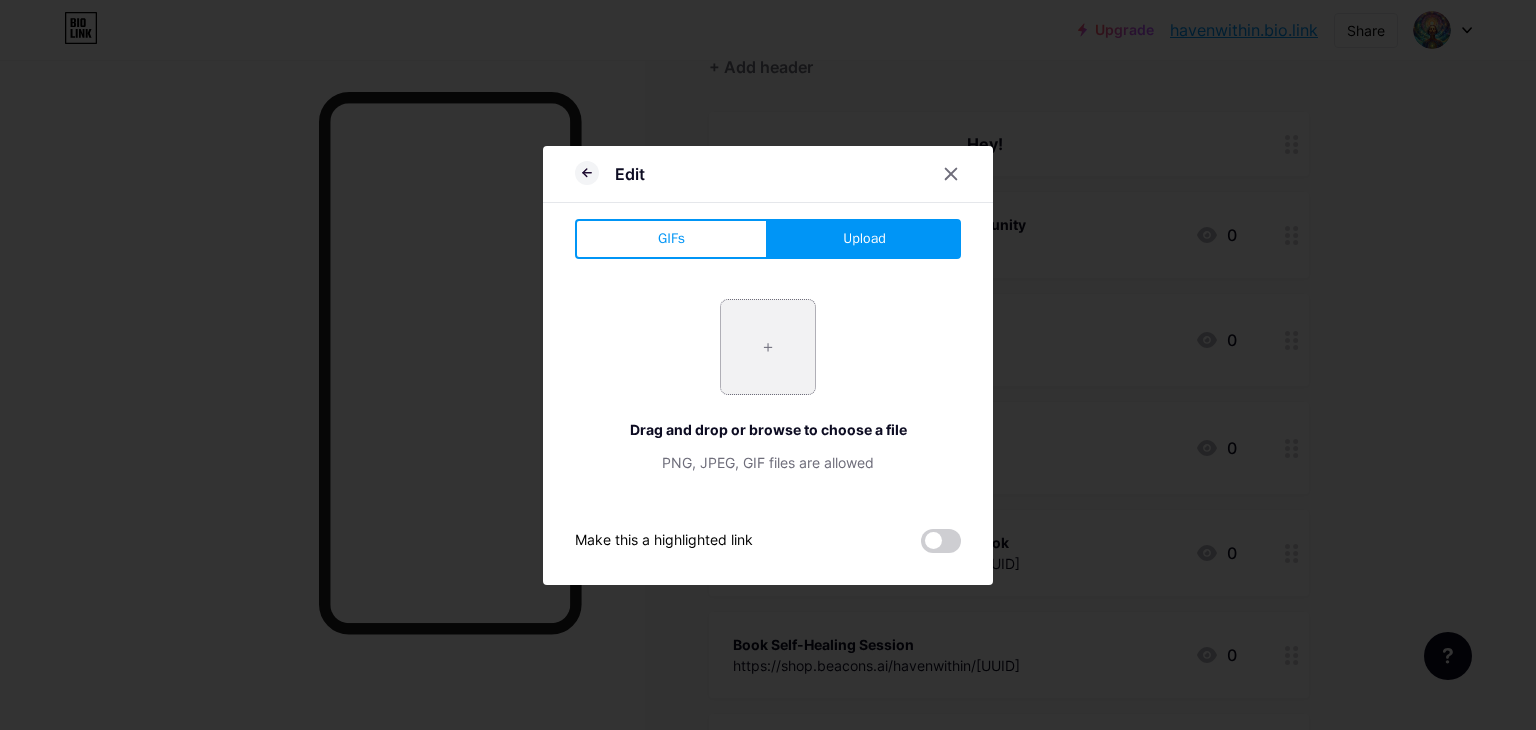 click at bounding box center (768, 347) 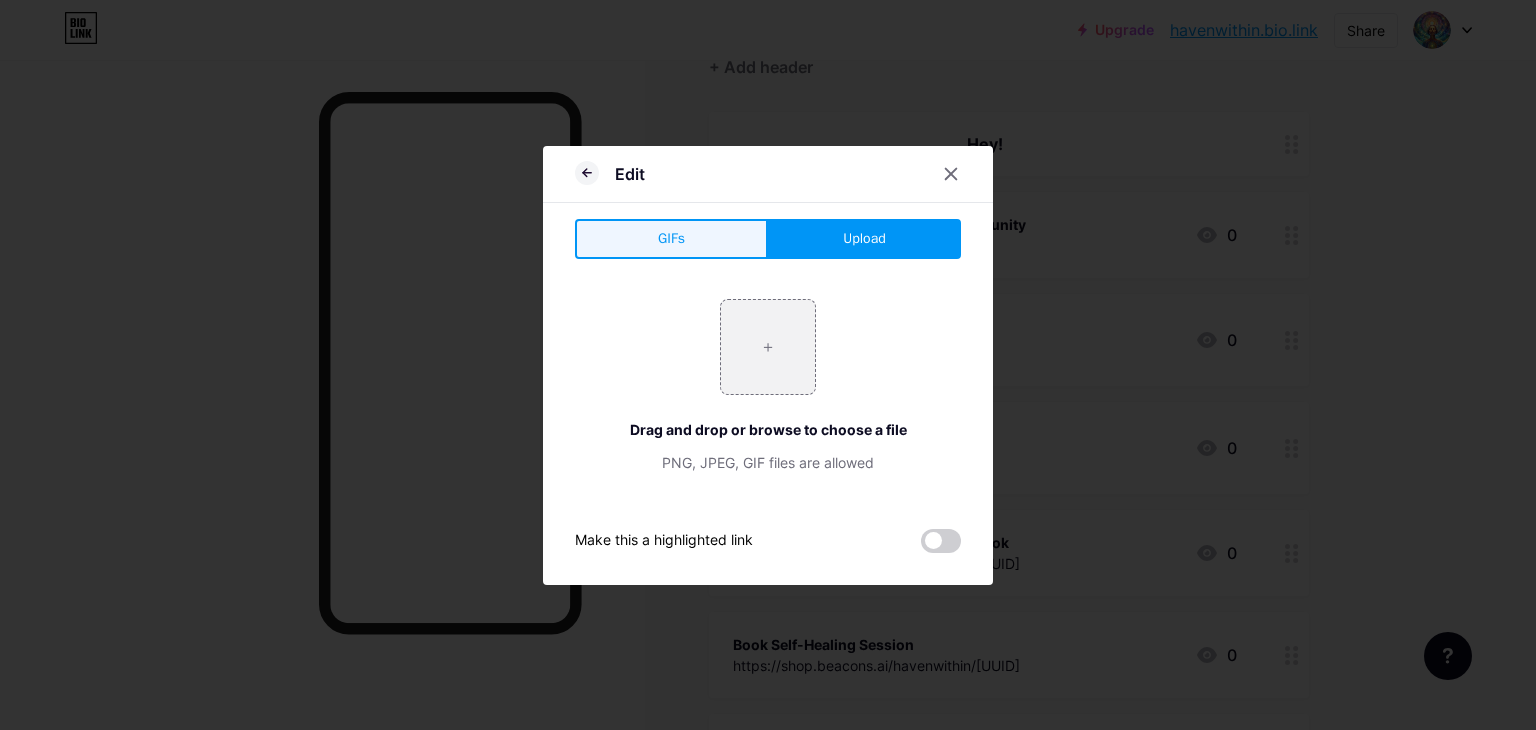 click on "GIFs" at bounding box center (671, 239) 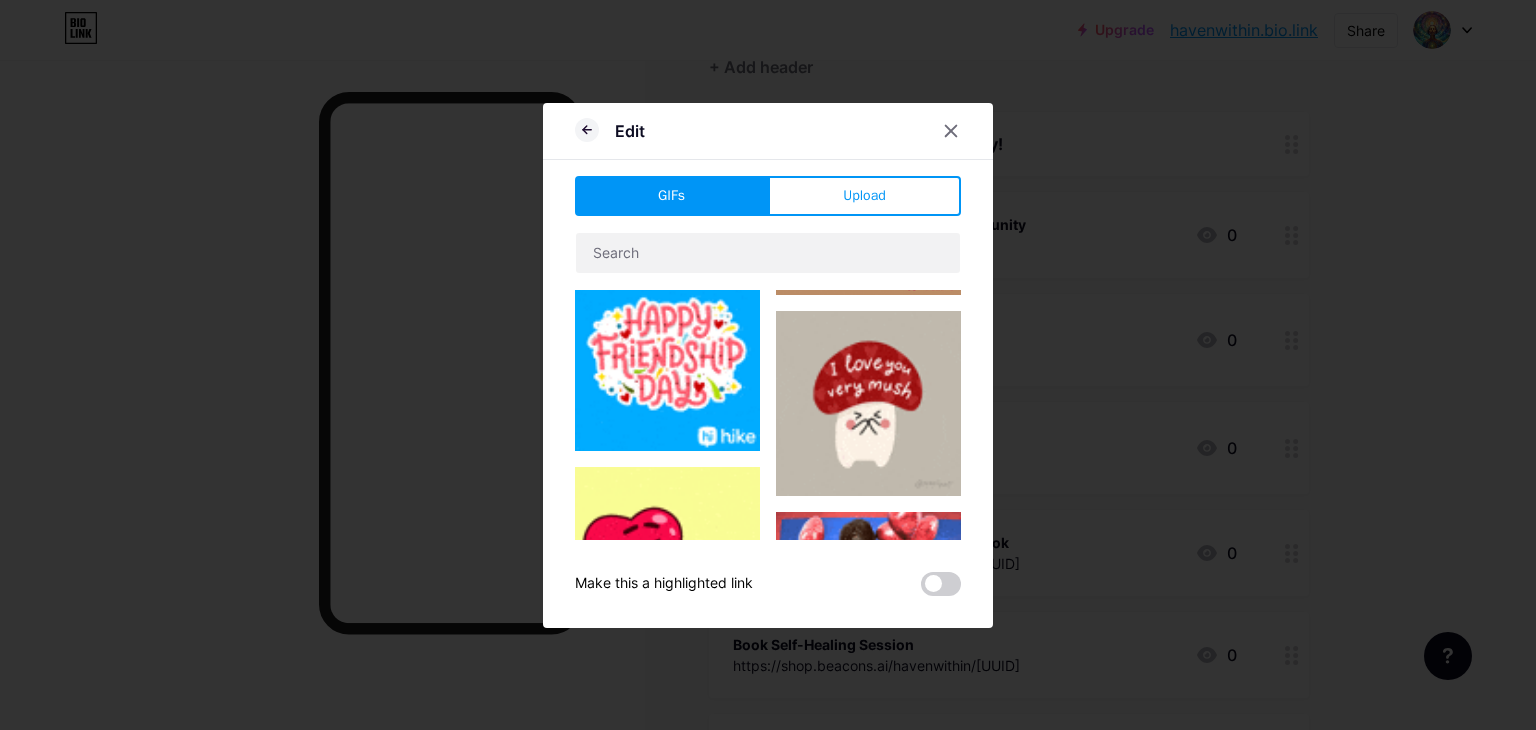 scroll, scrollTop: 516, scrollLeft: 0, axis: vertical 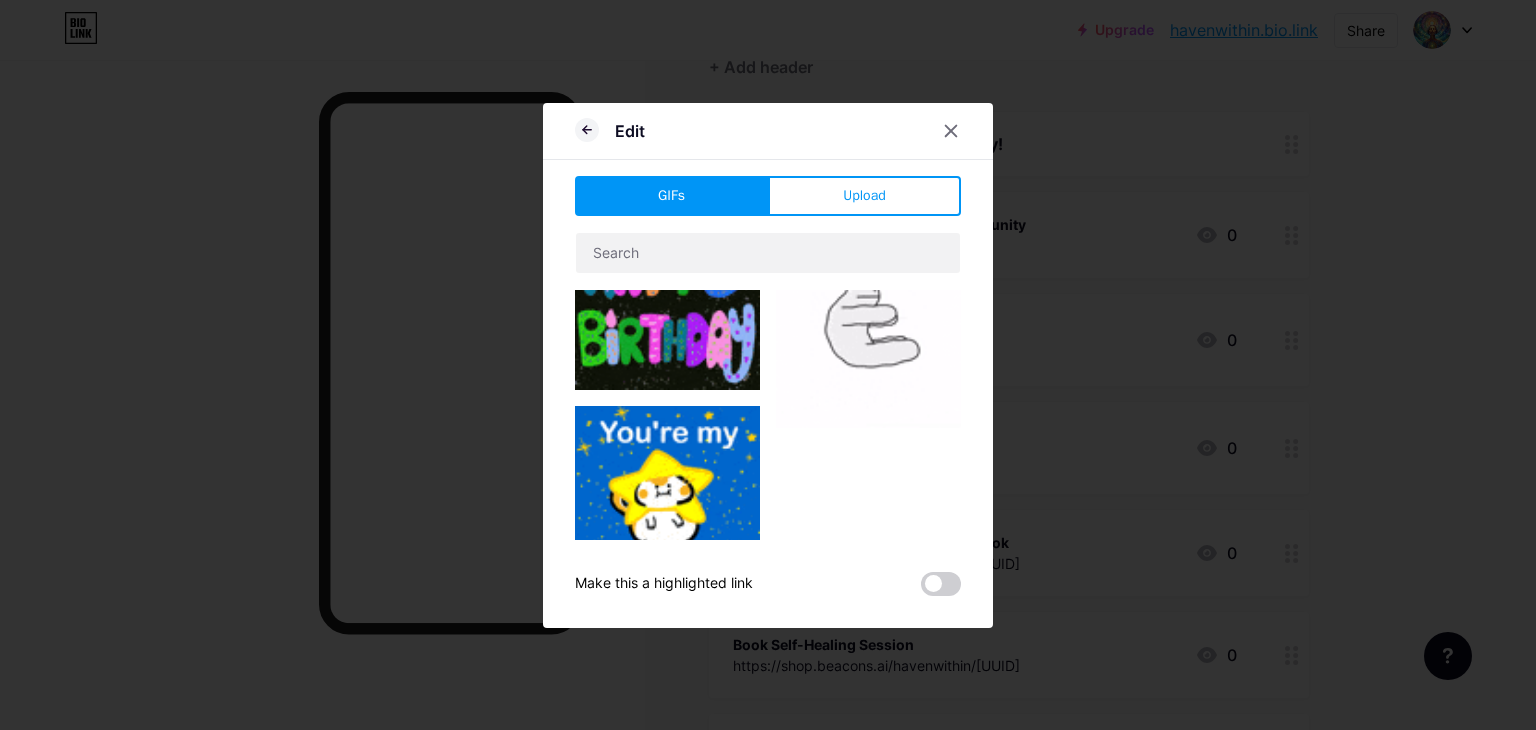 type on "Join my Free Quantum Healing Community" 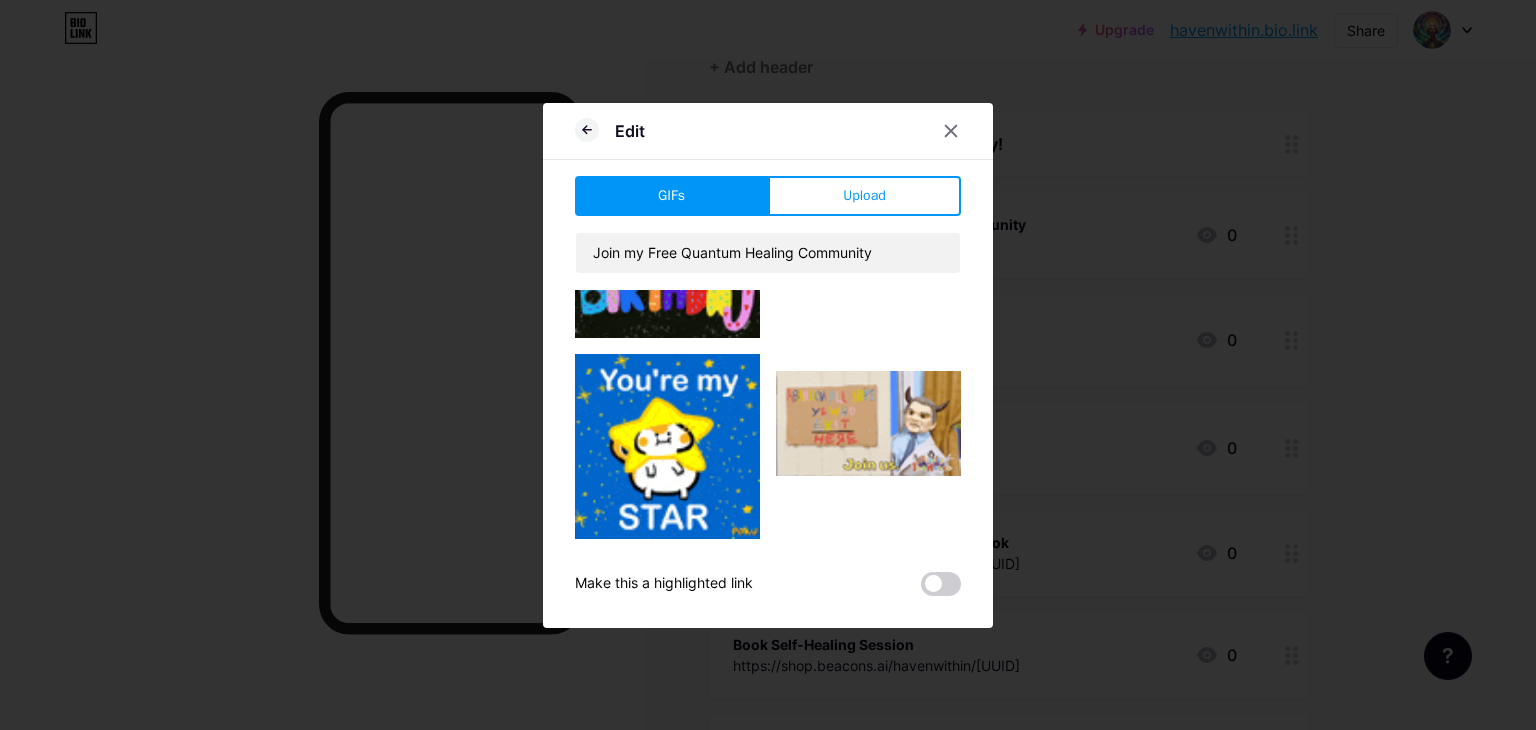 scroll, scrollTop: 8452, scrollLeft: 0, axis: vertical 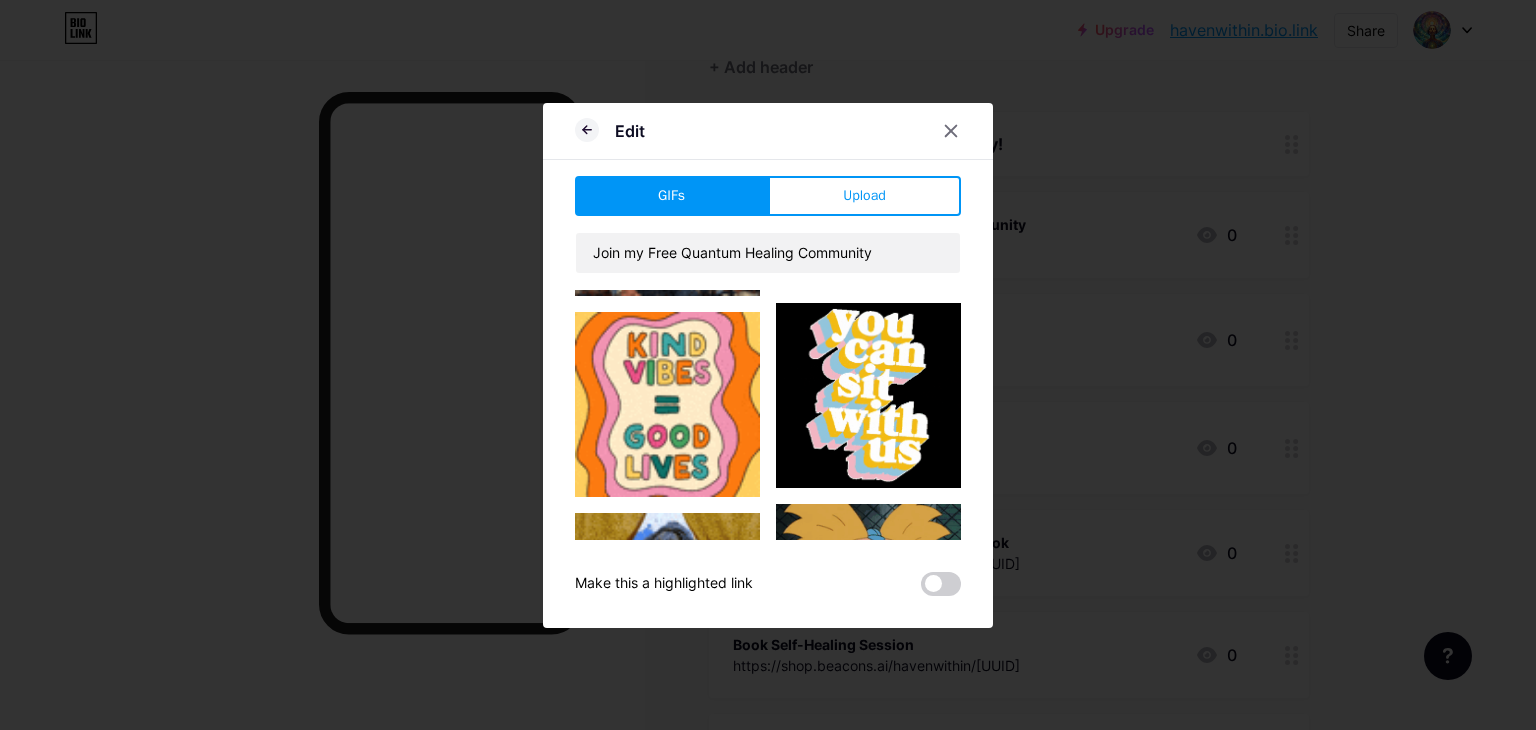 click at bounding box center [667, 404] 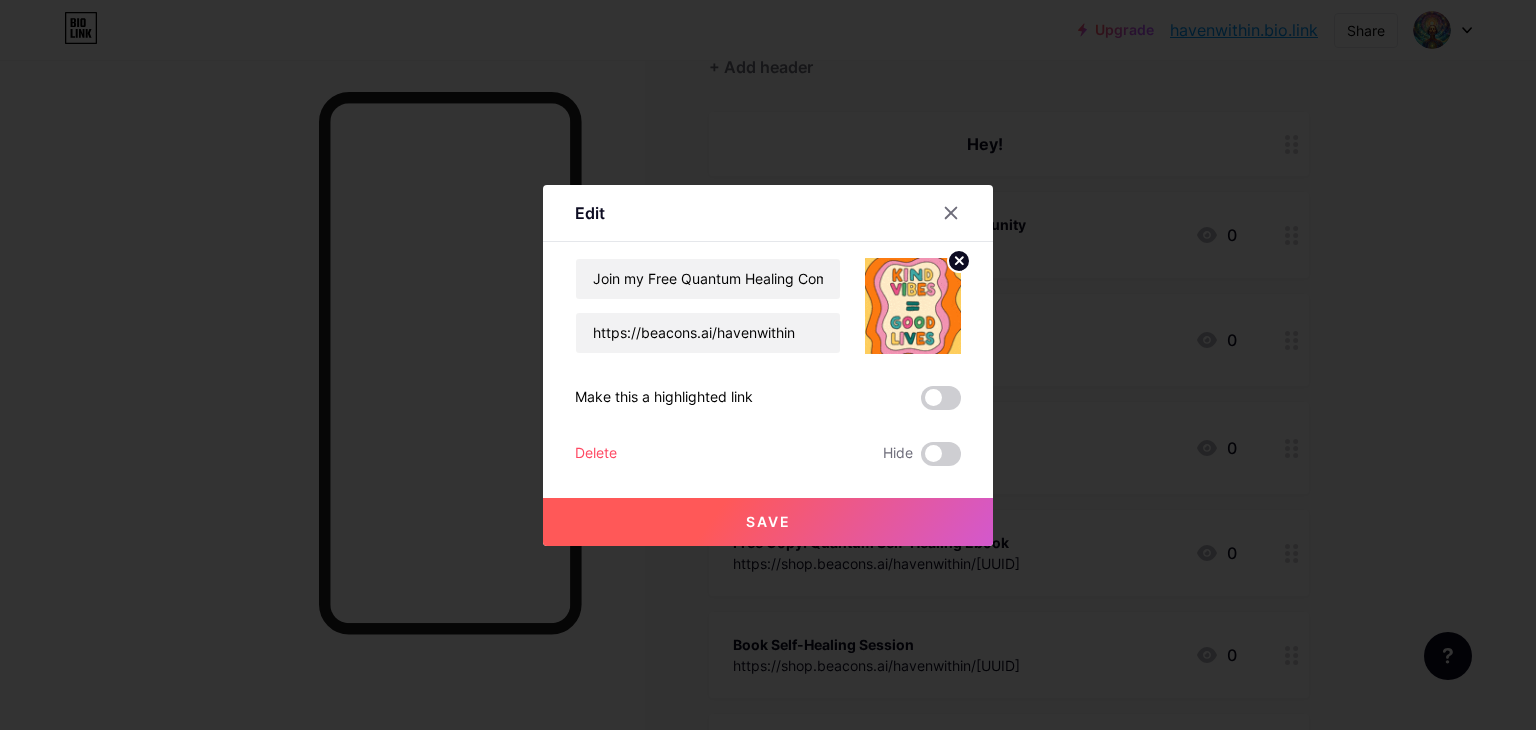 click on "Save" at bounding box center (768, 521) 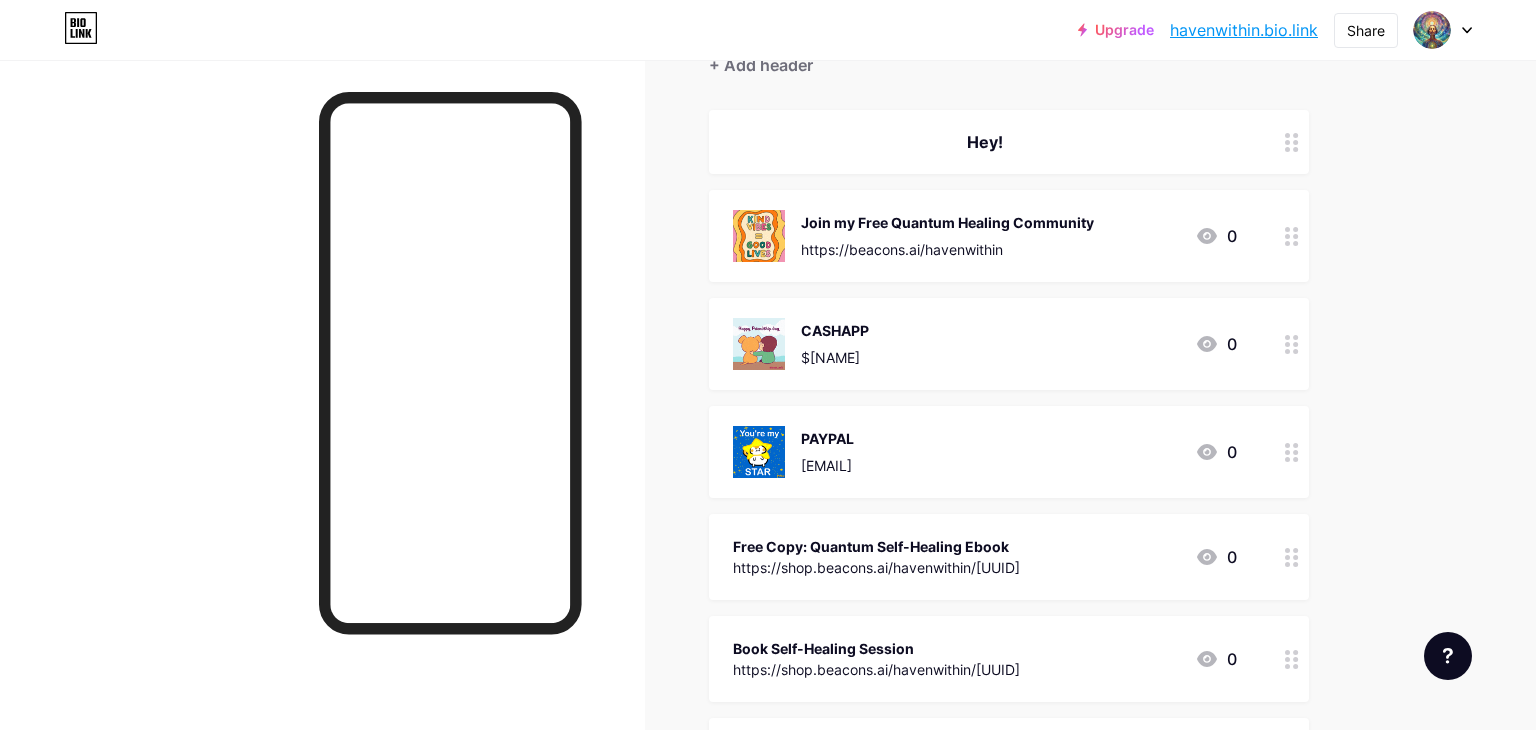 scroll, scrollTop: 219, scrollLeft: 0, axis: vertical 